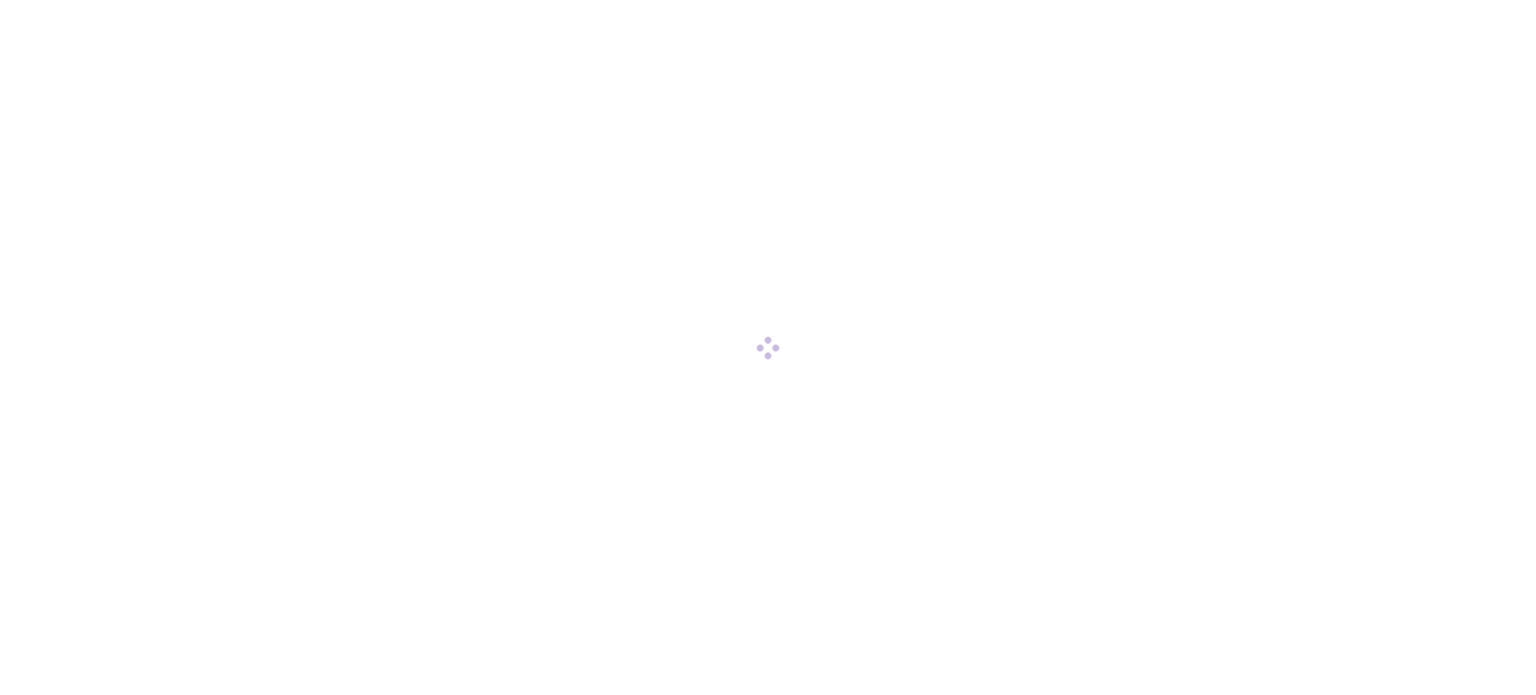 scroll, scrollTop: 0, scrollLeft: 0, axis: both 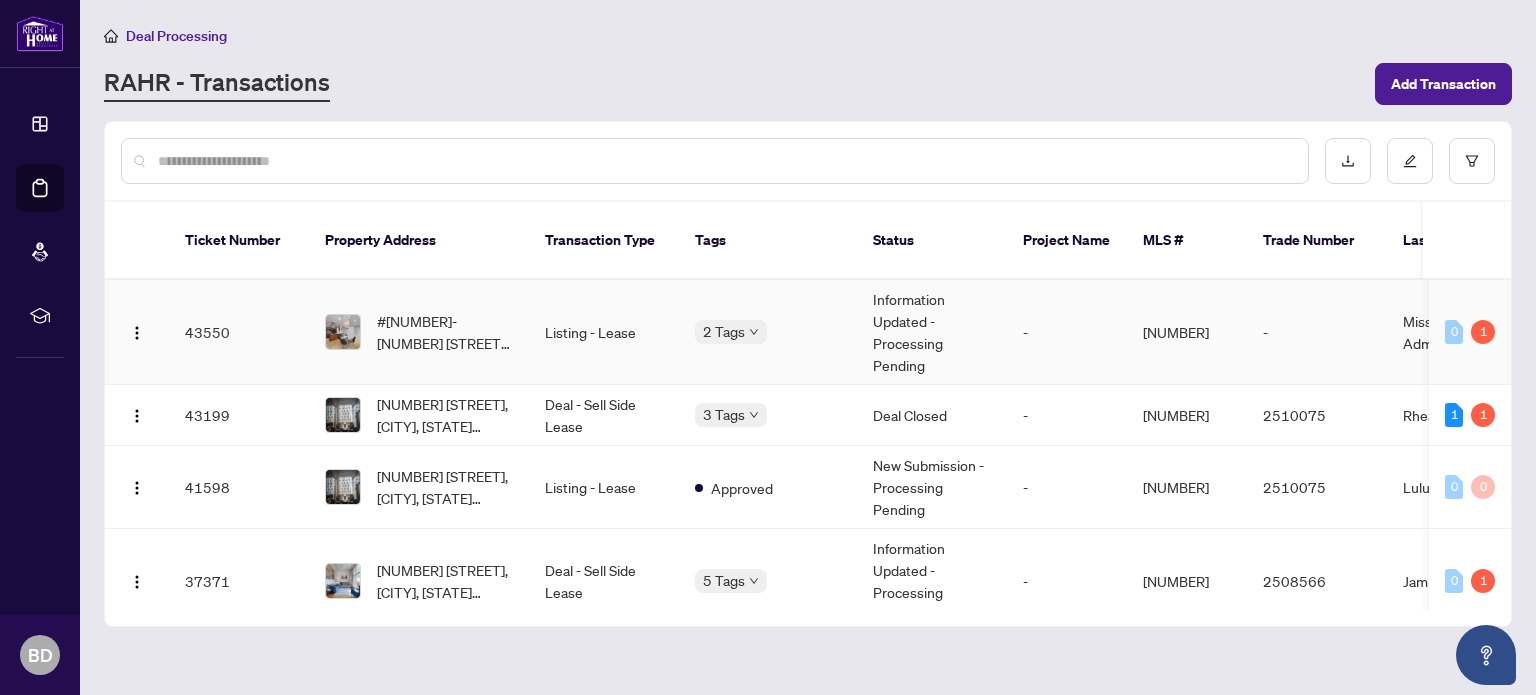 click on "2 Tags" at bounding box center [768, 332] 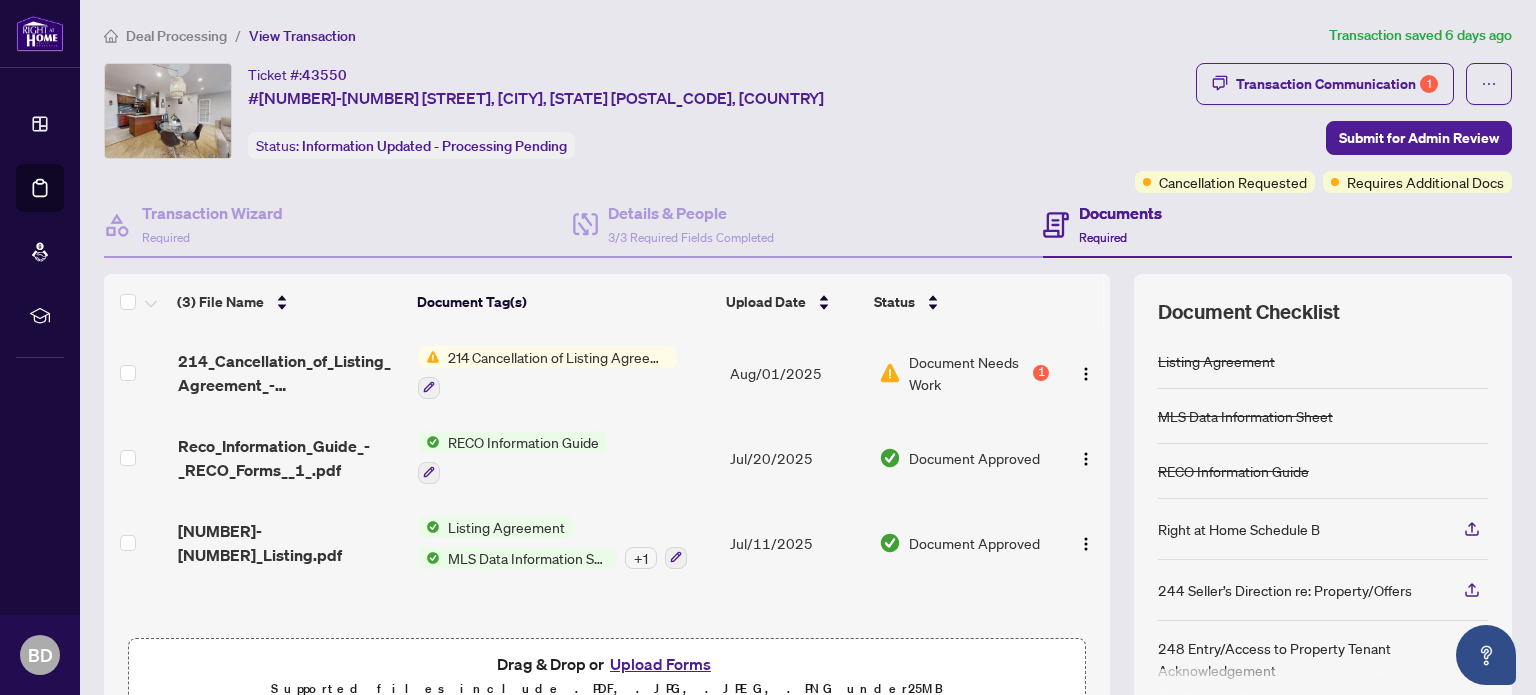 drag, startPoint x: 1100, startPoint y: 391, endPoint x: 1090, endPoint y: 440, distance: 50.01 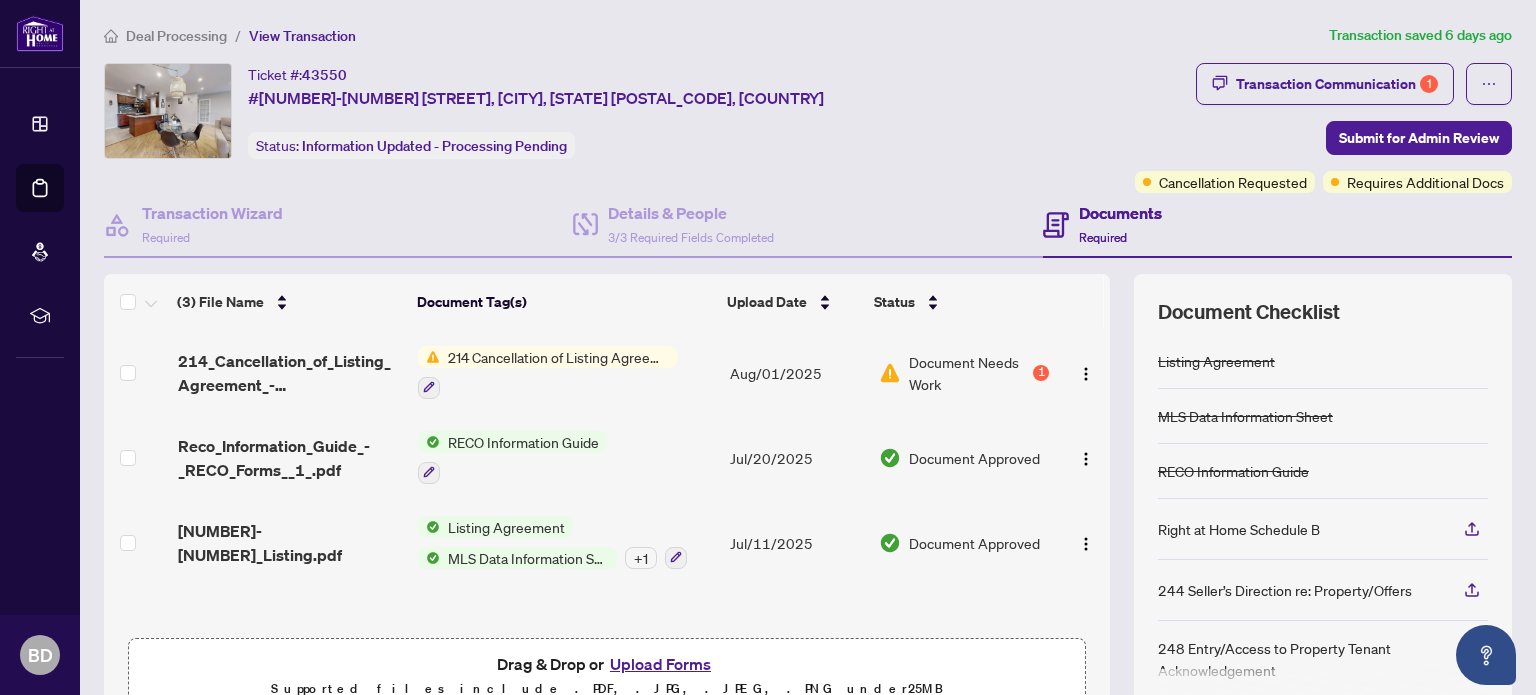 click on "Upload Forms" at bounding box center (660, 664) 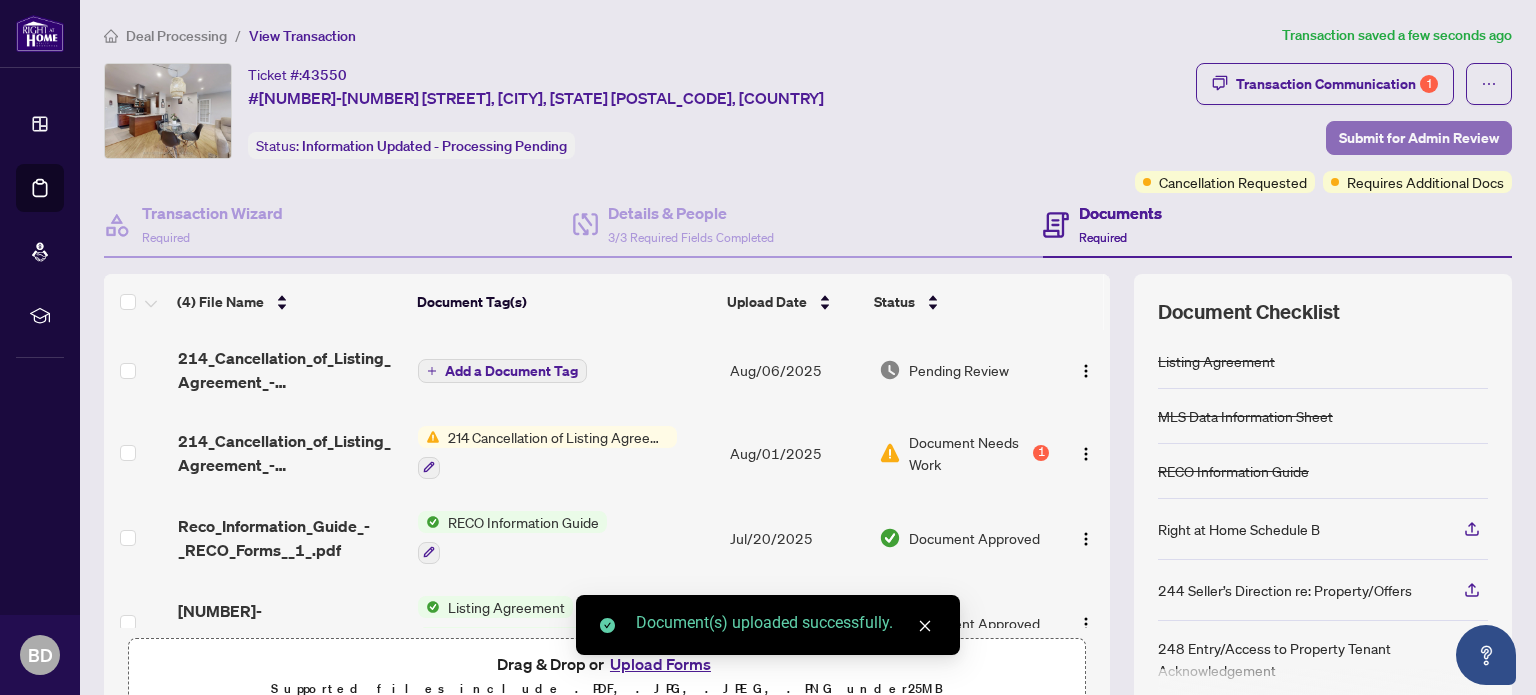 click on "Submit for Admin Review" at bounding box center [1419, 138] 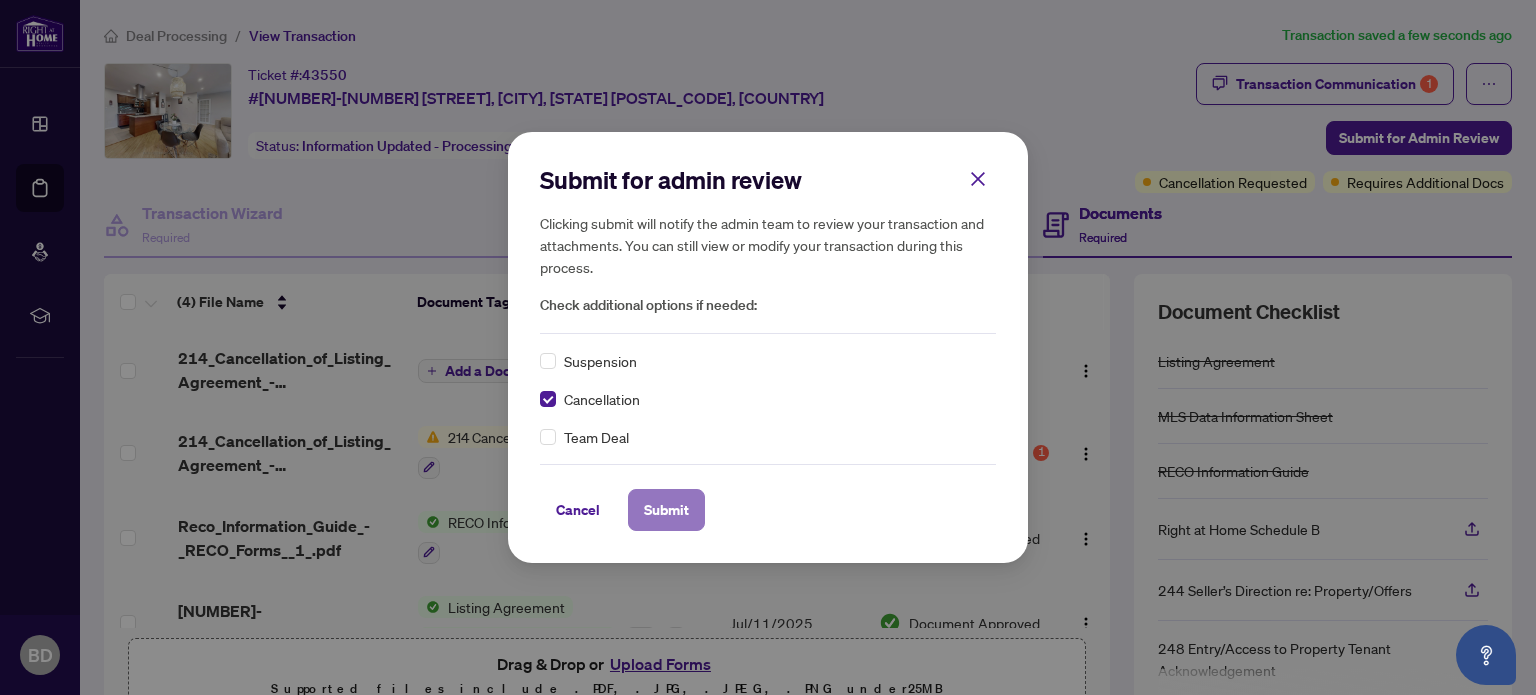 click on "Submit" at bounding box center (666, 510) 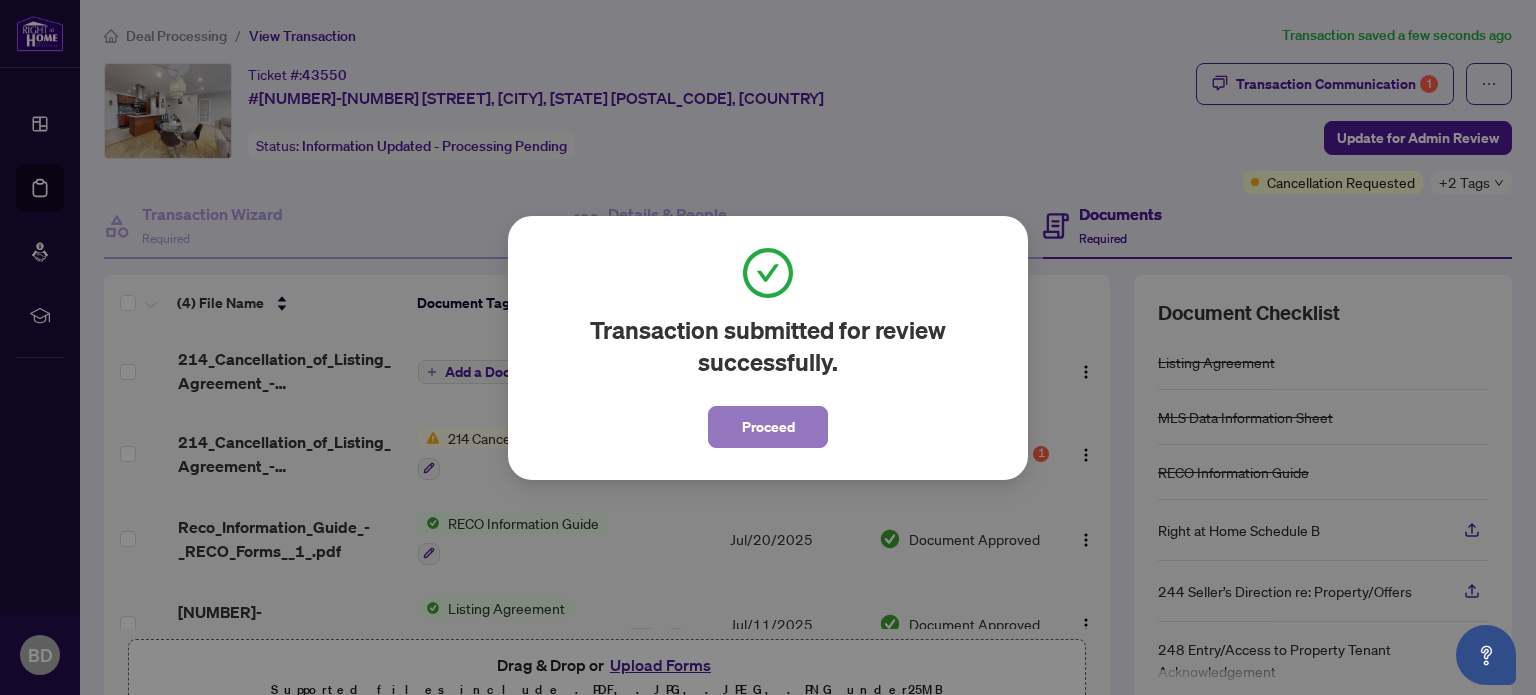 click on "Proceed" at bounding box center [768, 427] 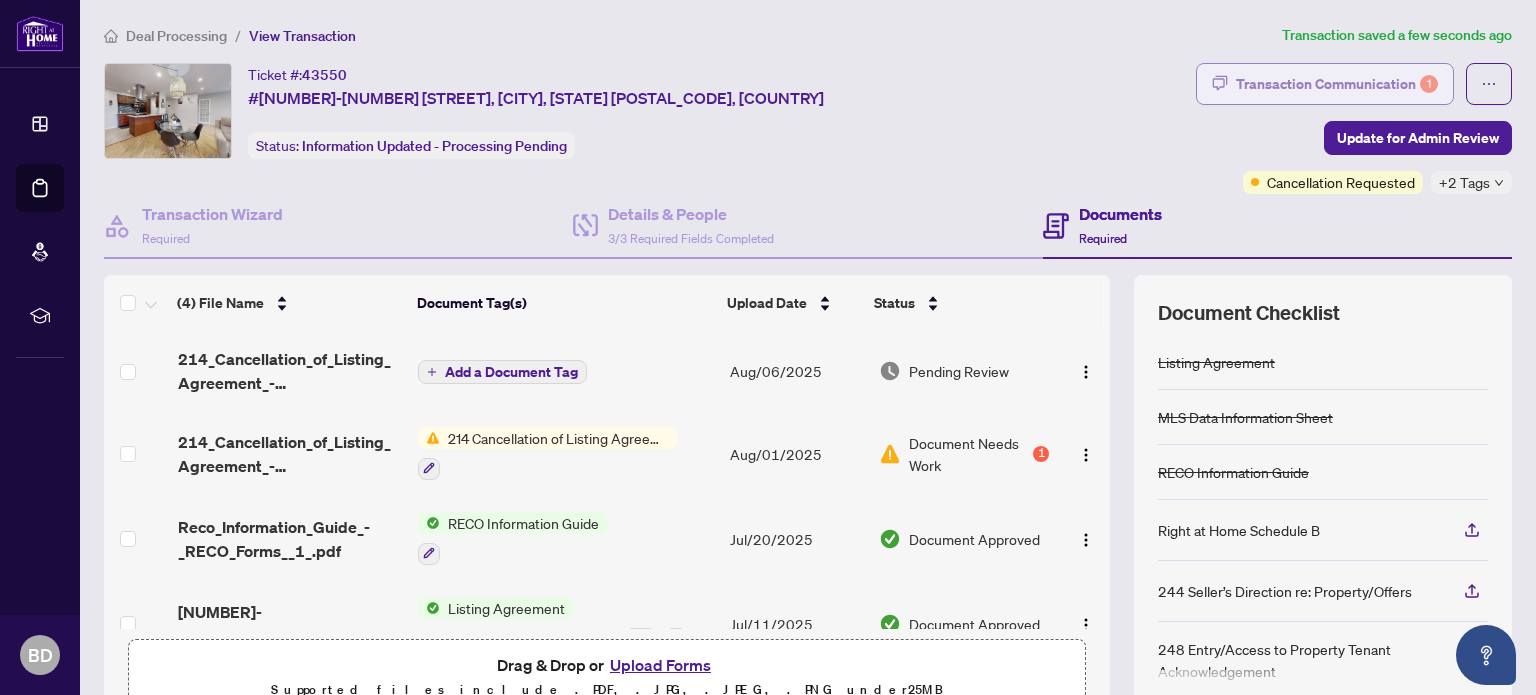 click on "Transaction Communication 1" at bounding box center [1337, 84] 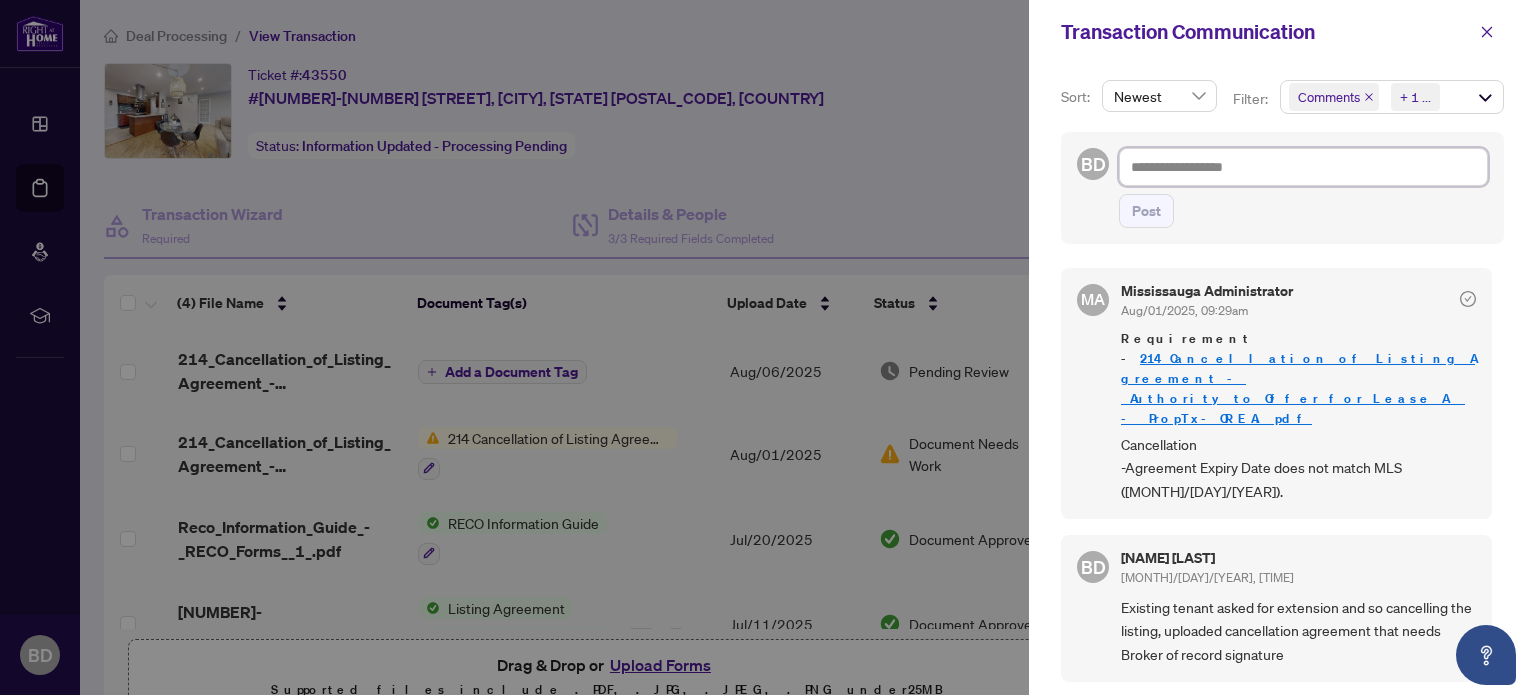 click at bounding box center [1303, 167] 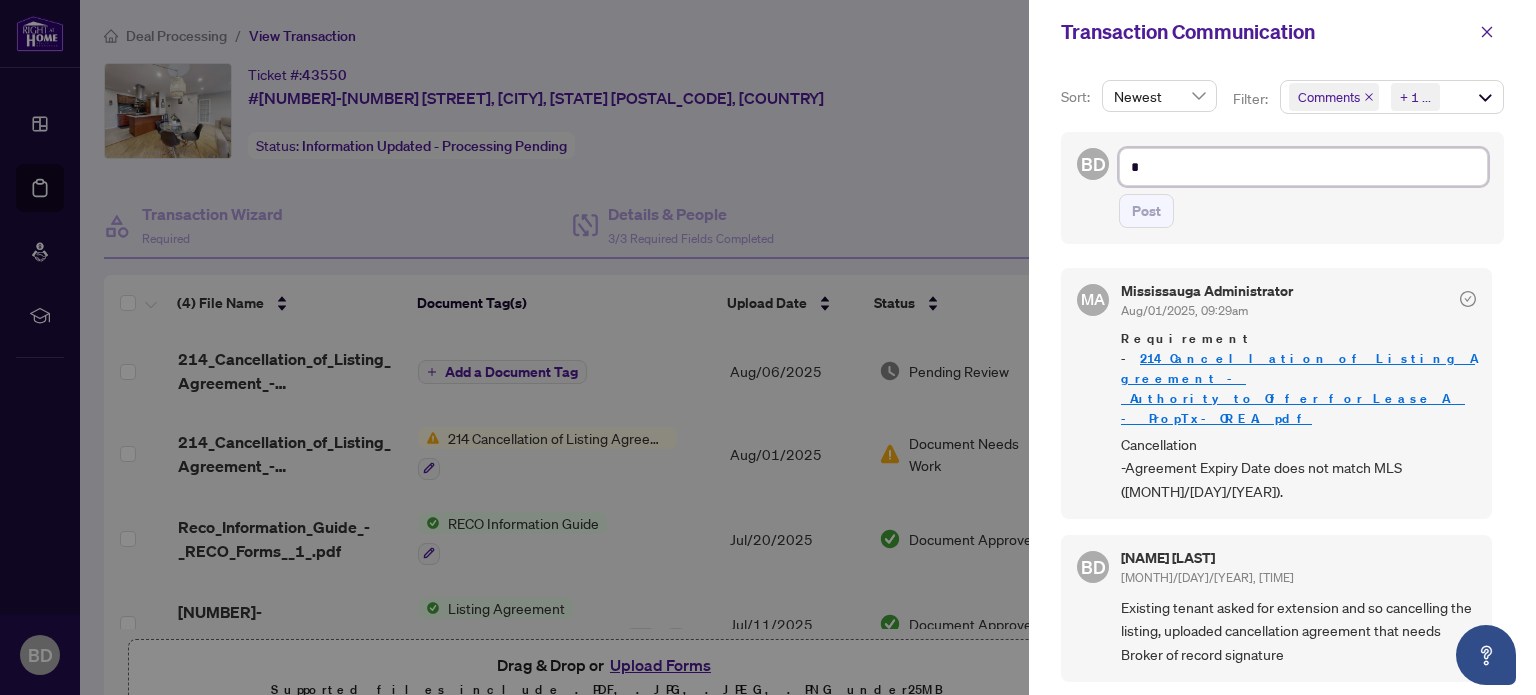 type on "**" 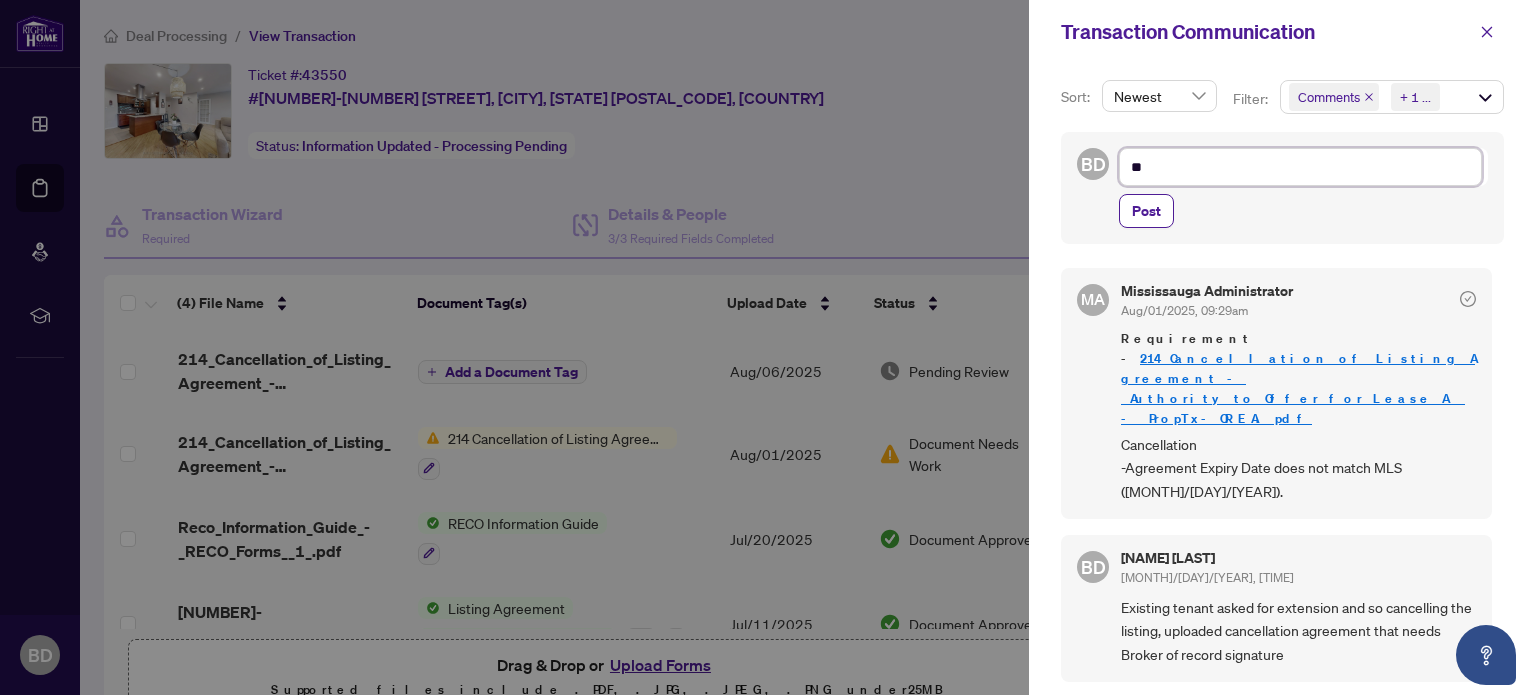 type on "***" 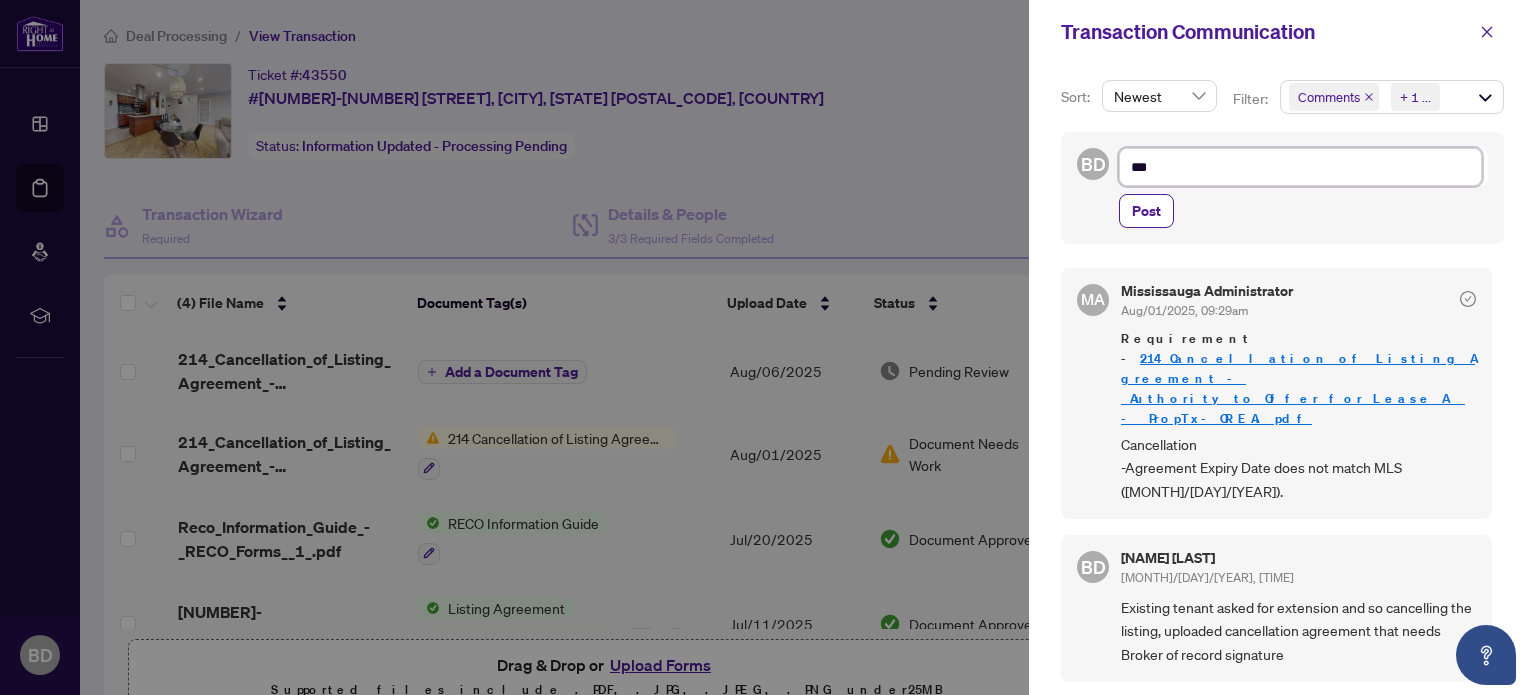 type on "****" 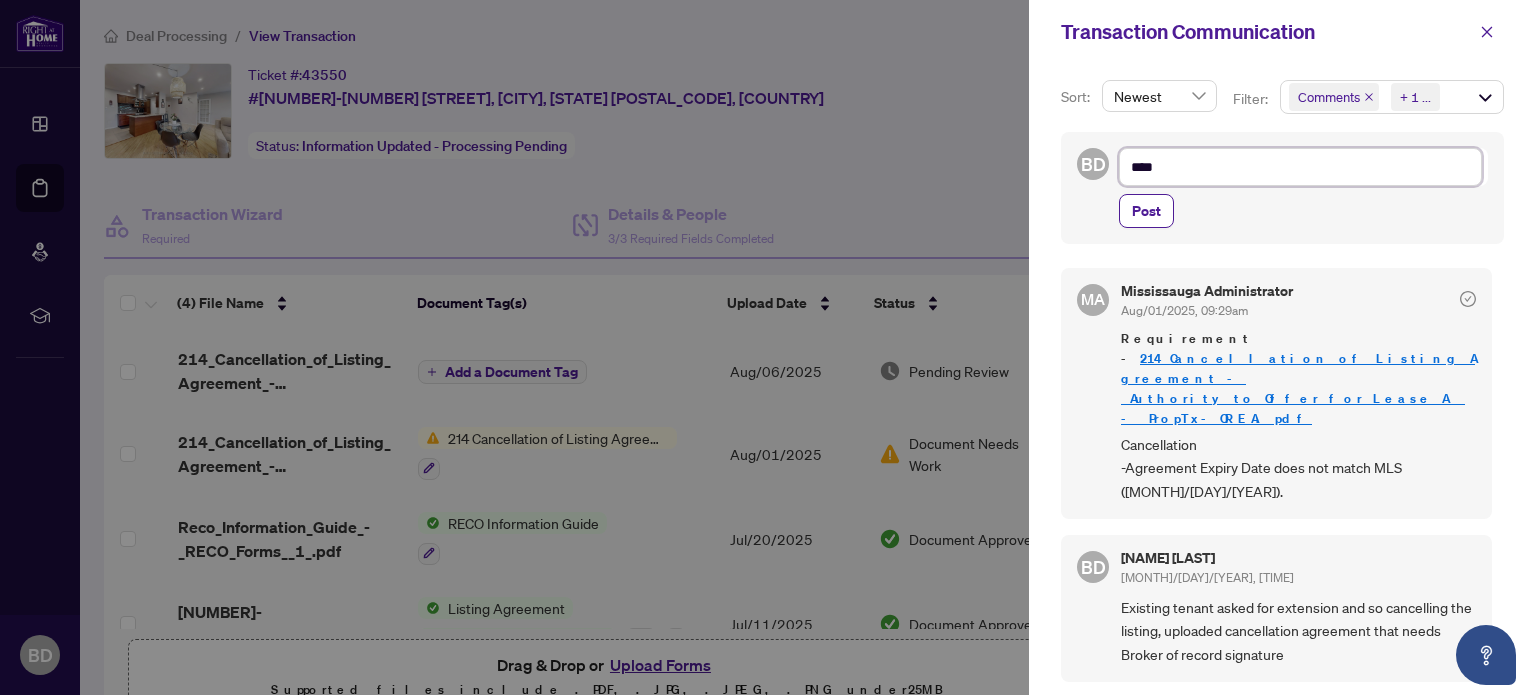 type on "****" 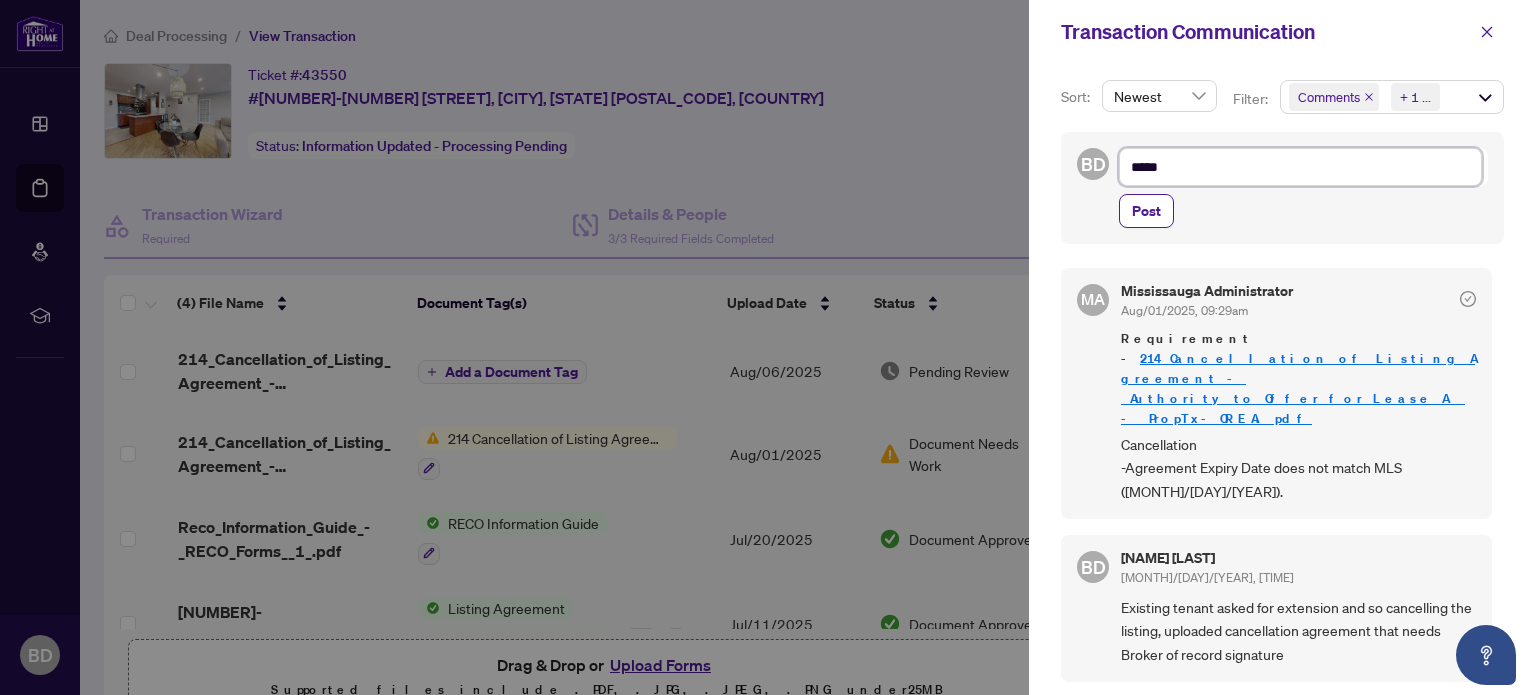 type on "*****" 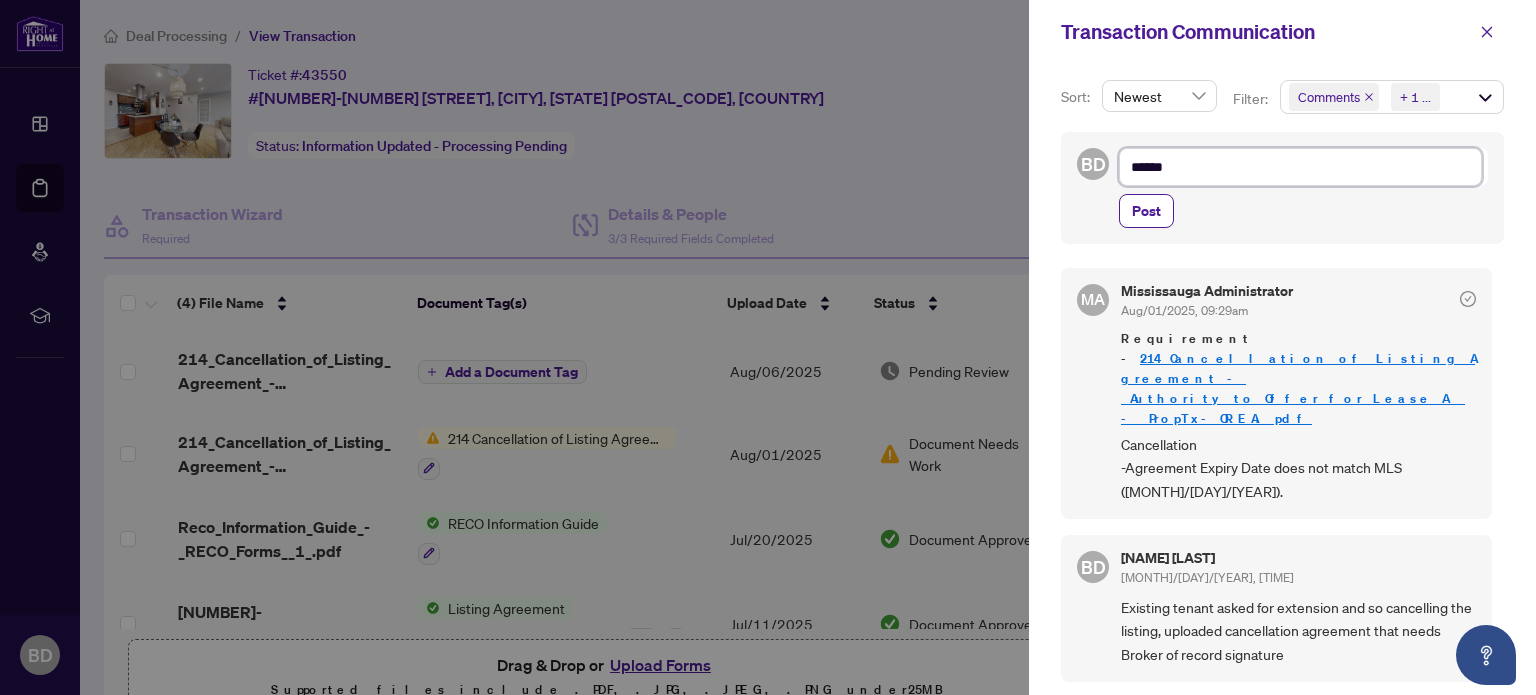 type on "*******" 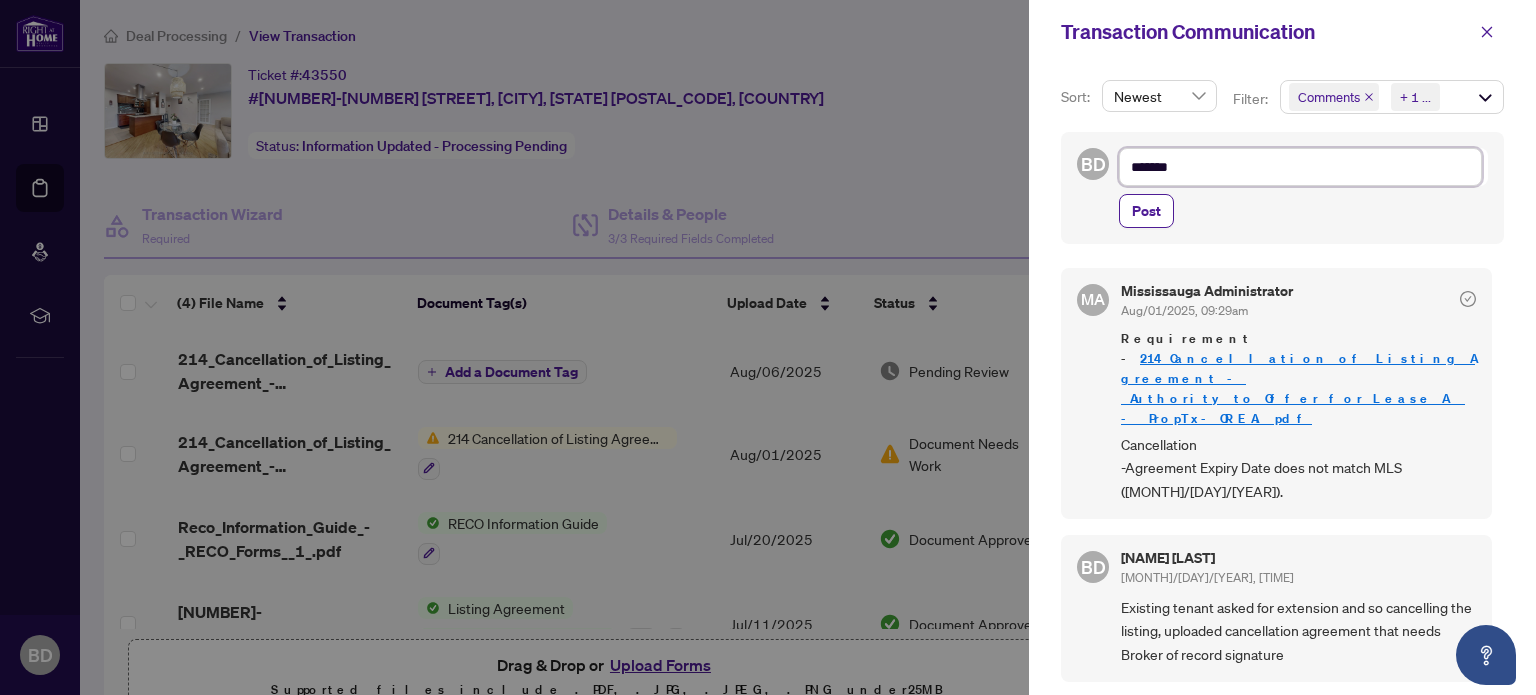type on "*******" 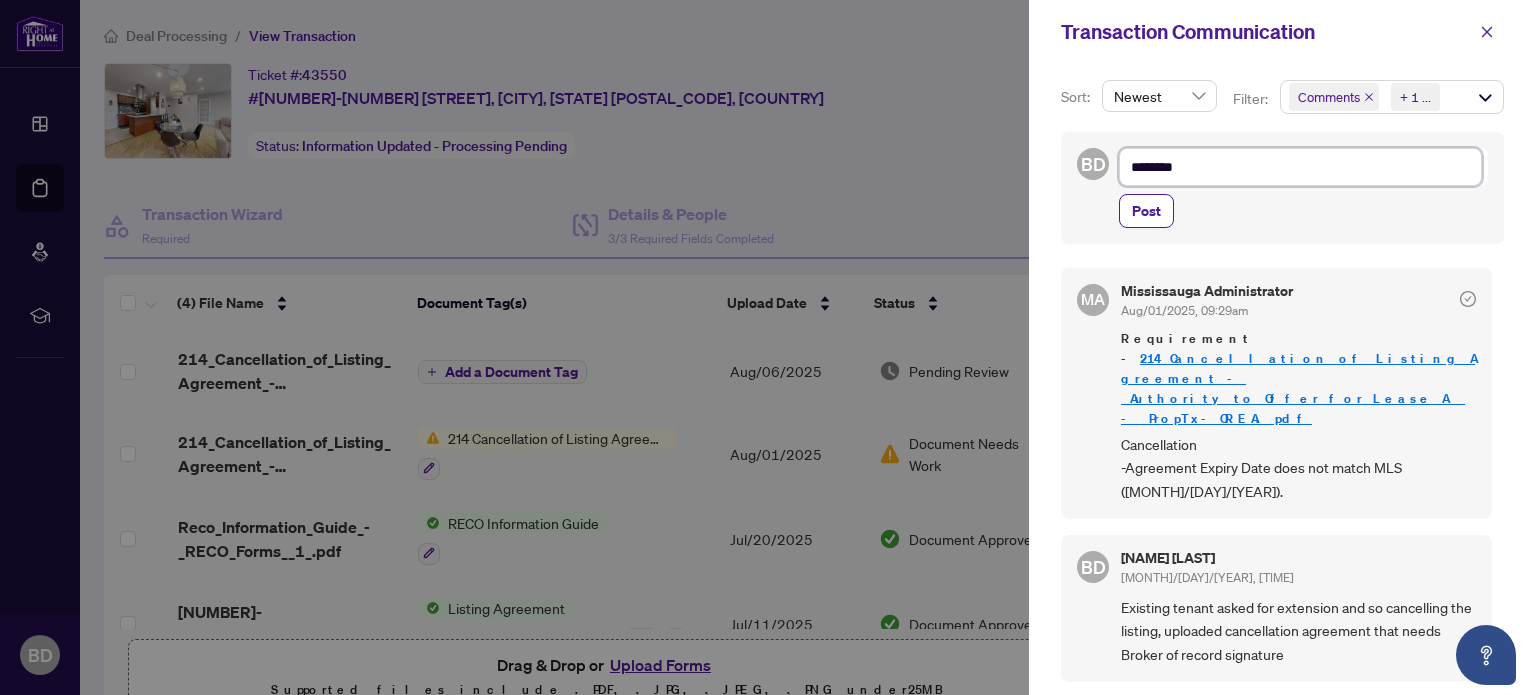 type on "*******" 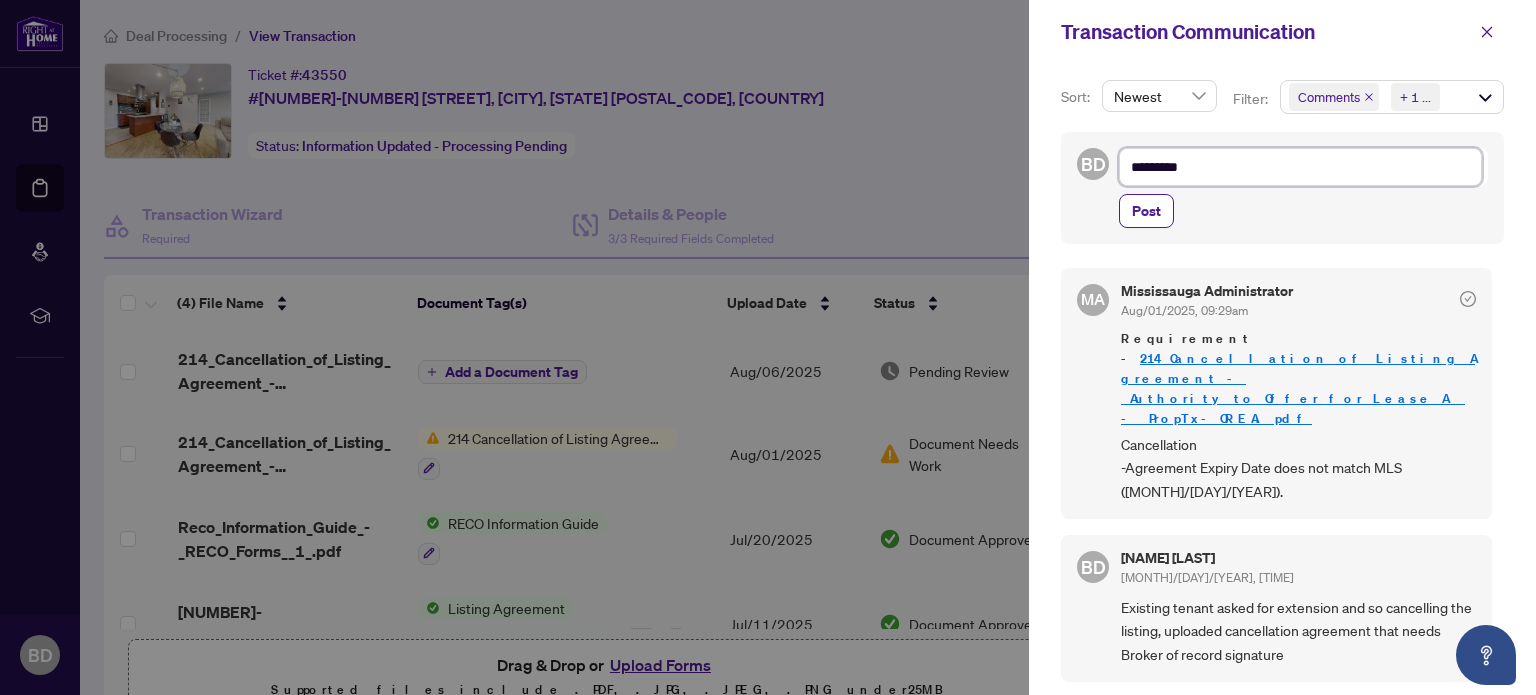 type on "**********" 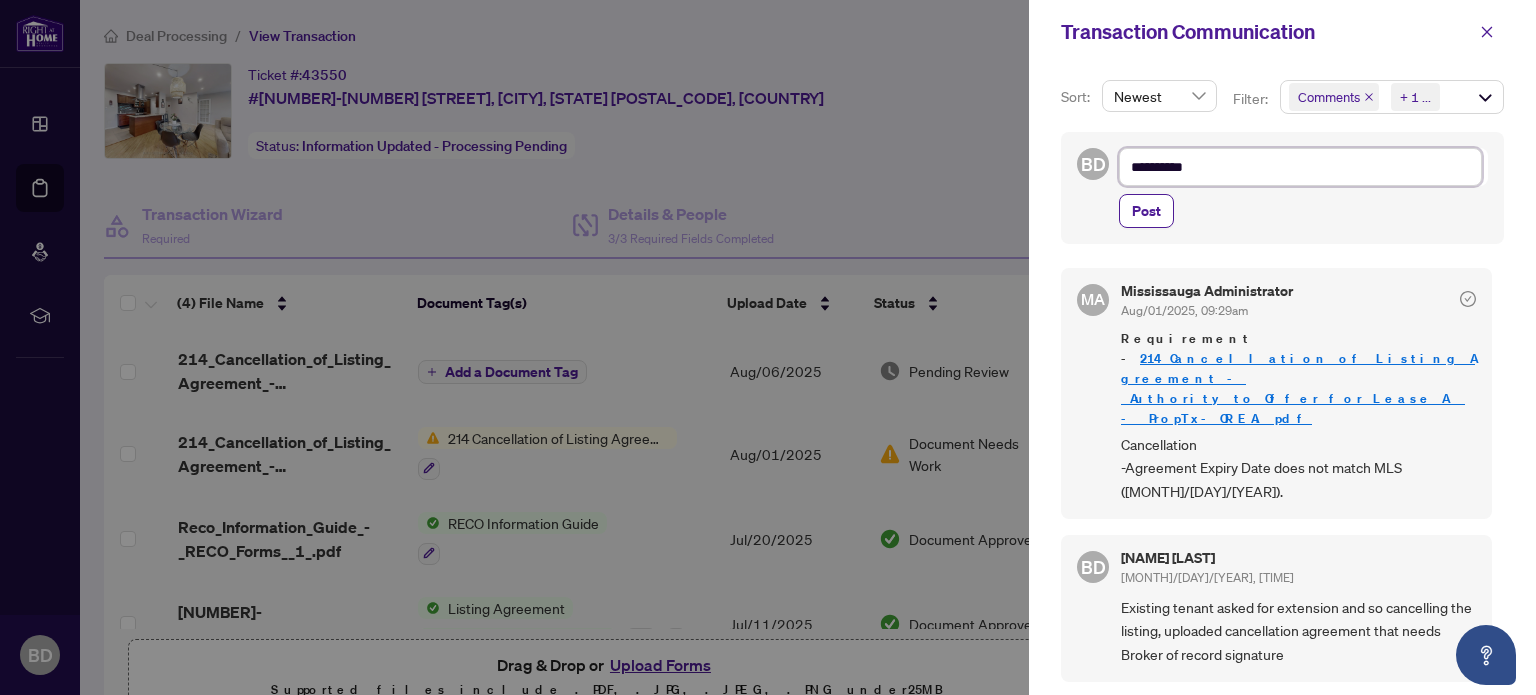 type on "**********" 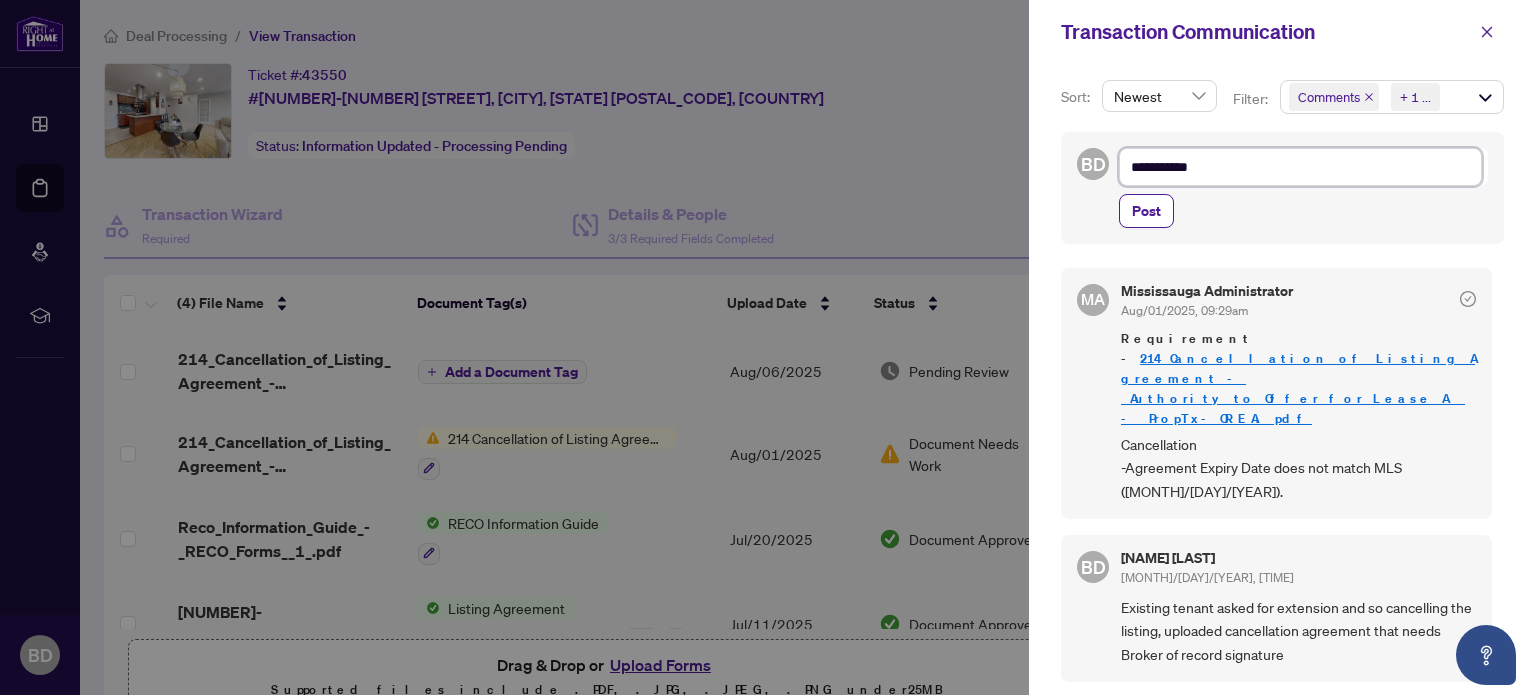 type on "**********" 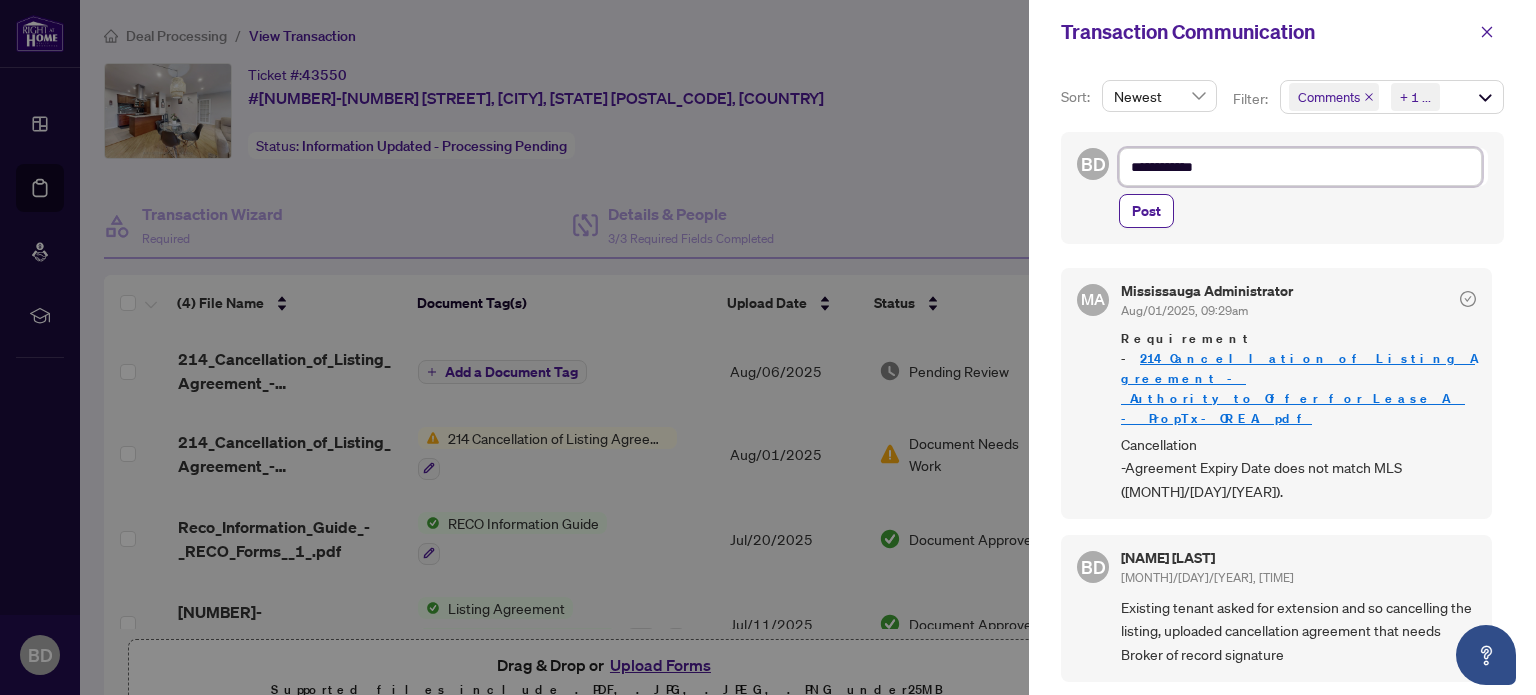 type on "**********" 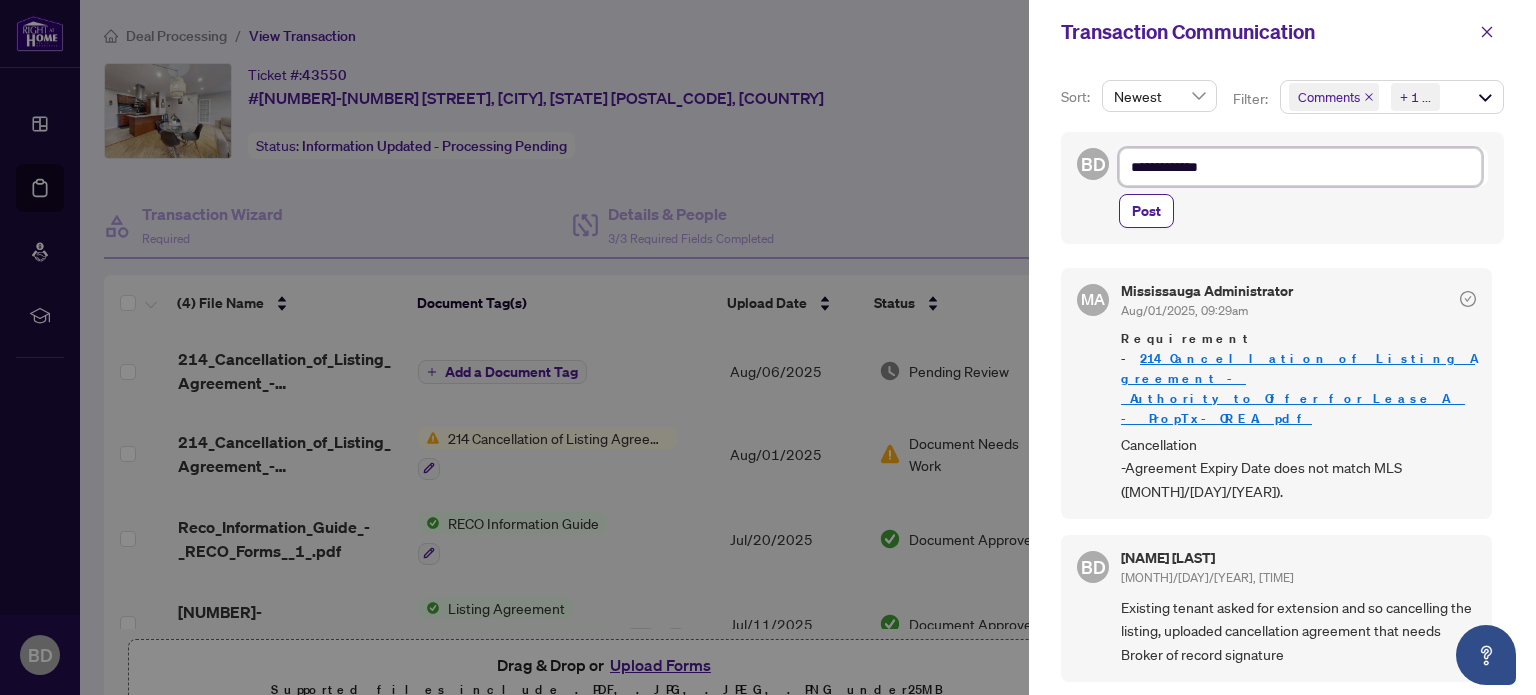 type on "**********" 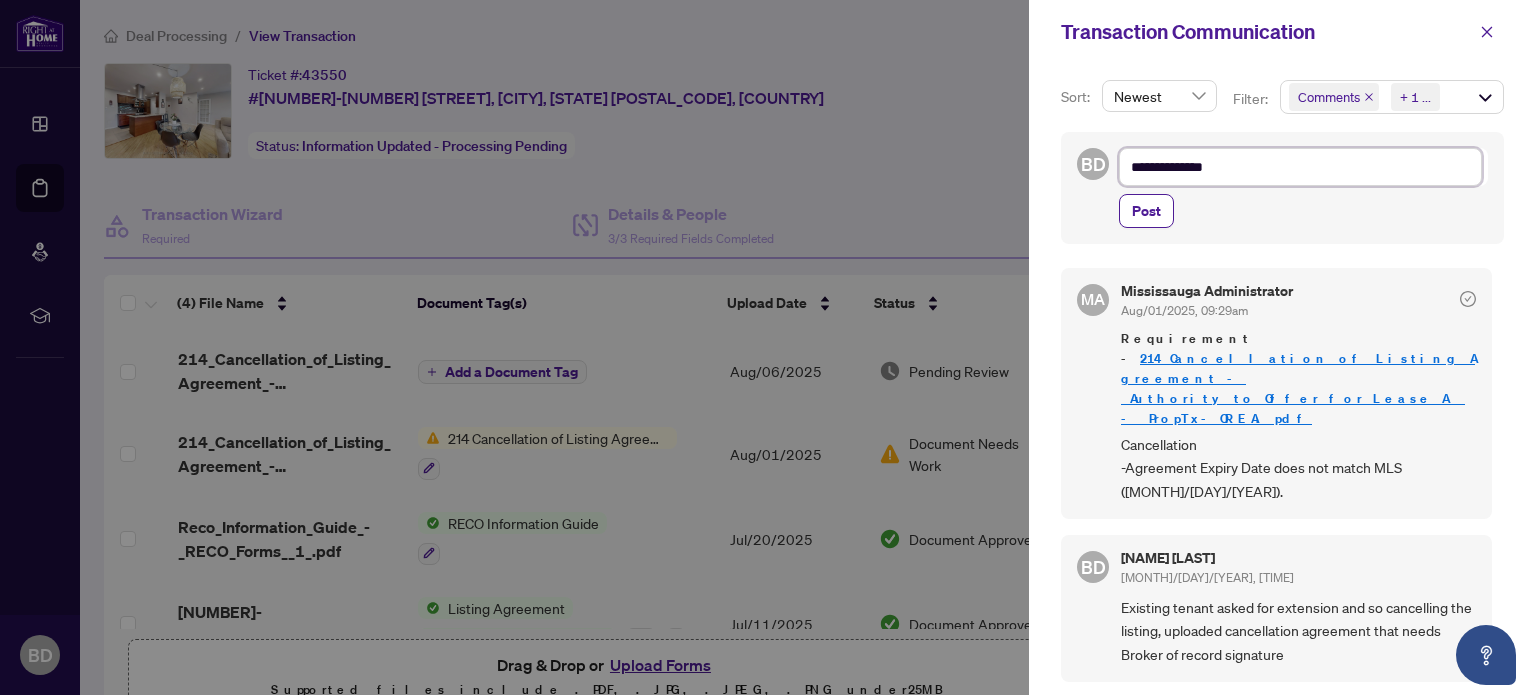 type on "**********" 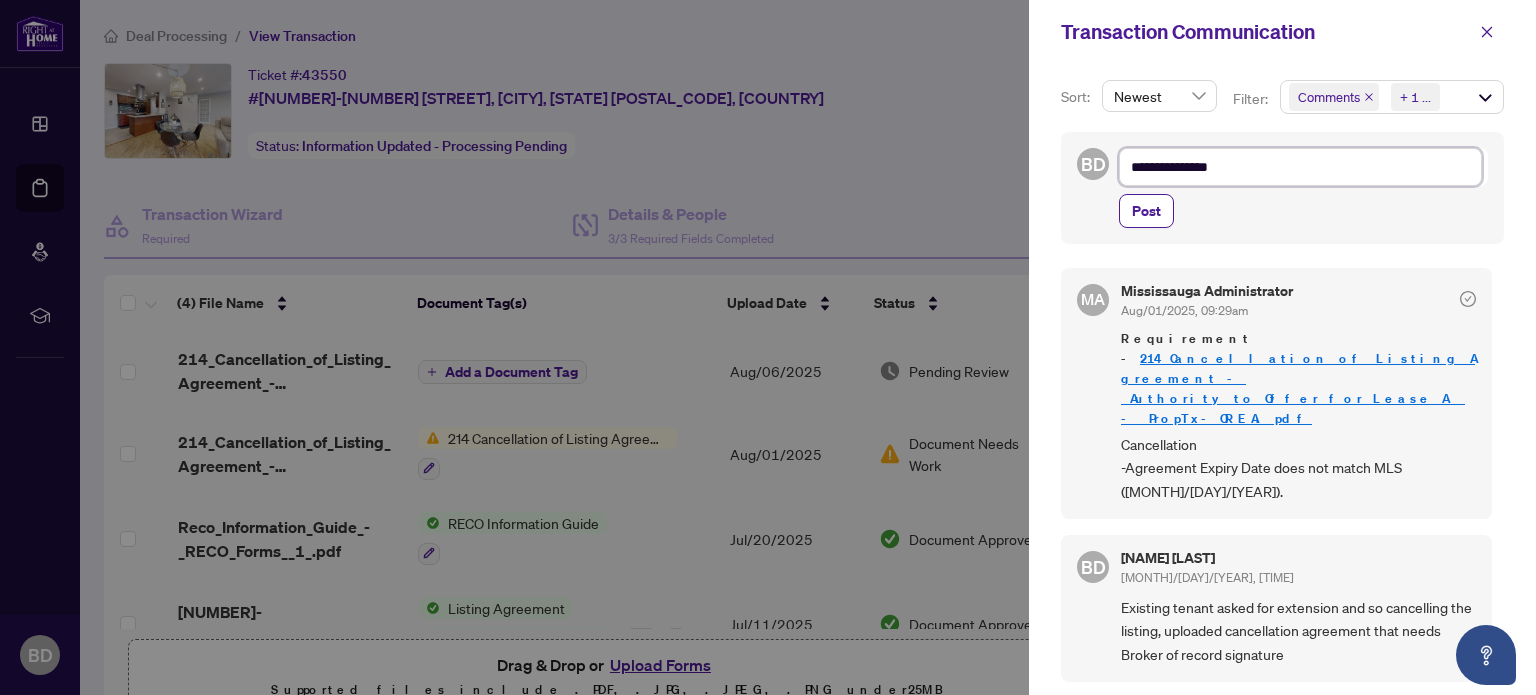 type on "**********" 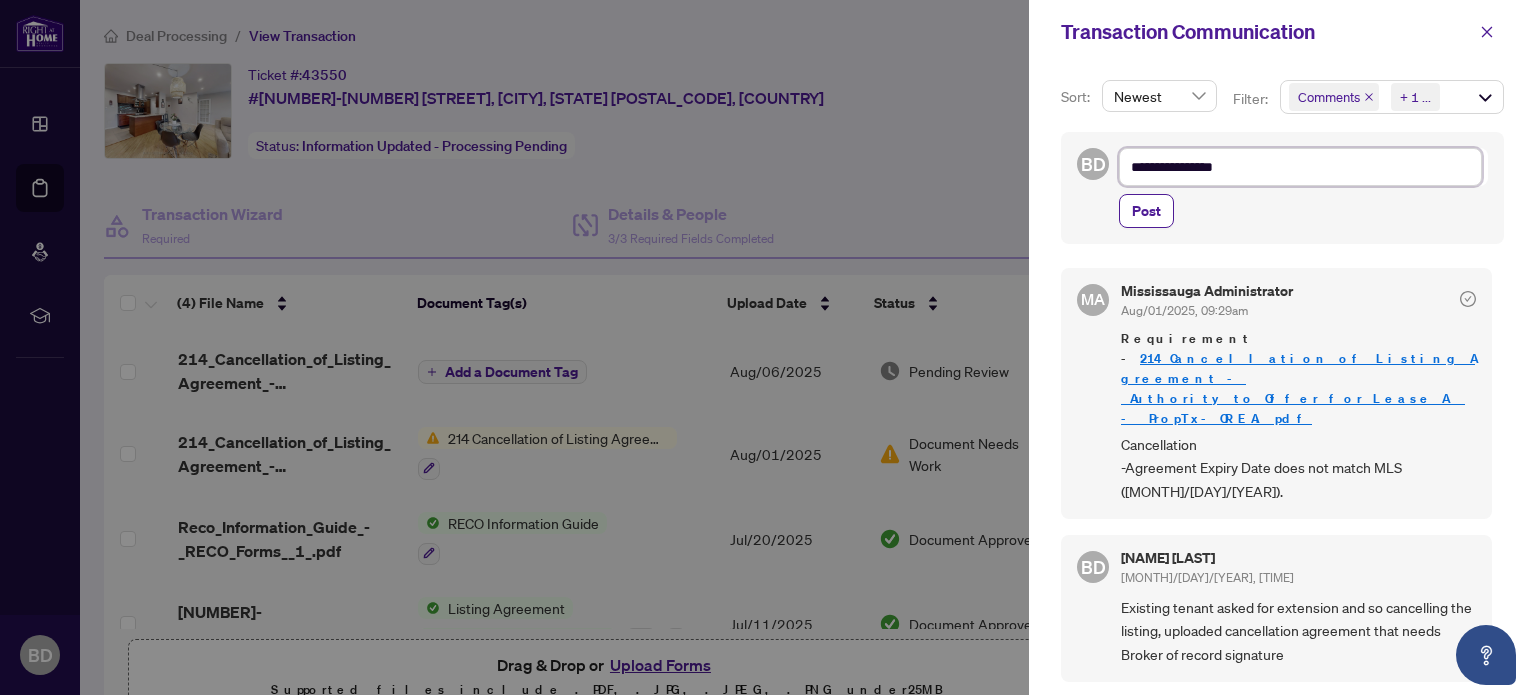 type on "**********" 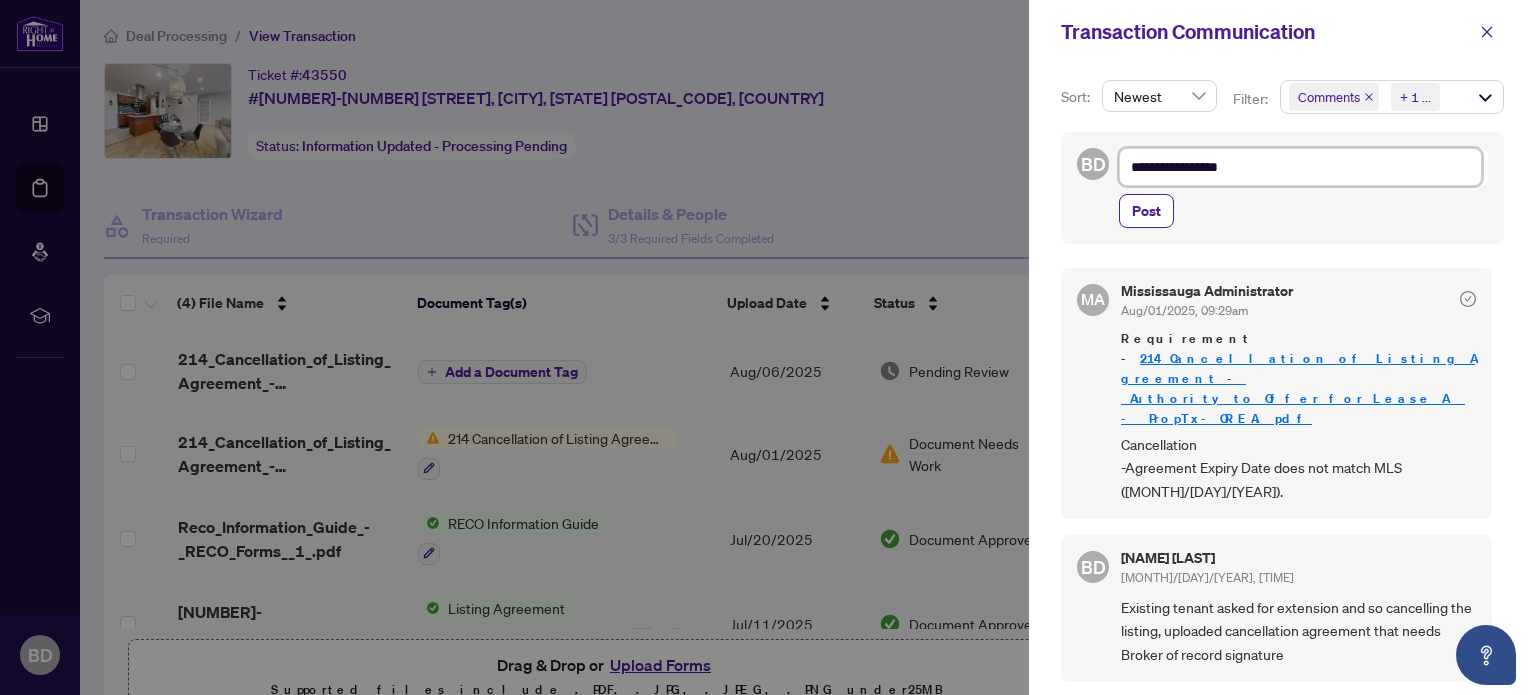 type on "**********" 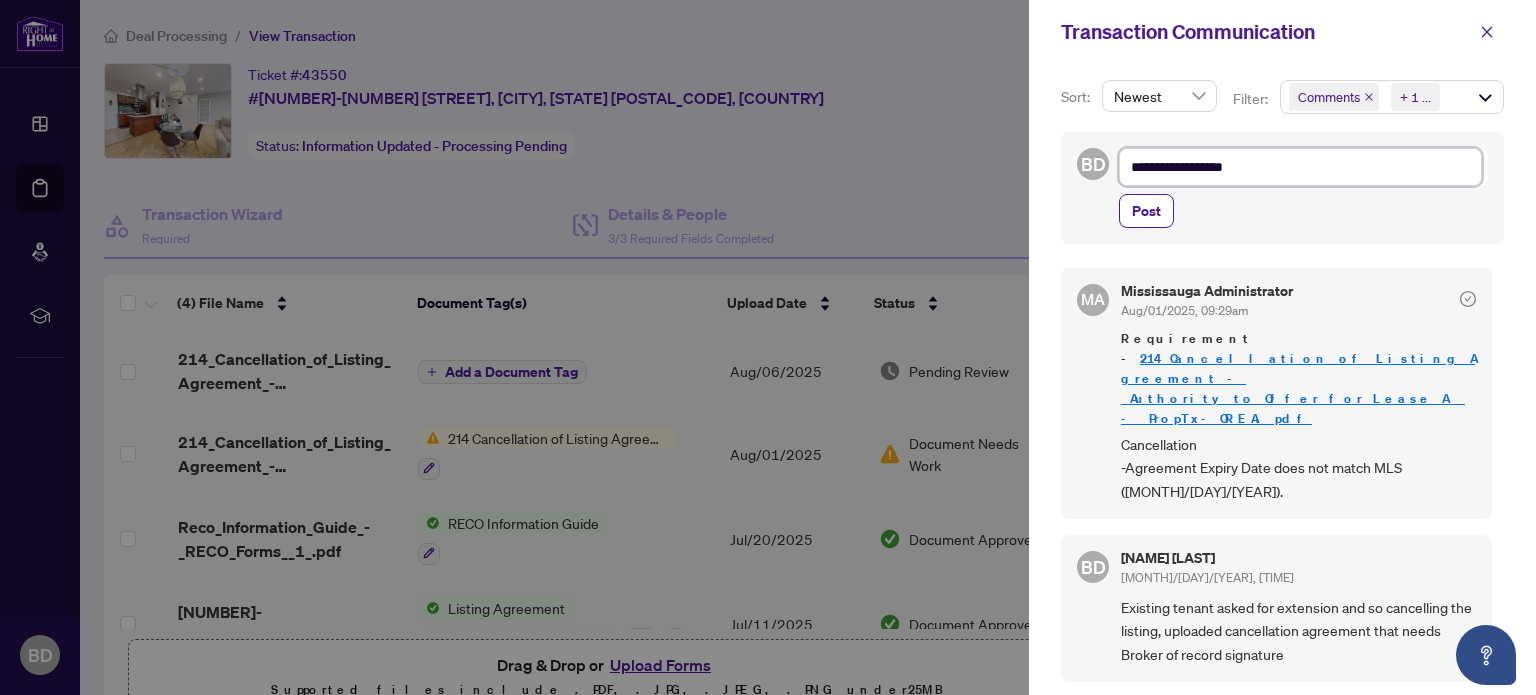 type on "**********" 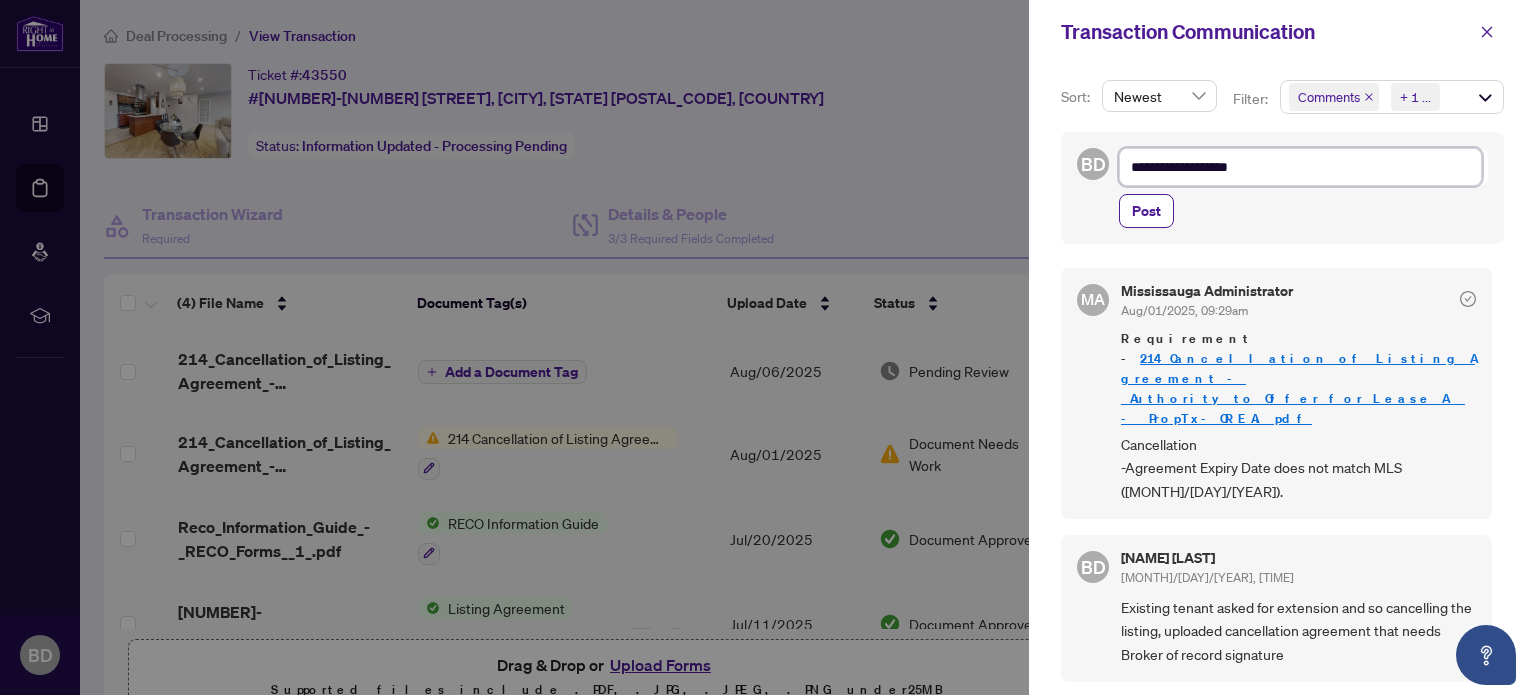 type on "**********" 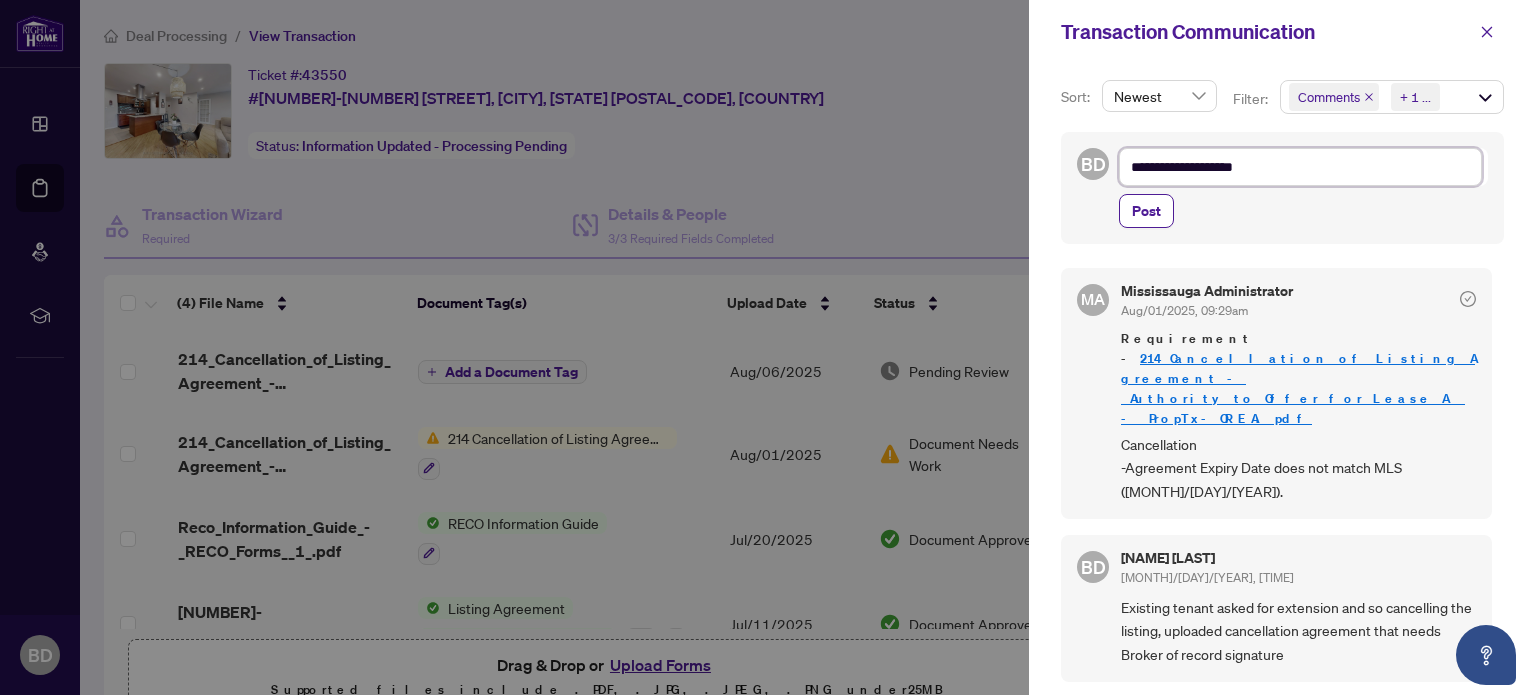type on "**********" 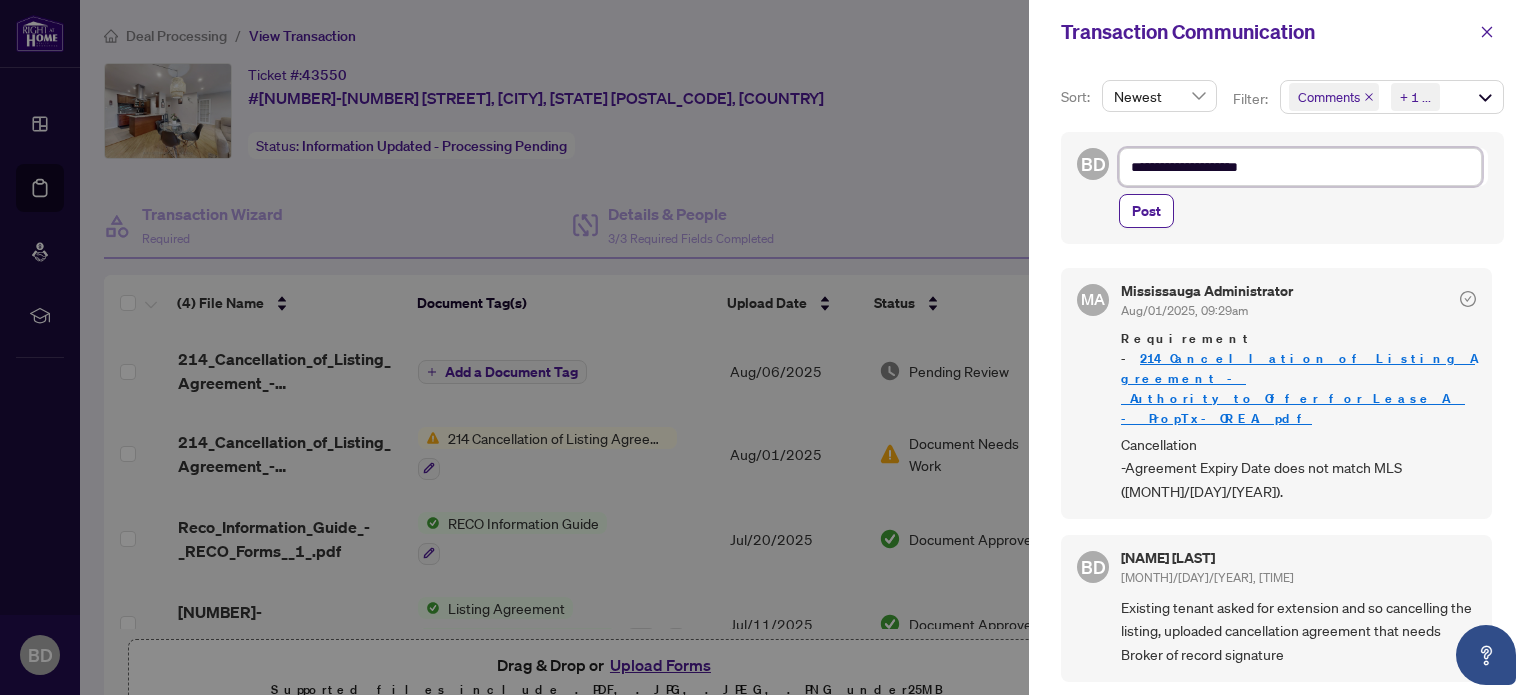 type on "**********" 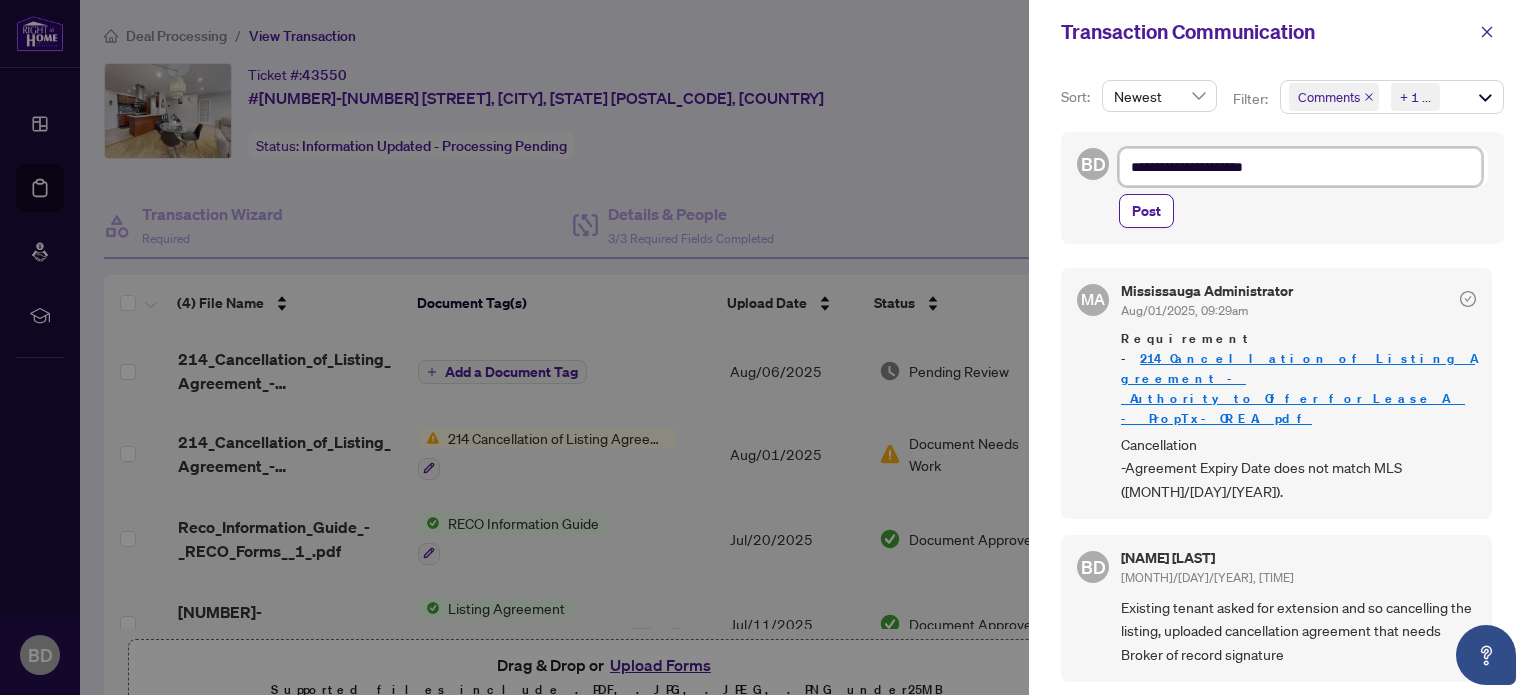 type on "**********" 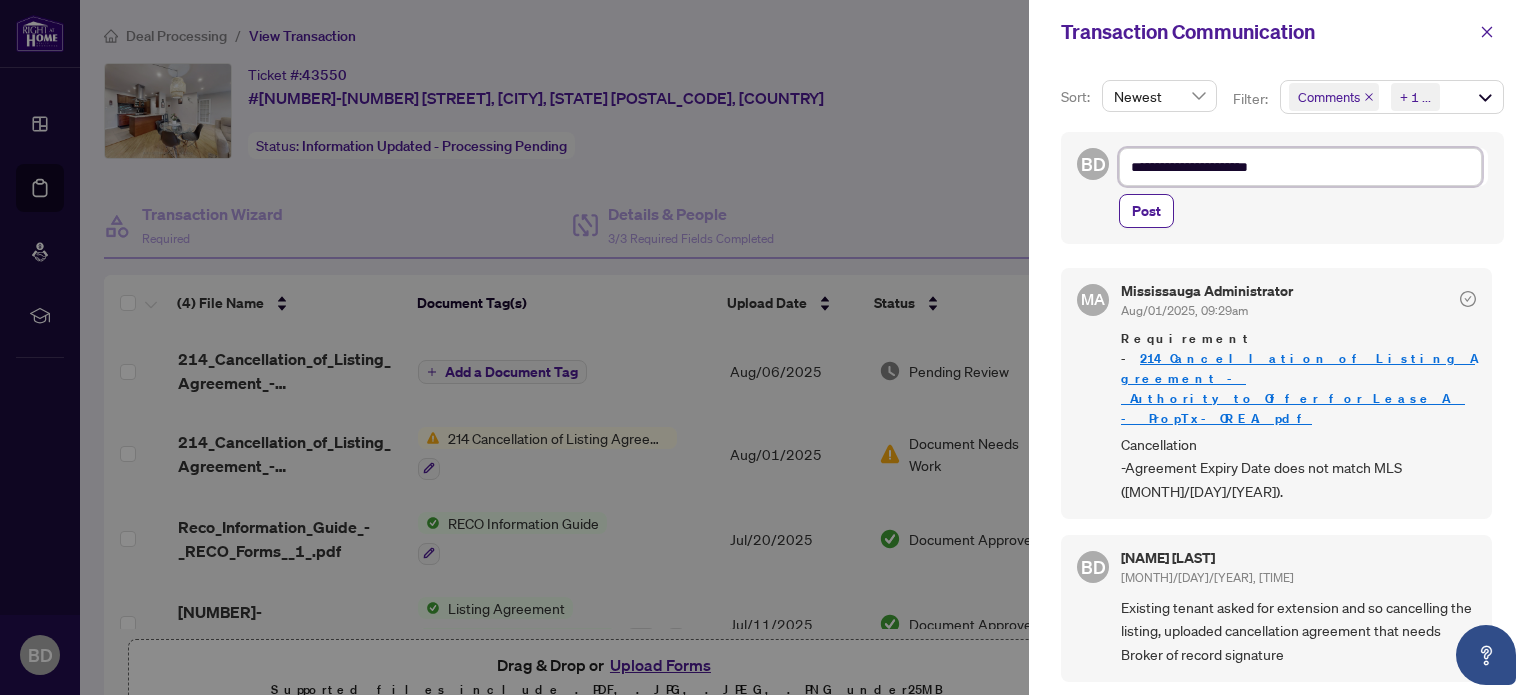 type on "**********" 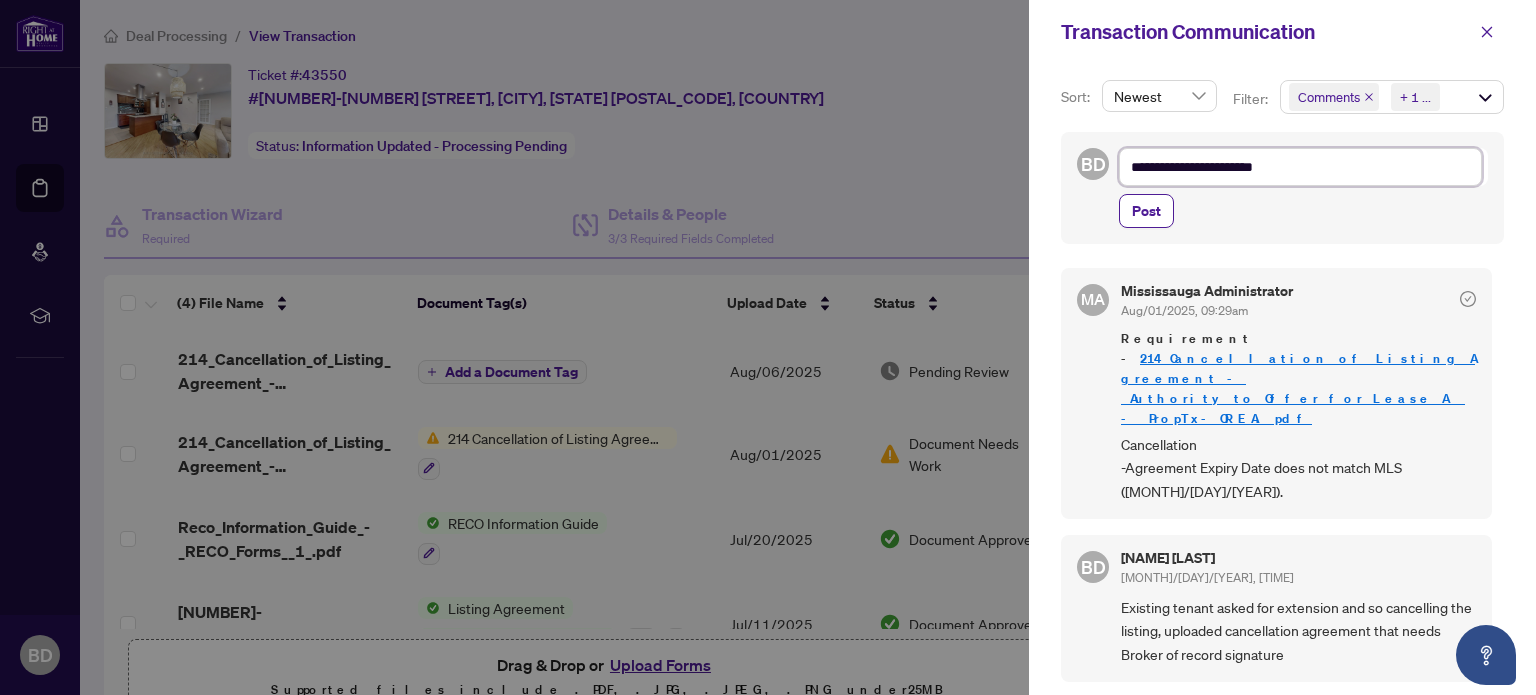 type on "**********" 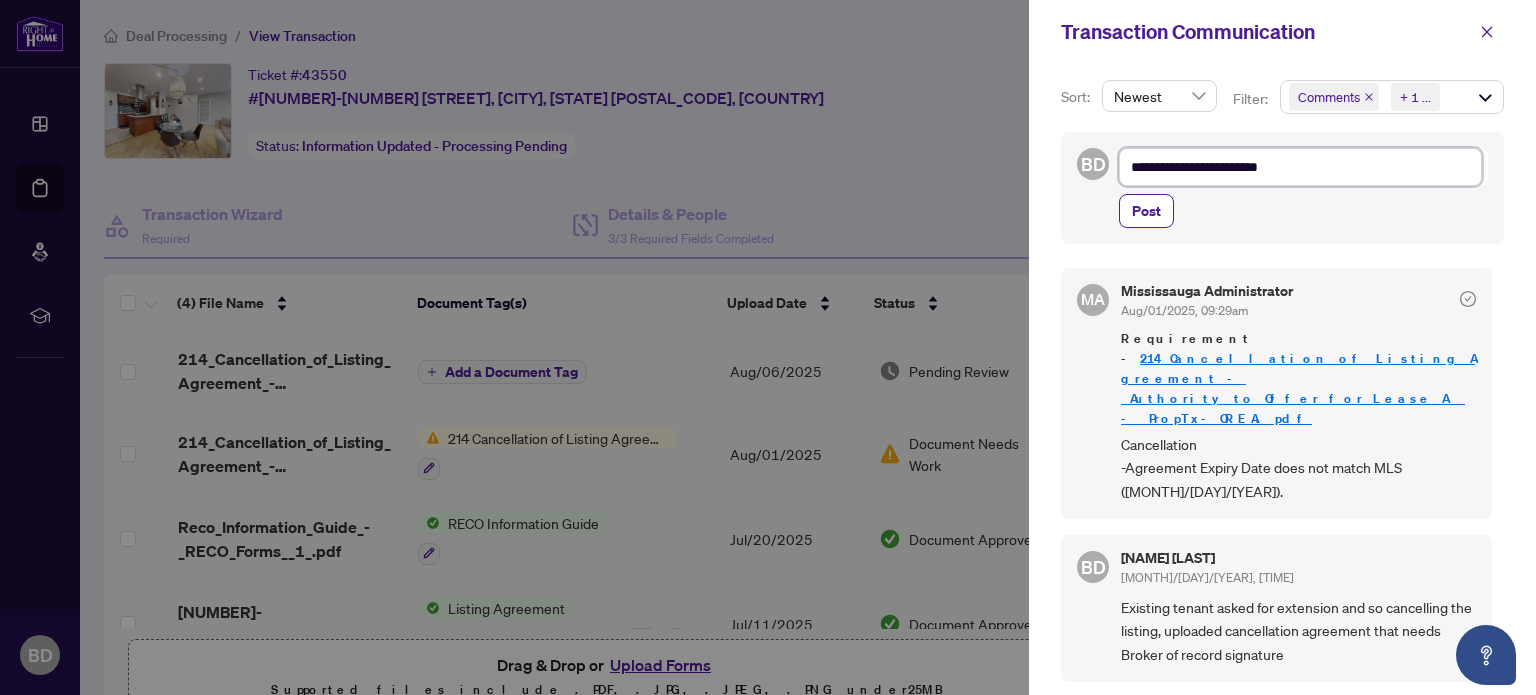 type on "**********" 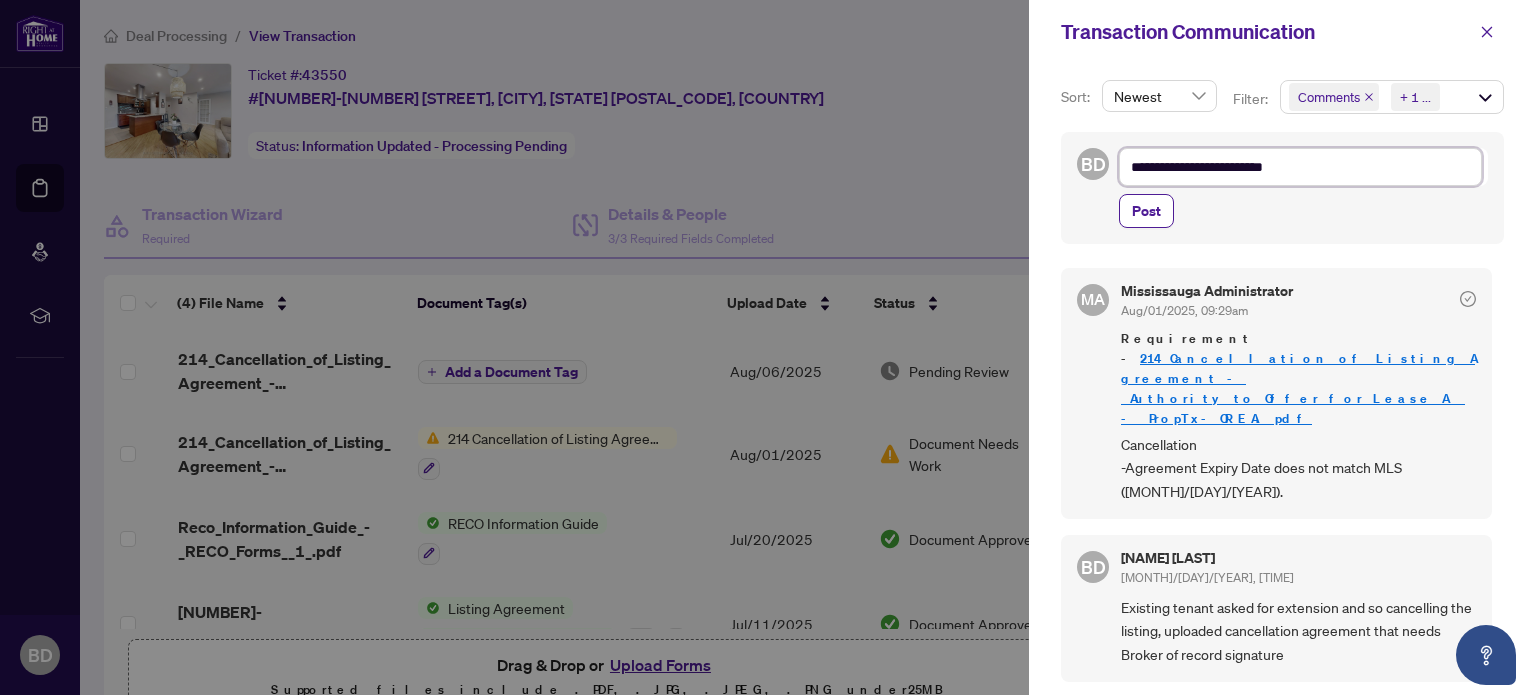 type on "**********" 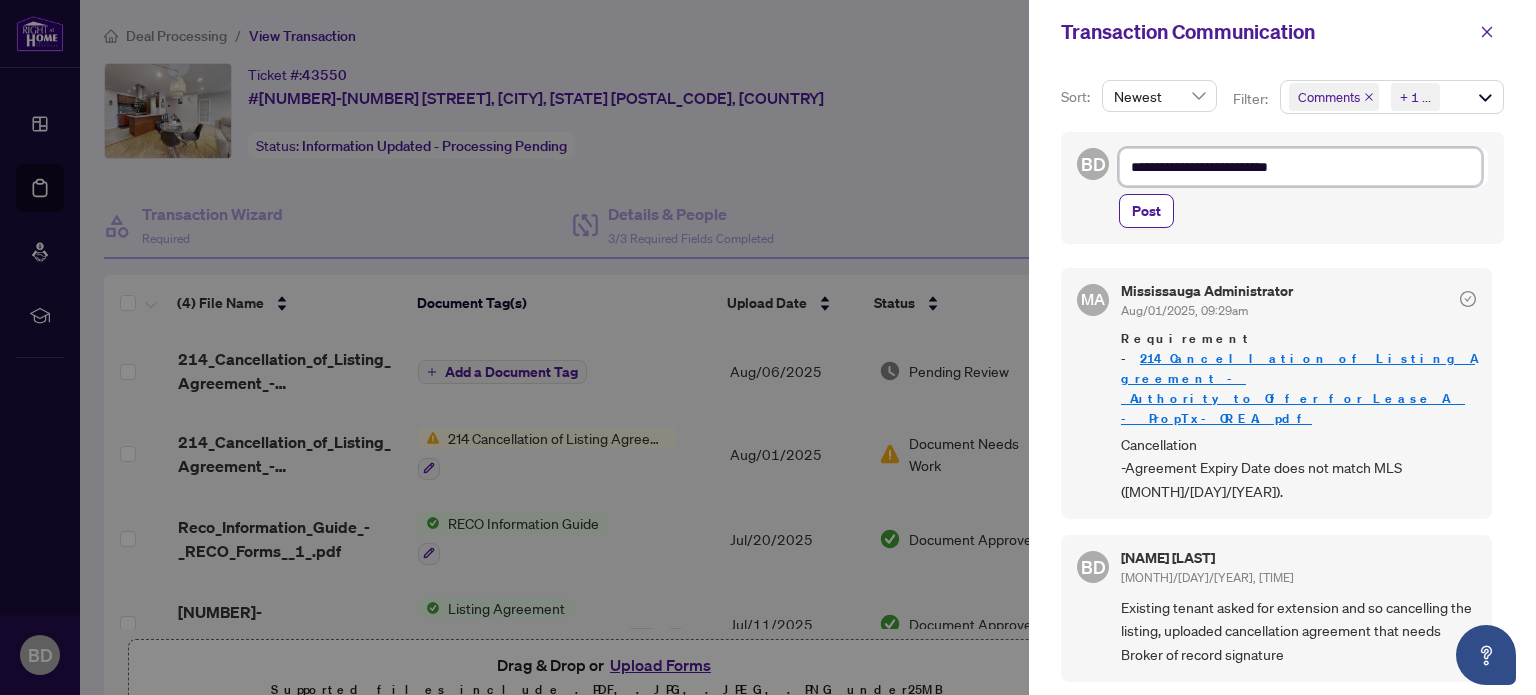 type on "**********" 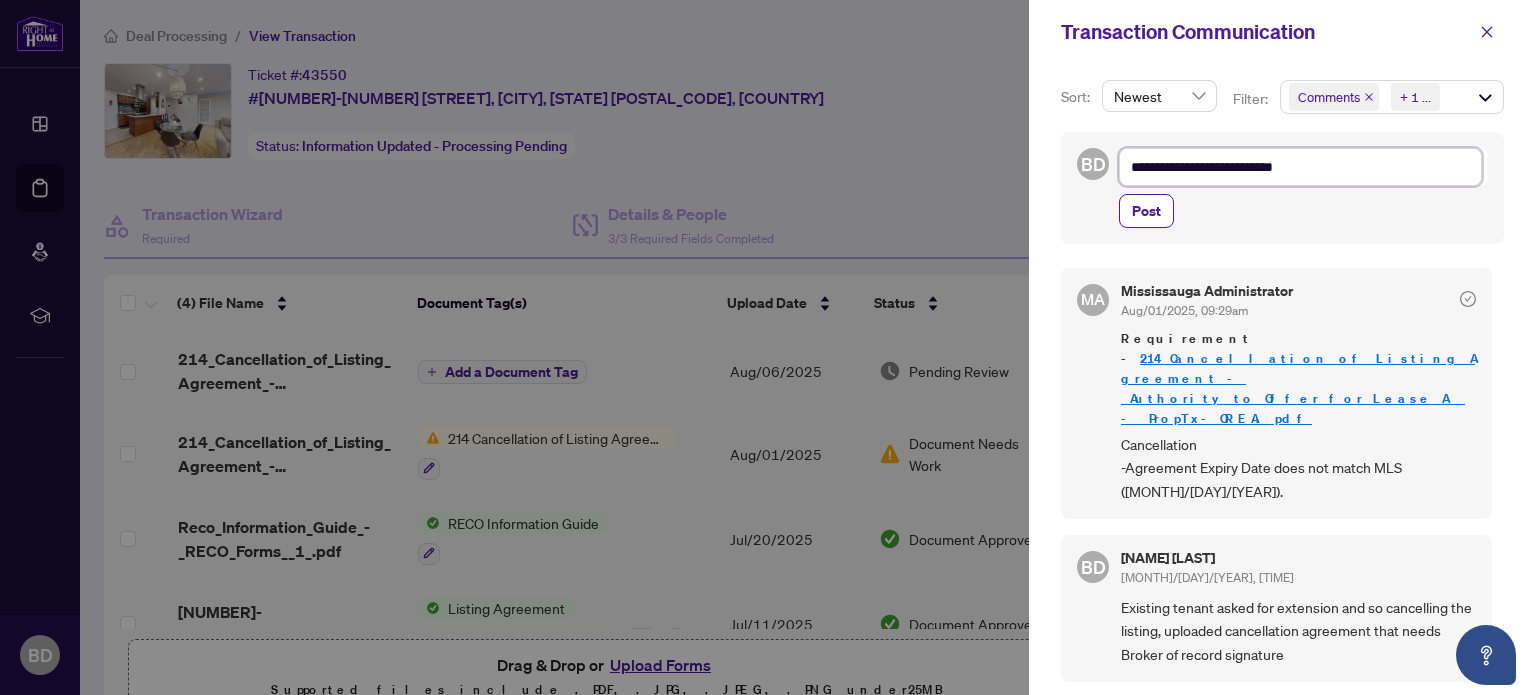 type on "**********" 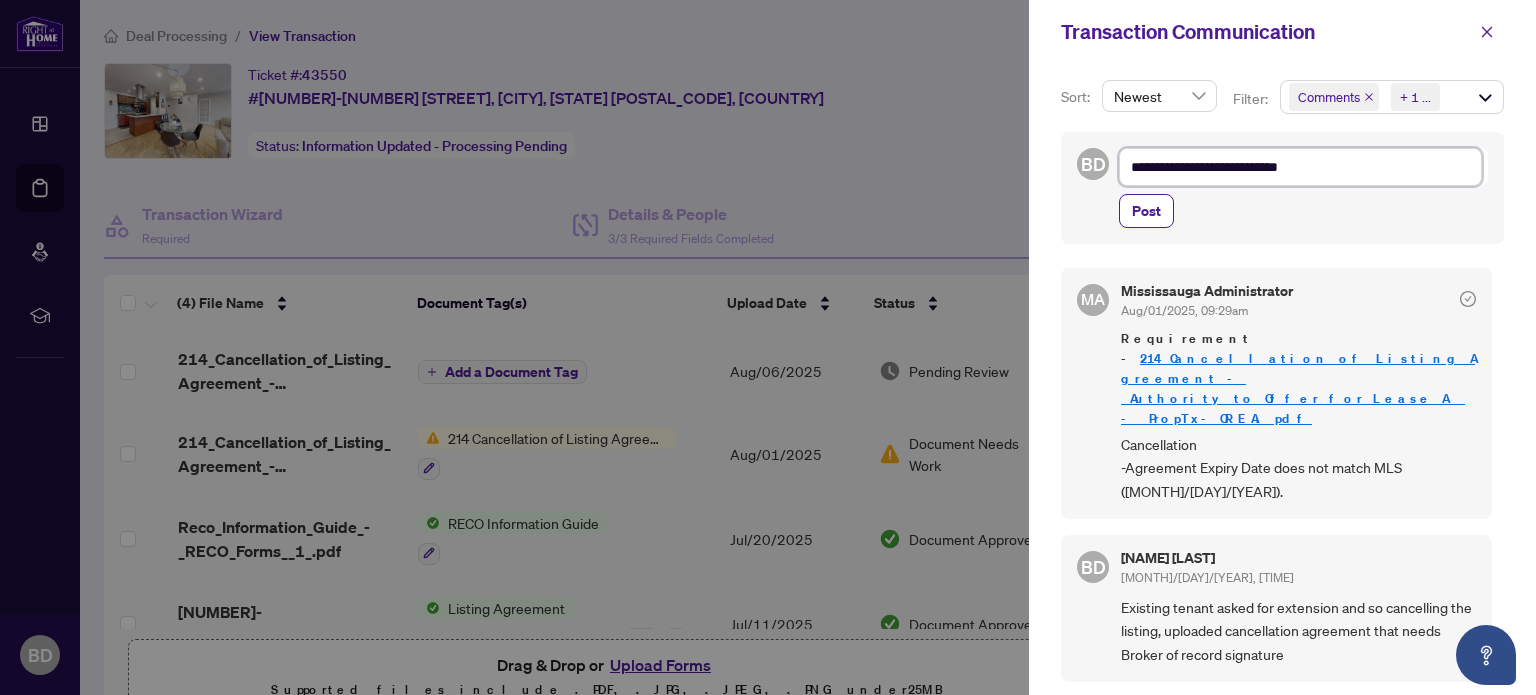 type on "**********" 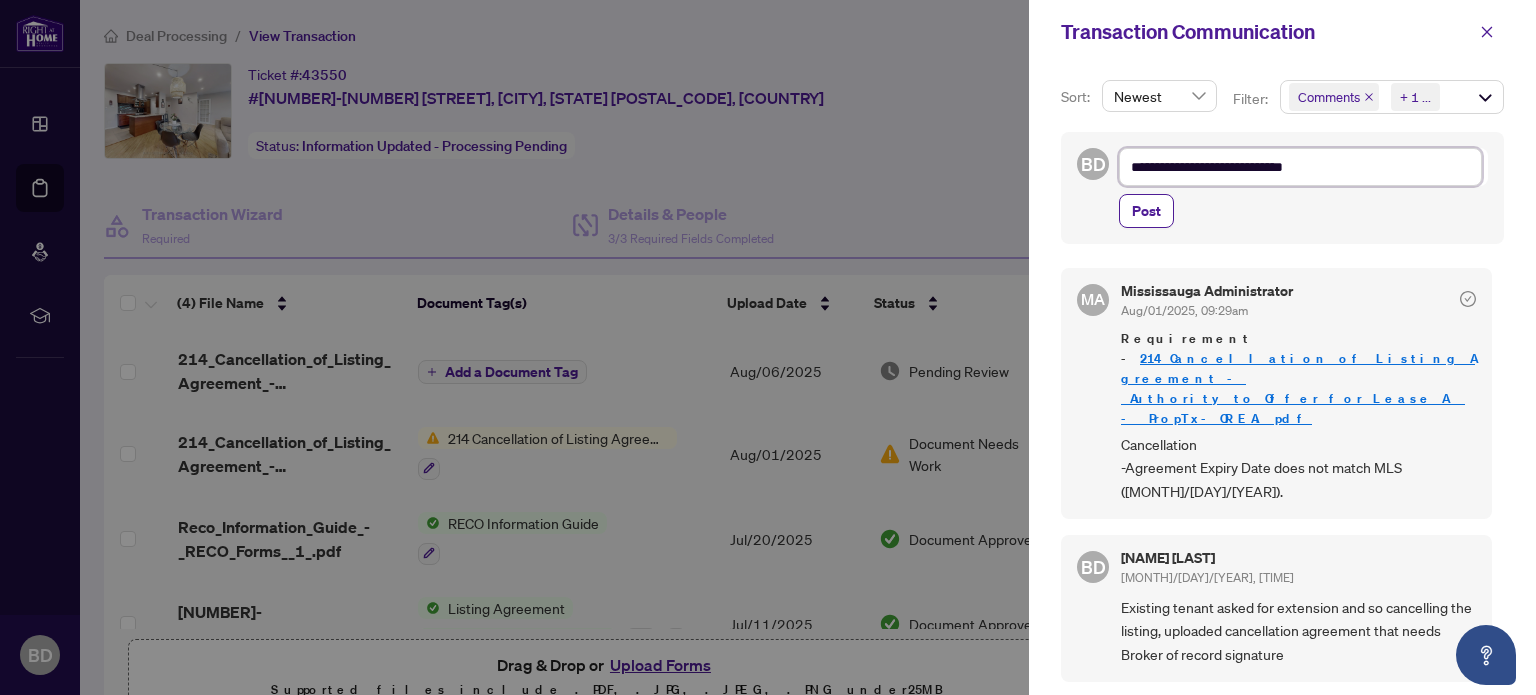 type on "**********" 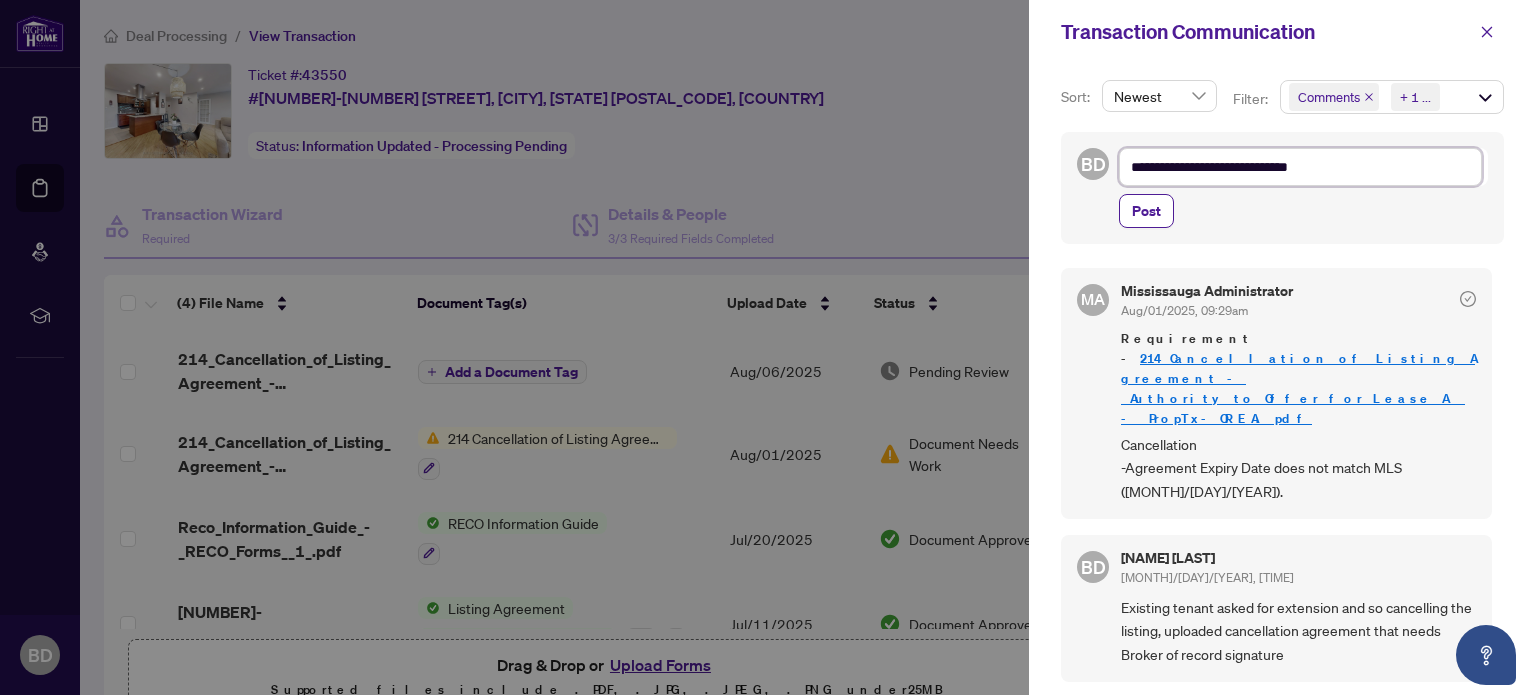 type on "**********" 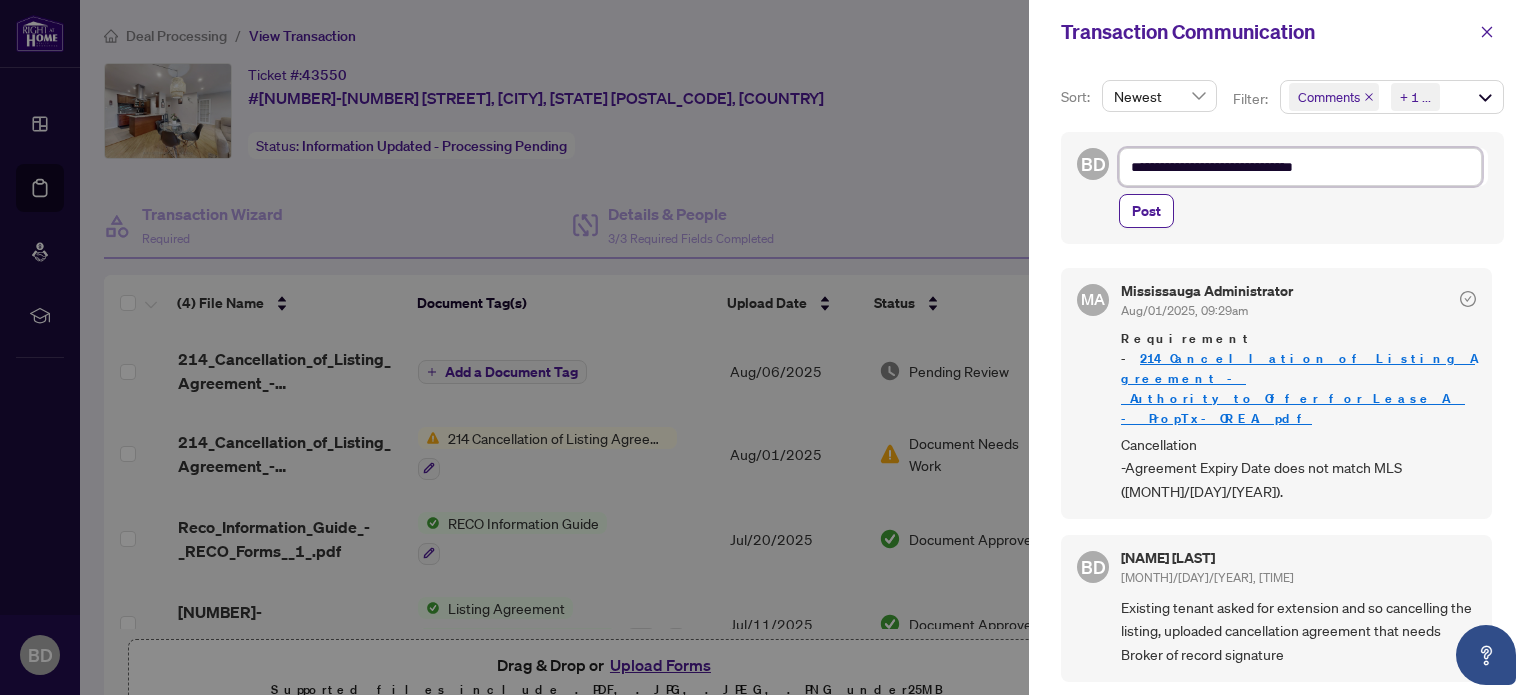 type on "**********" 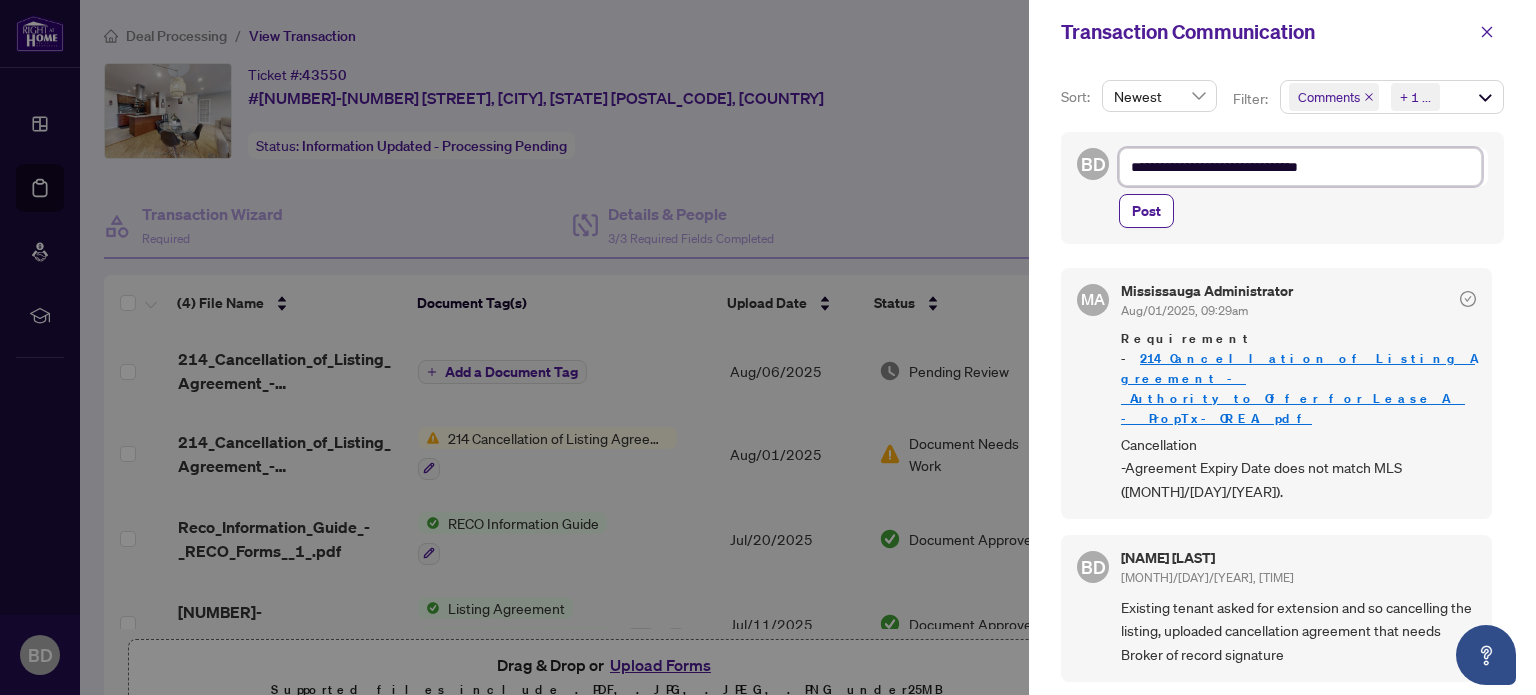 type on "**********" 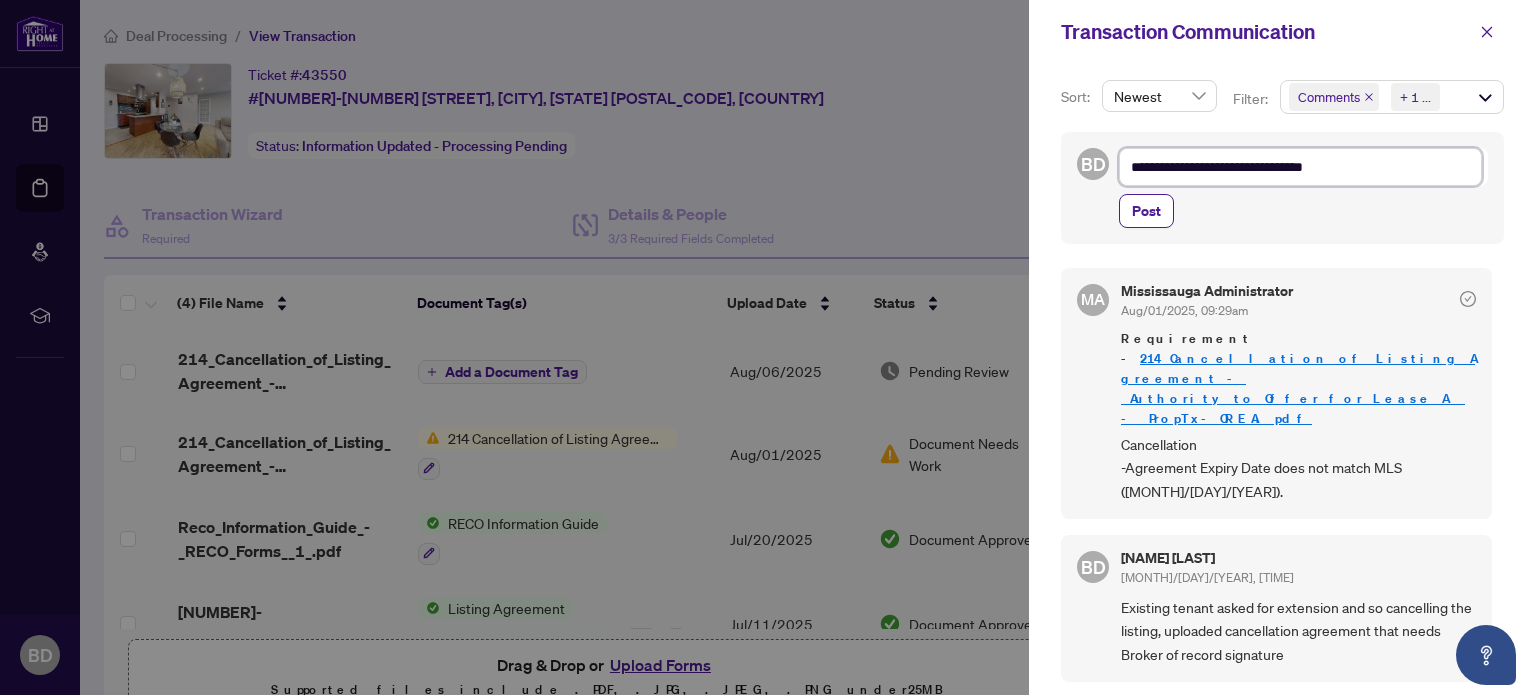 type on "**********" 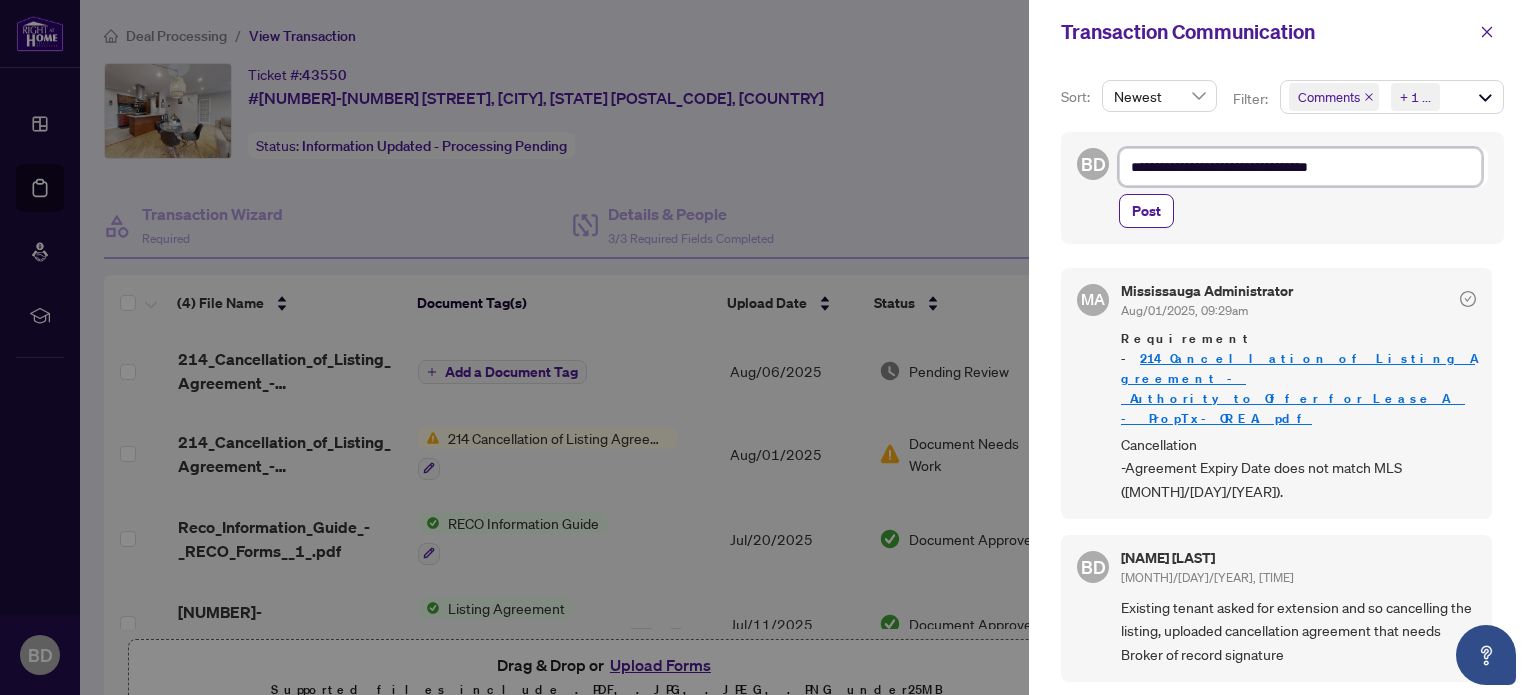 type on "**********" 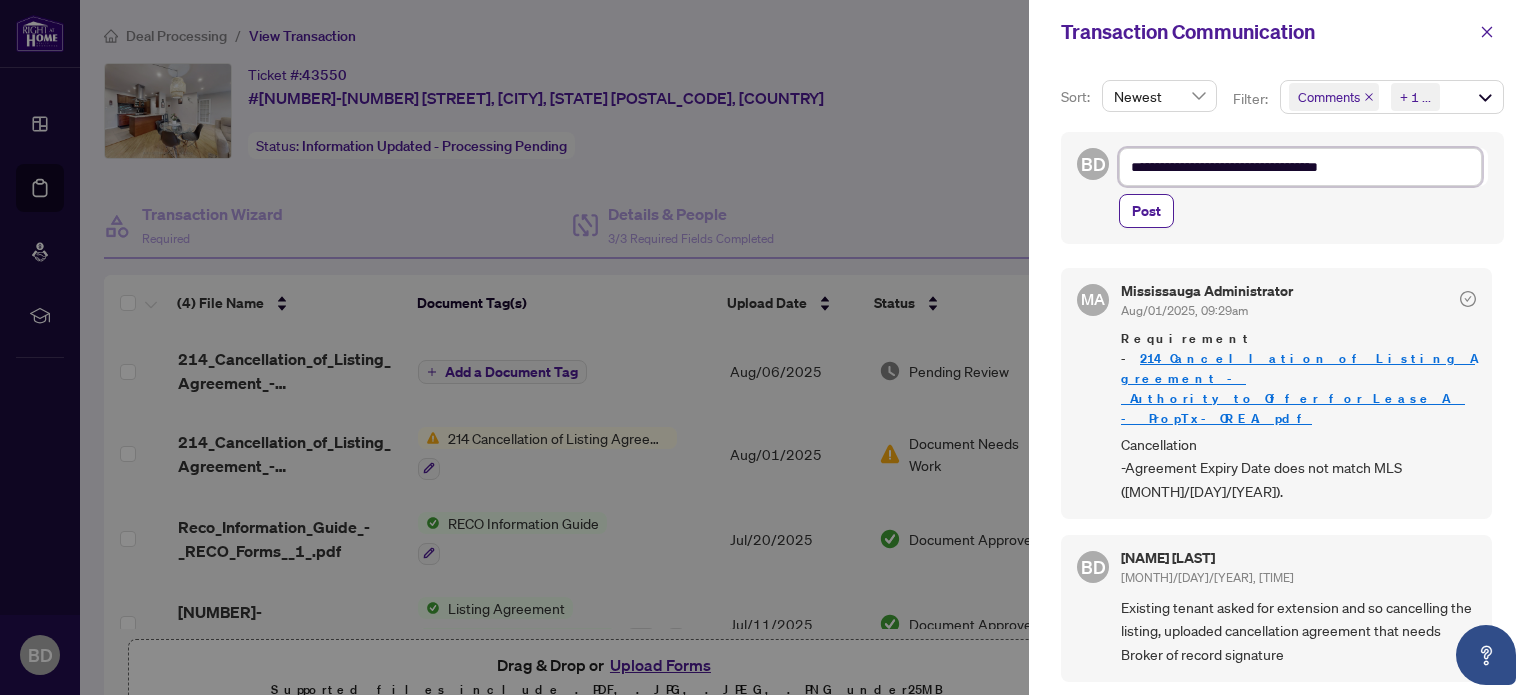 type on "**********" 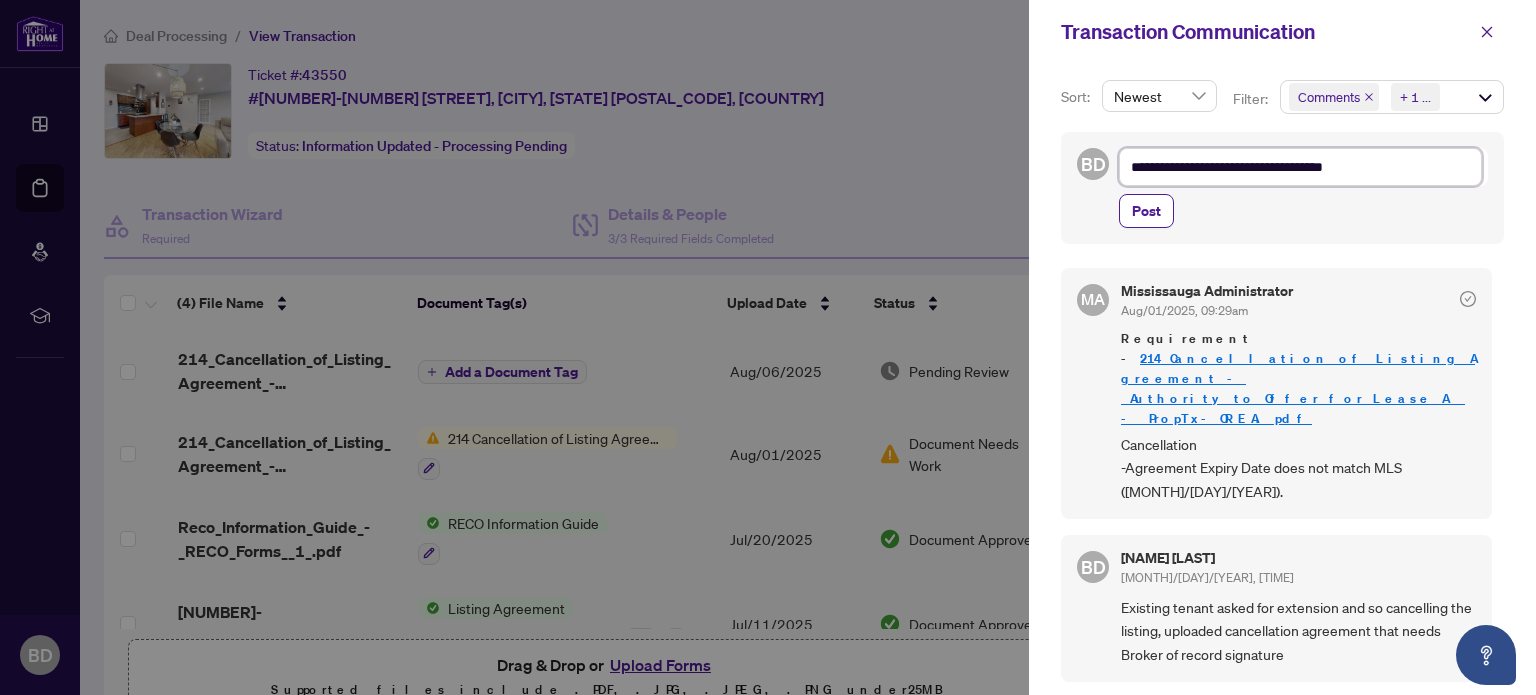 type on "**********" 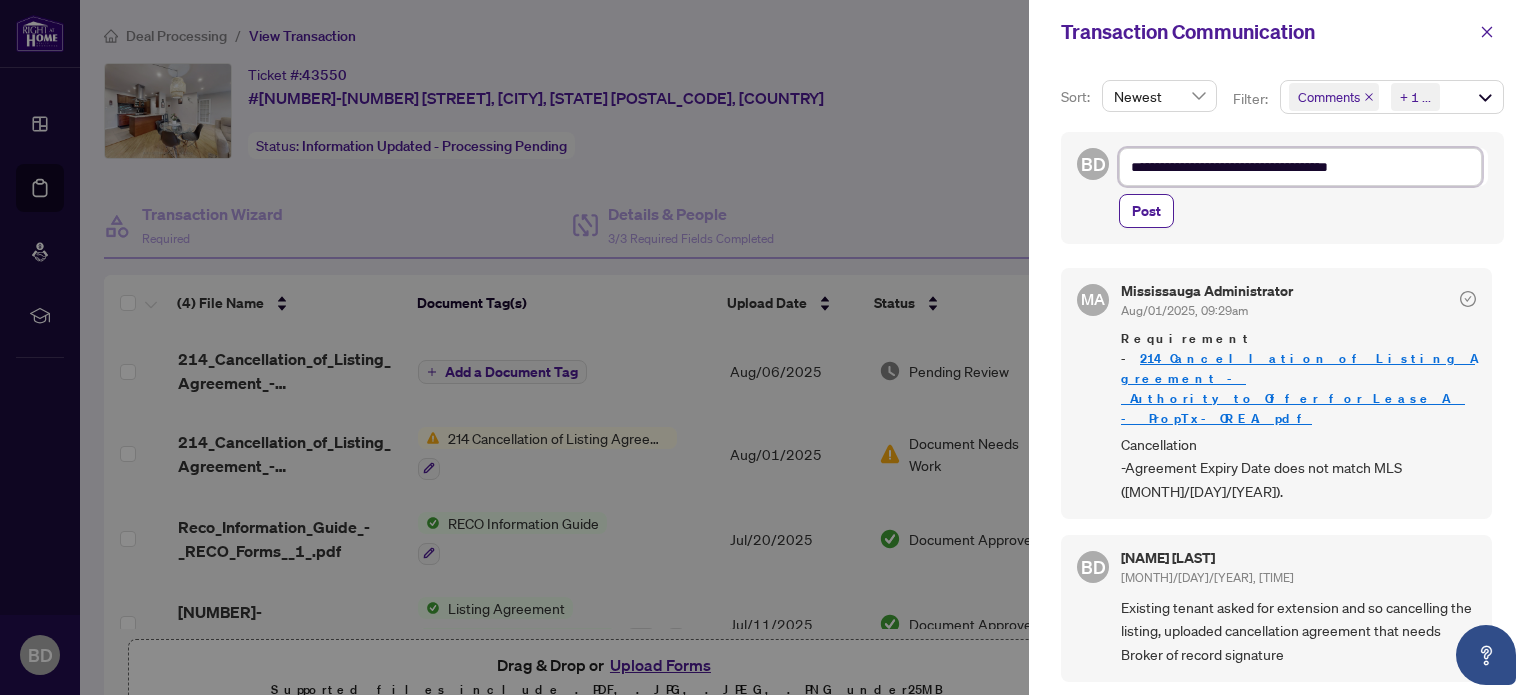 type on "**********" 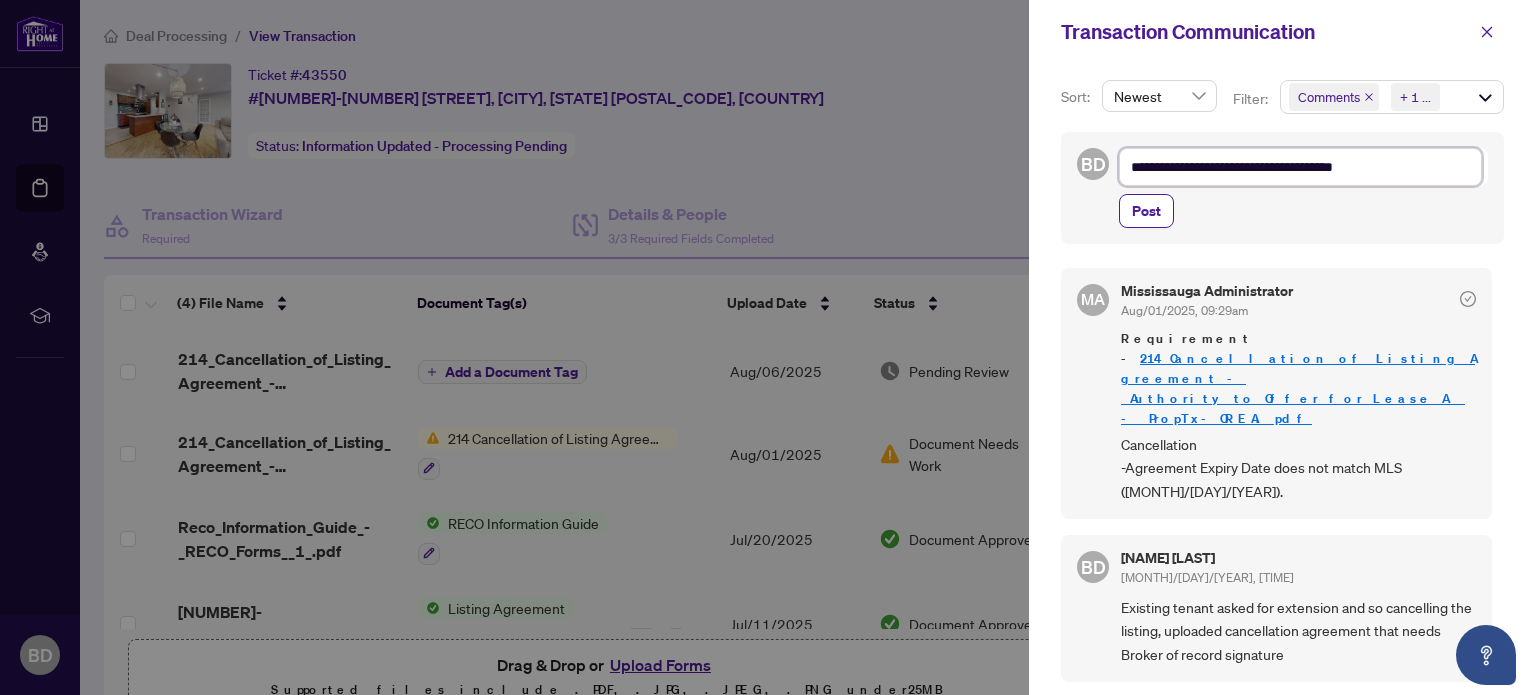 type on "**********" 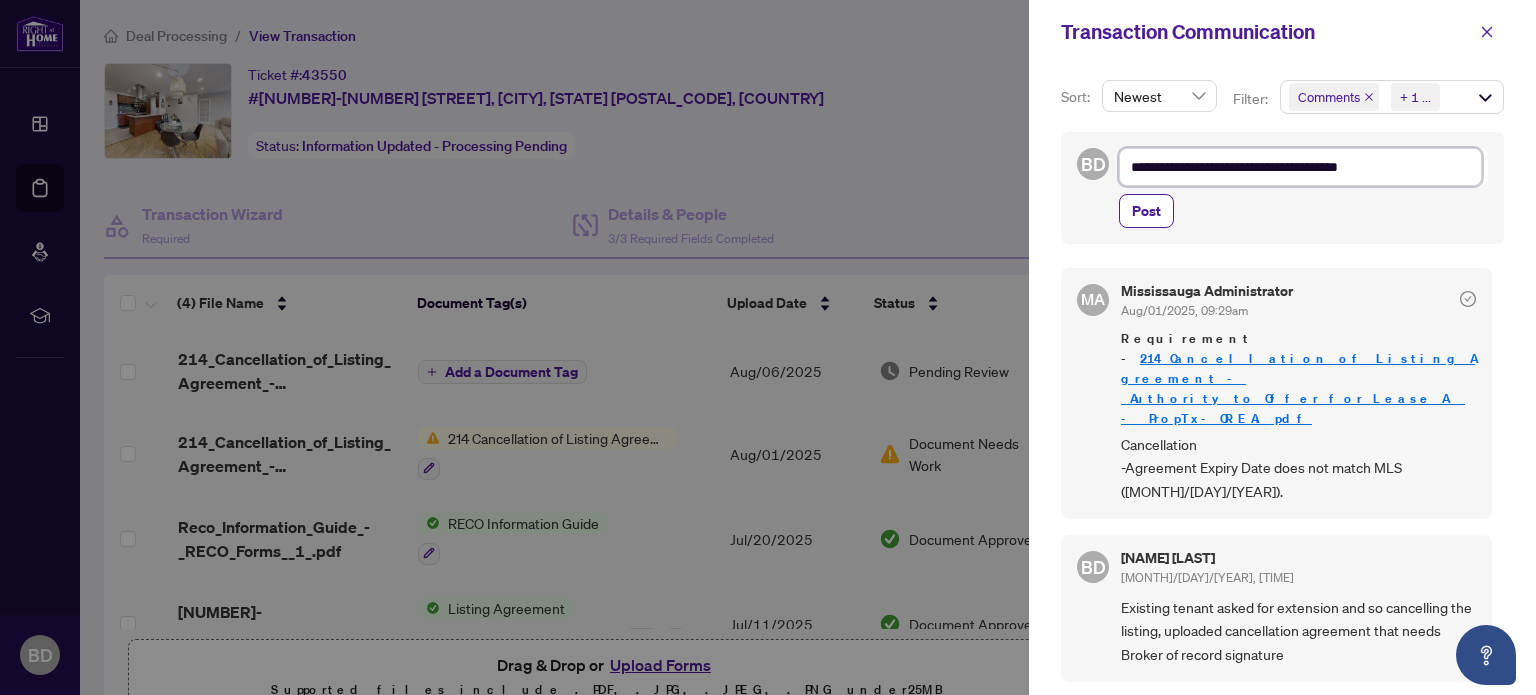 type on "**********" 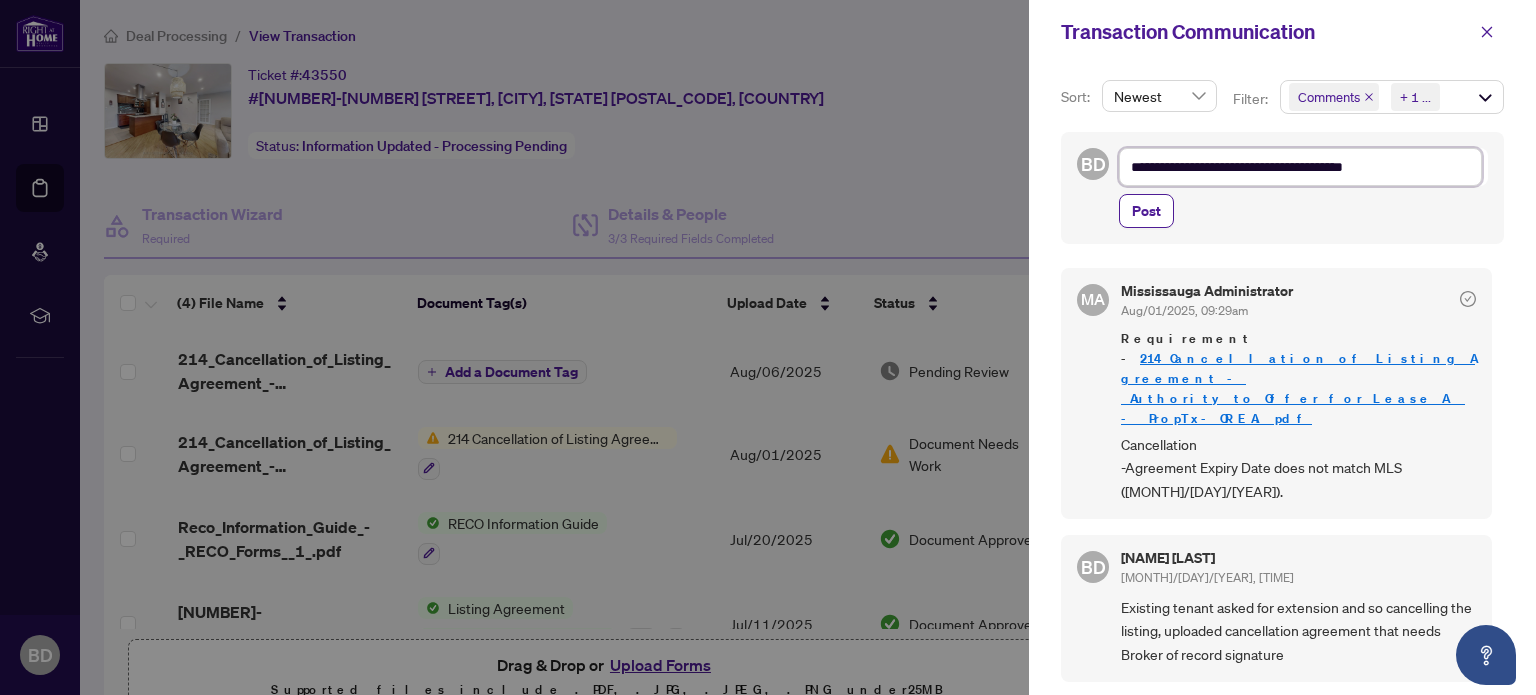 type on "**********" 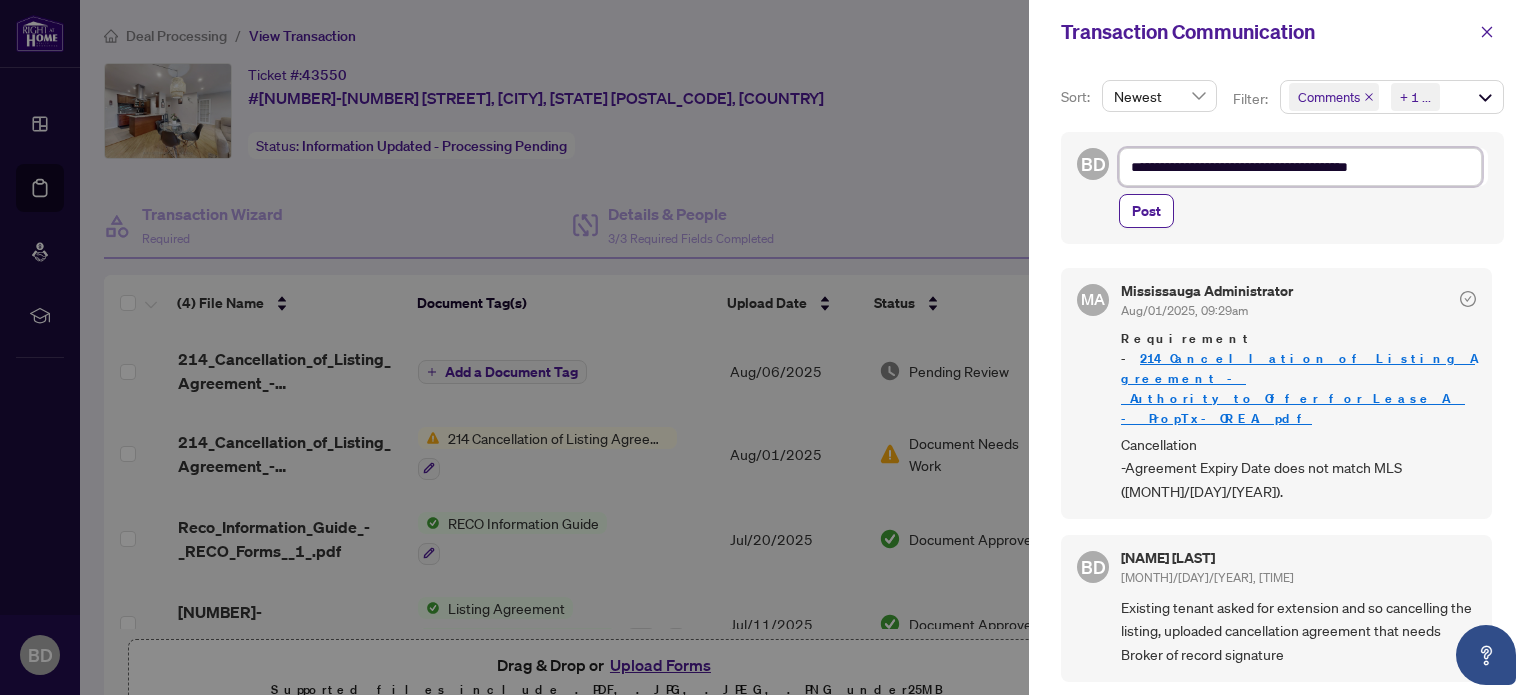 type on "**********" 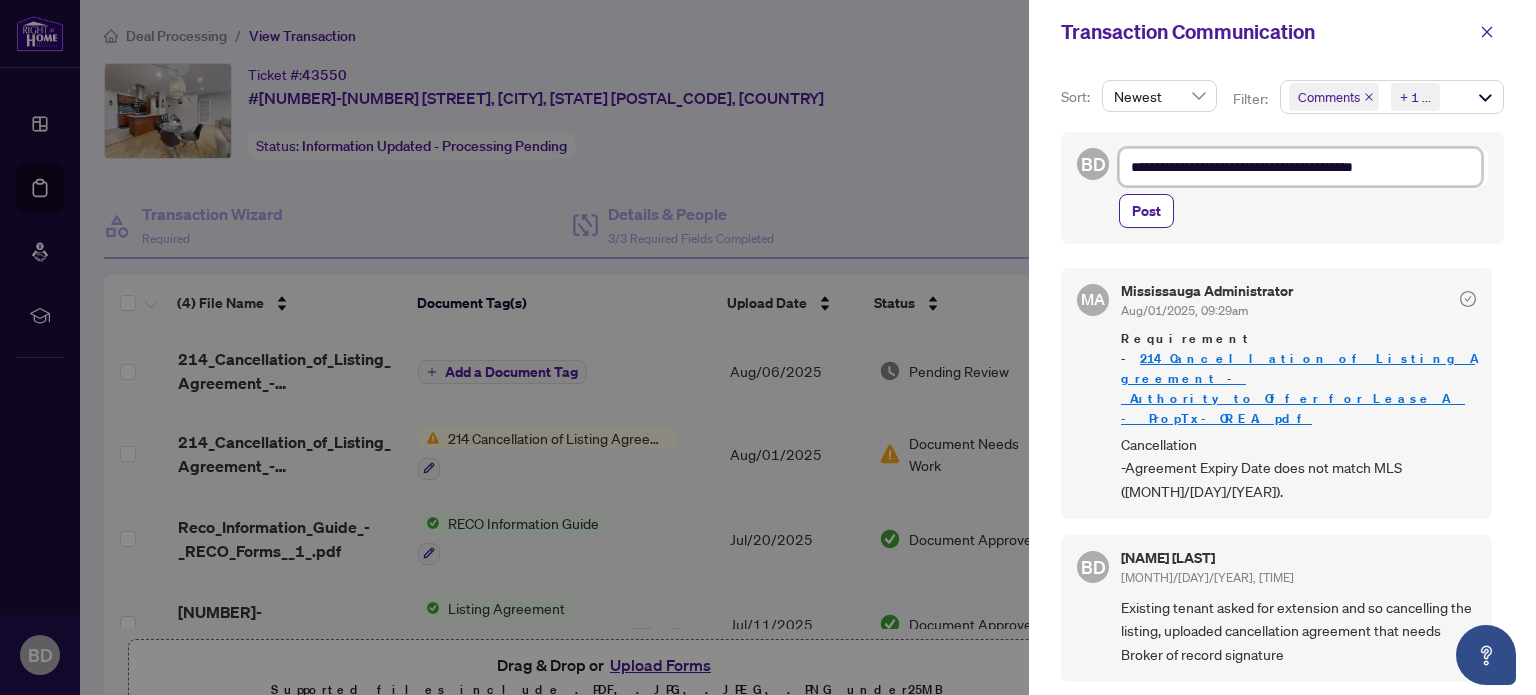 type on "**********" 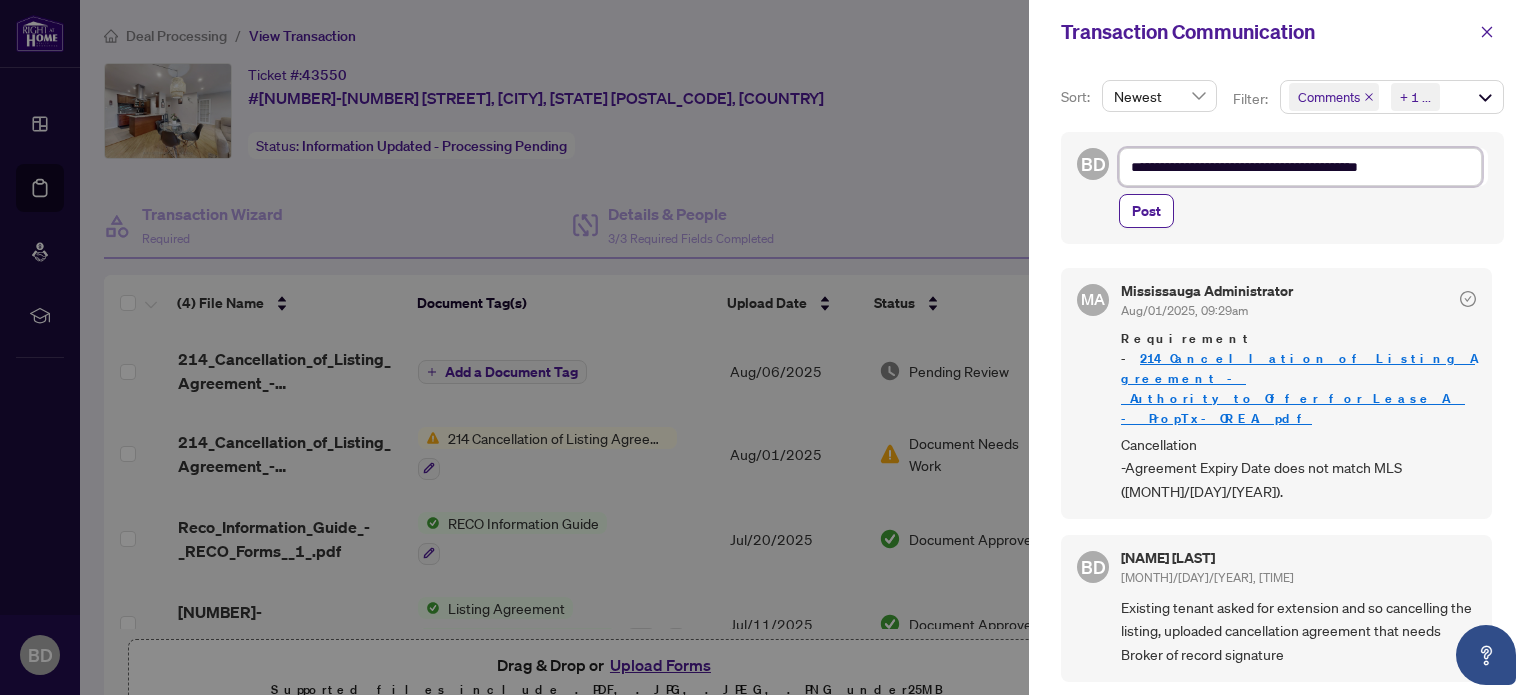 type on "**********" 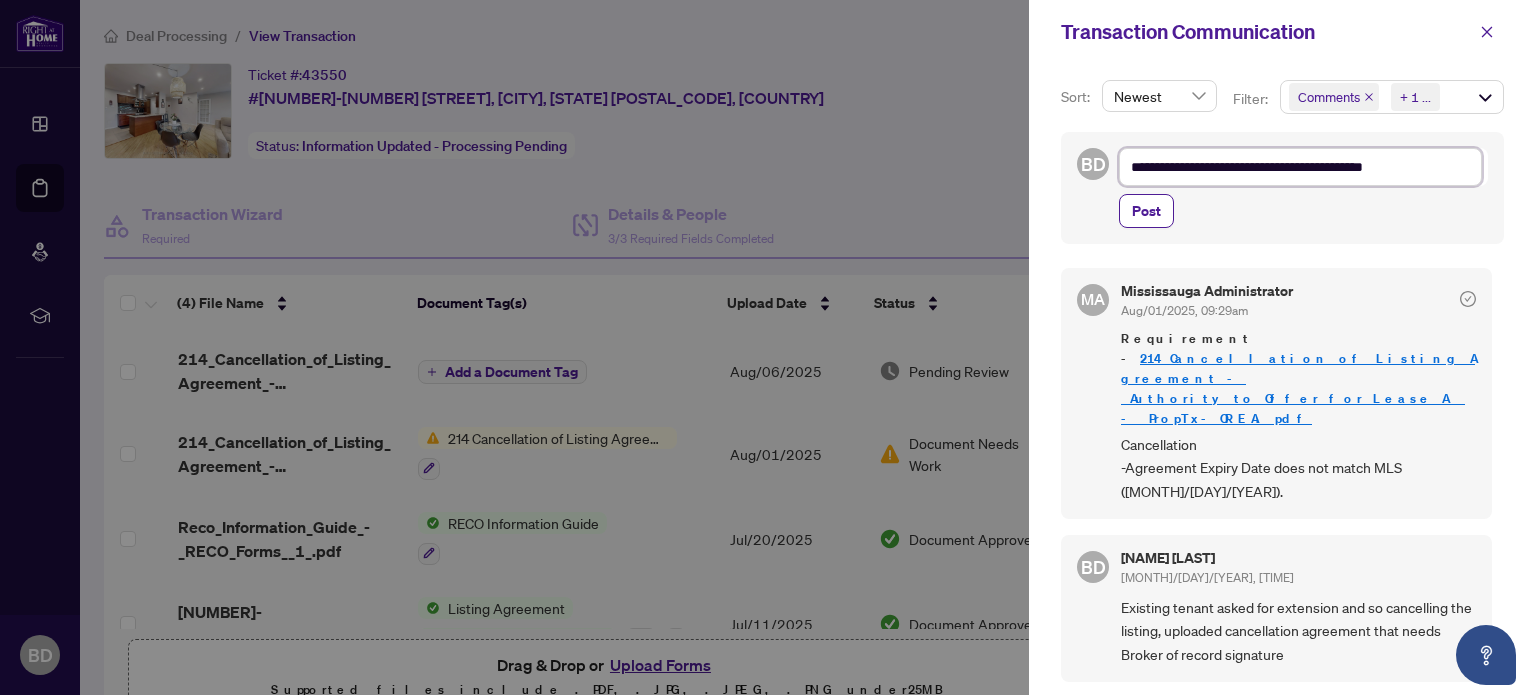 type on "**********" 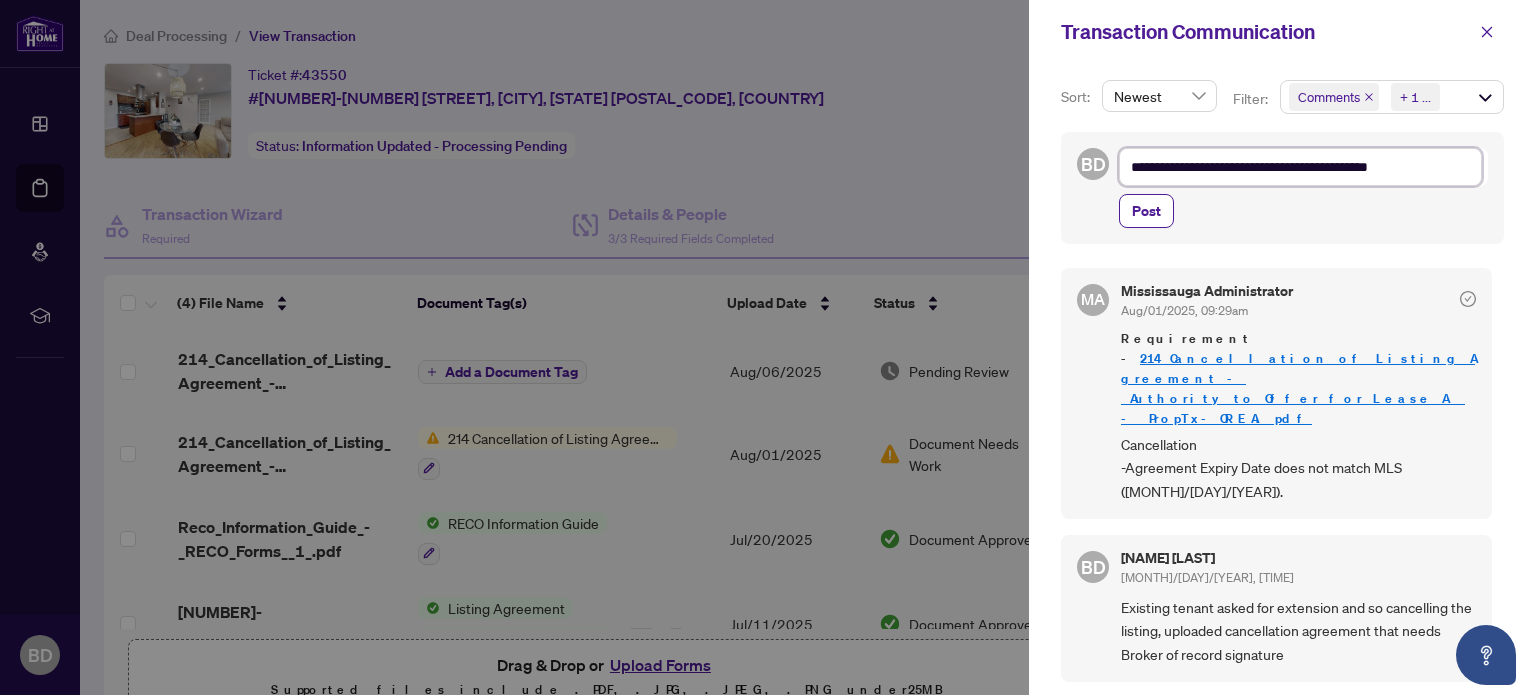 type on "**********" 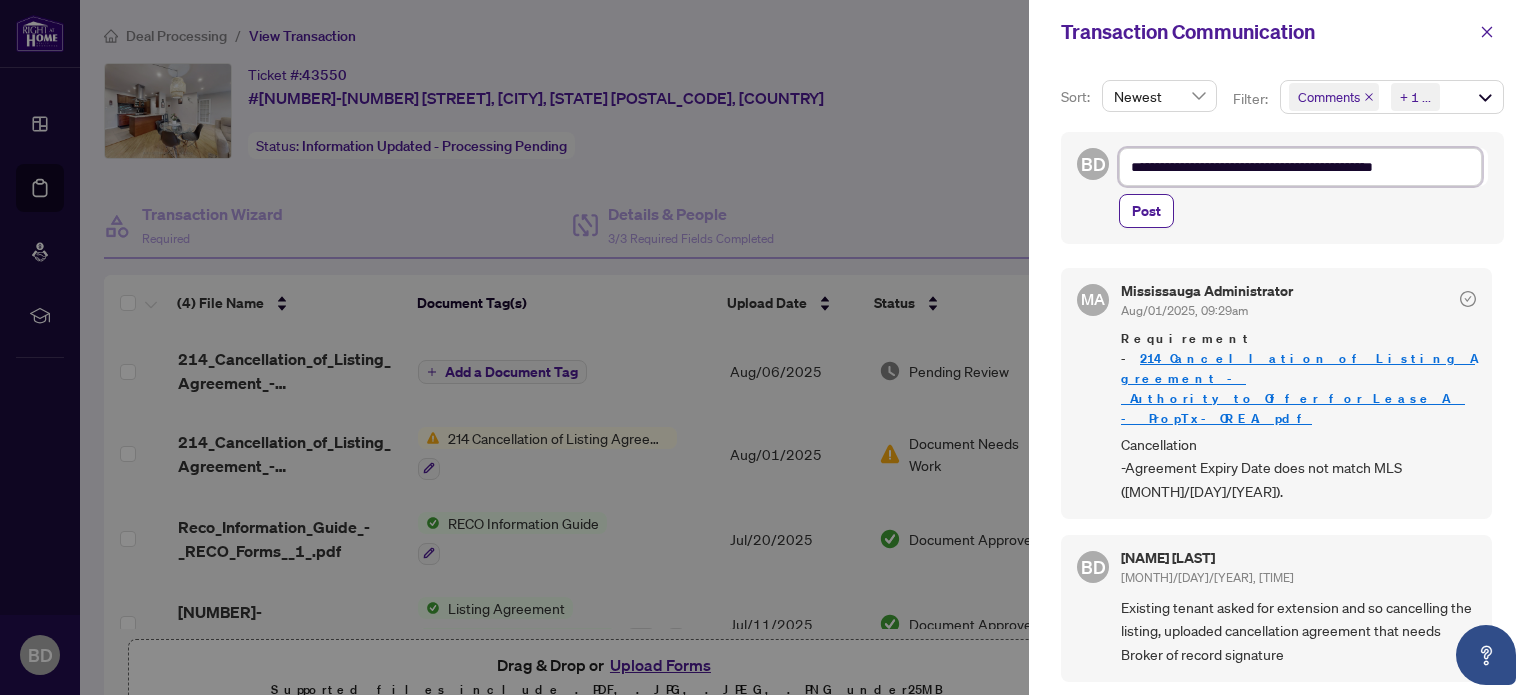 type on "**********" 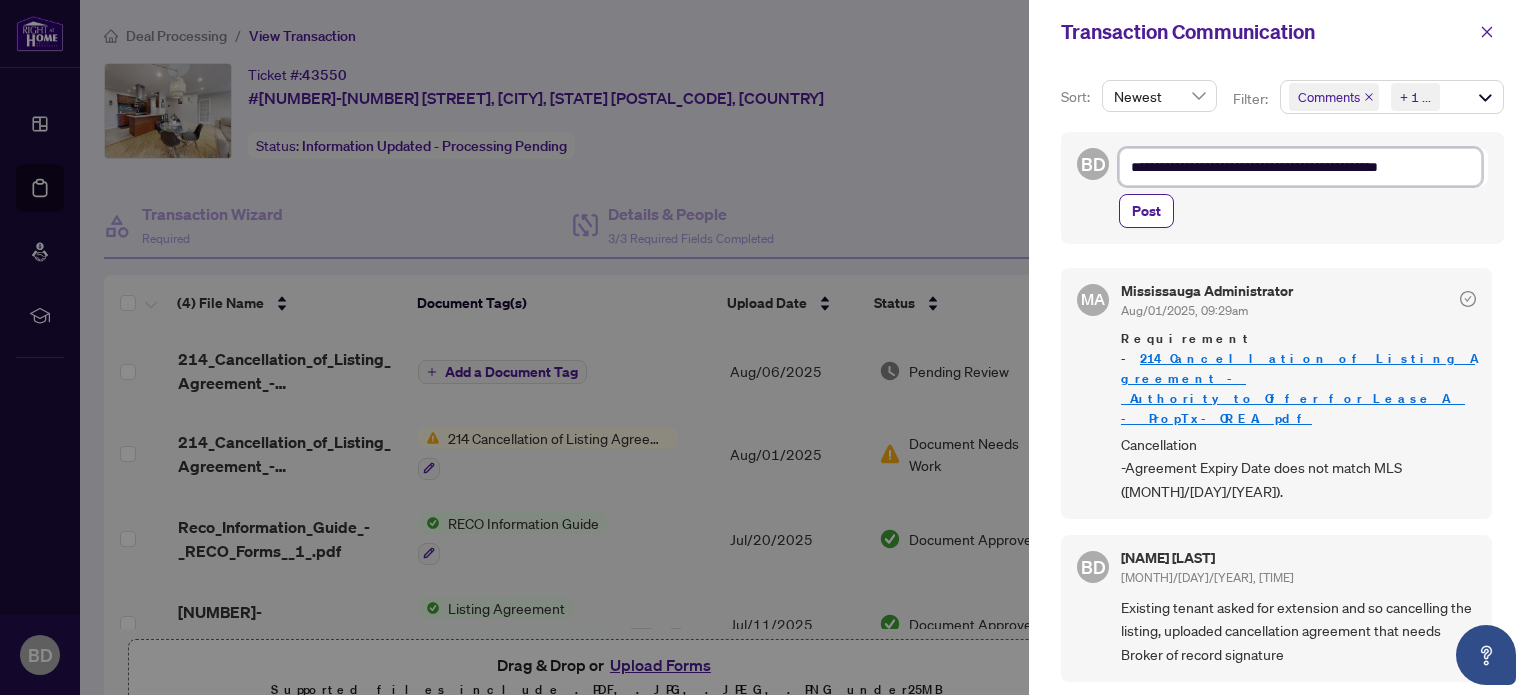 type on "**********" 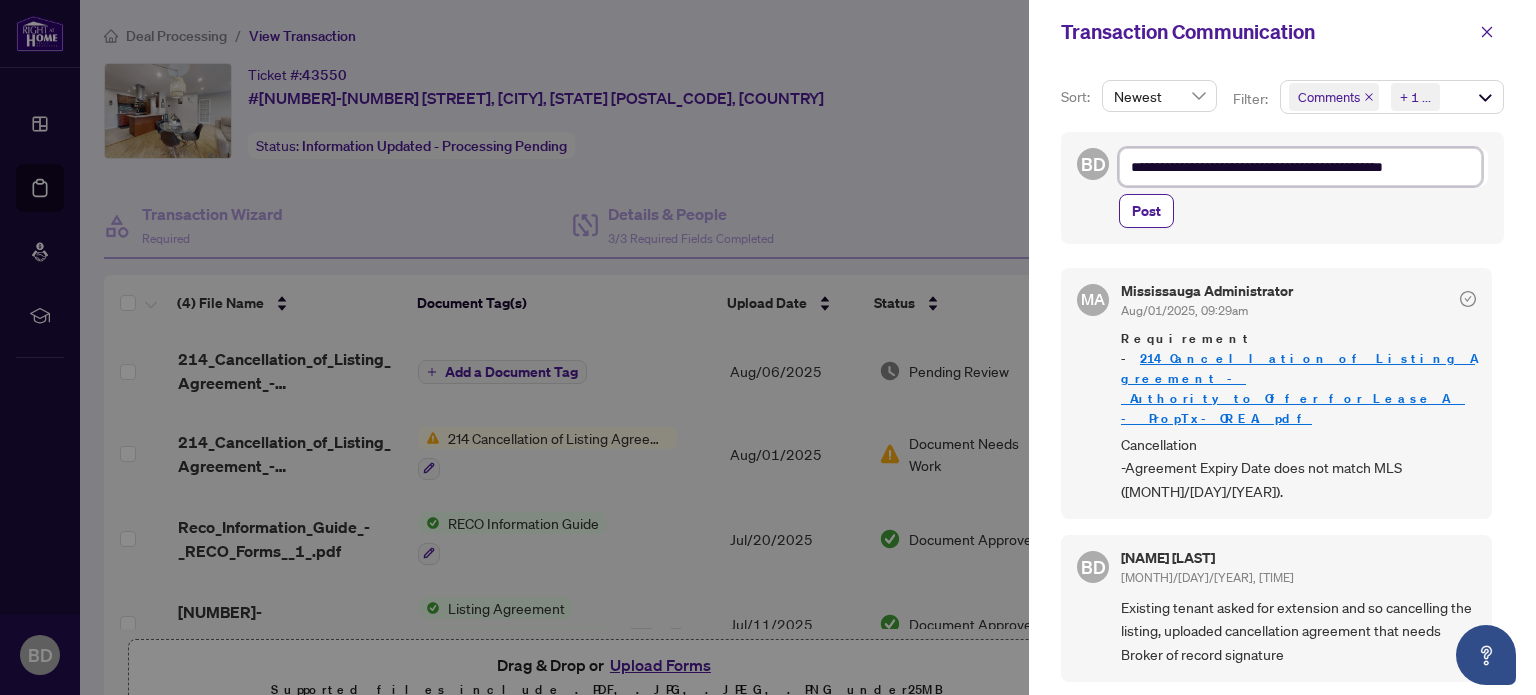type on "**********" 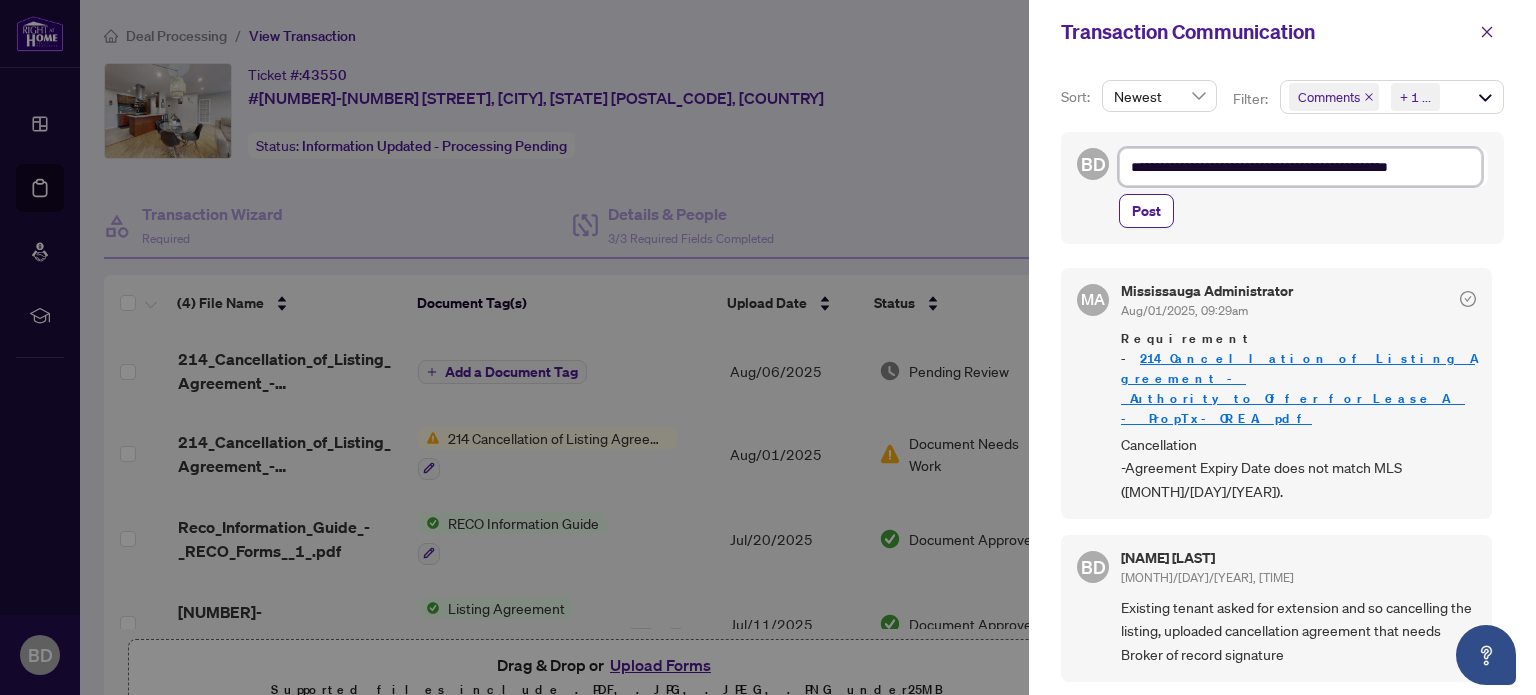 type on "**********" 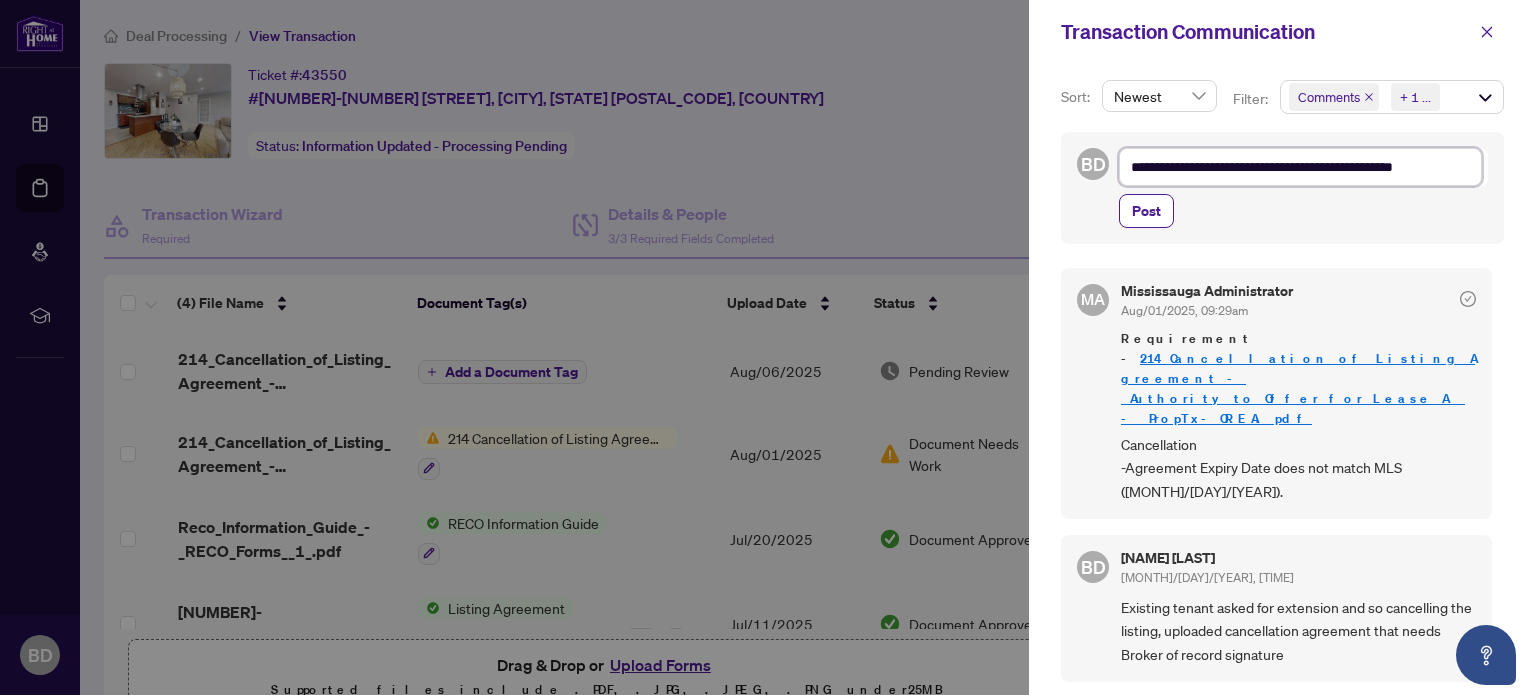 type on "**********" 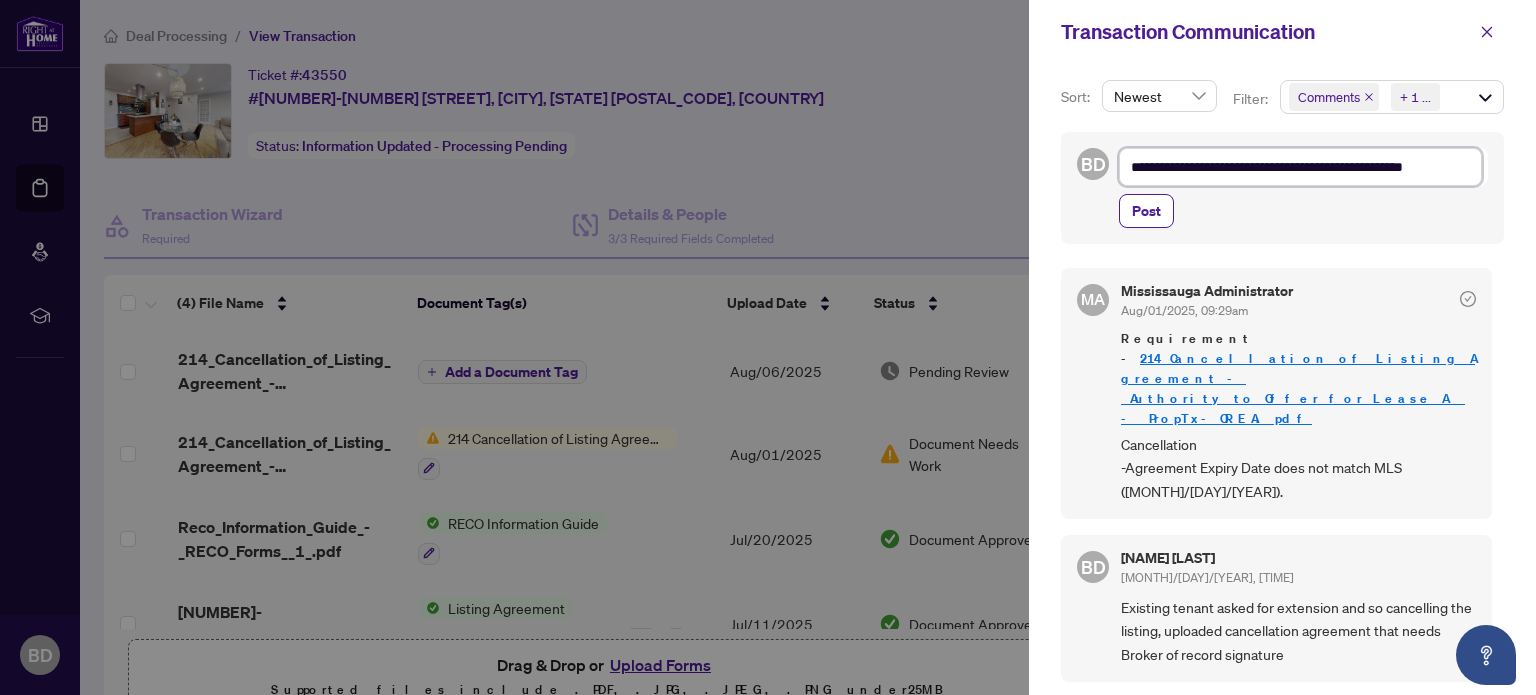 type on "**********" 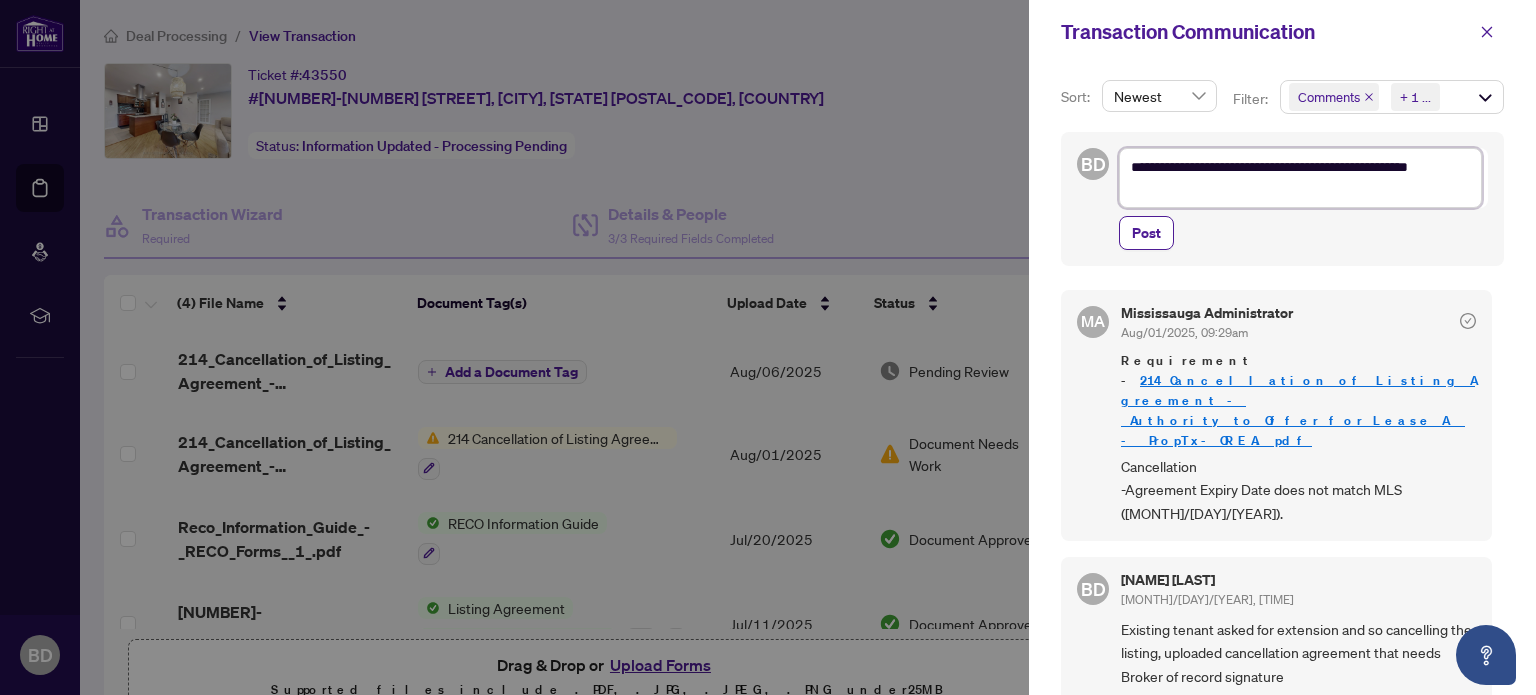 type on "**********" 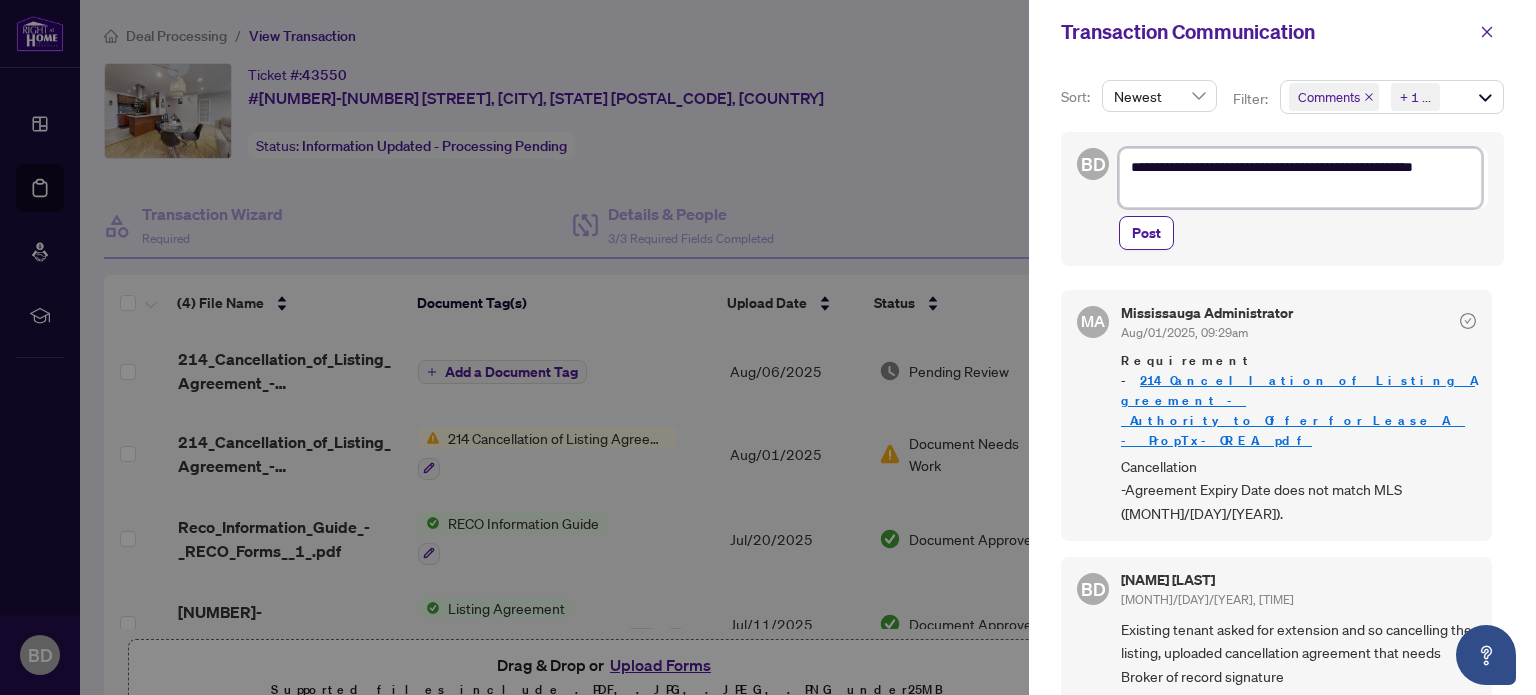 type on "**********" 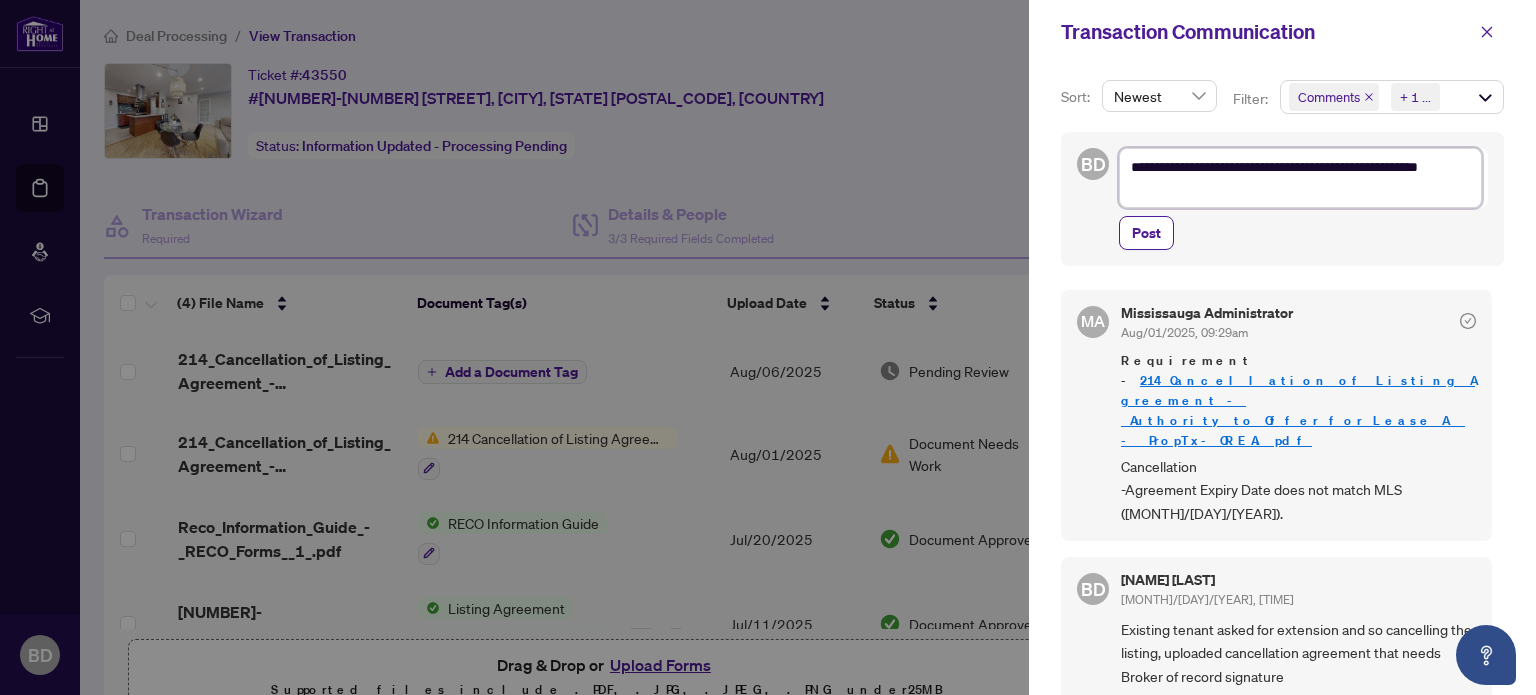 type on "**********" 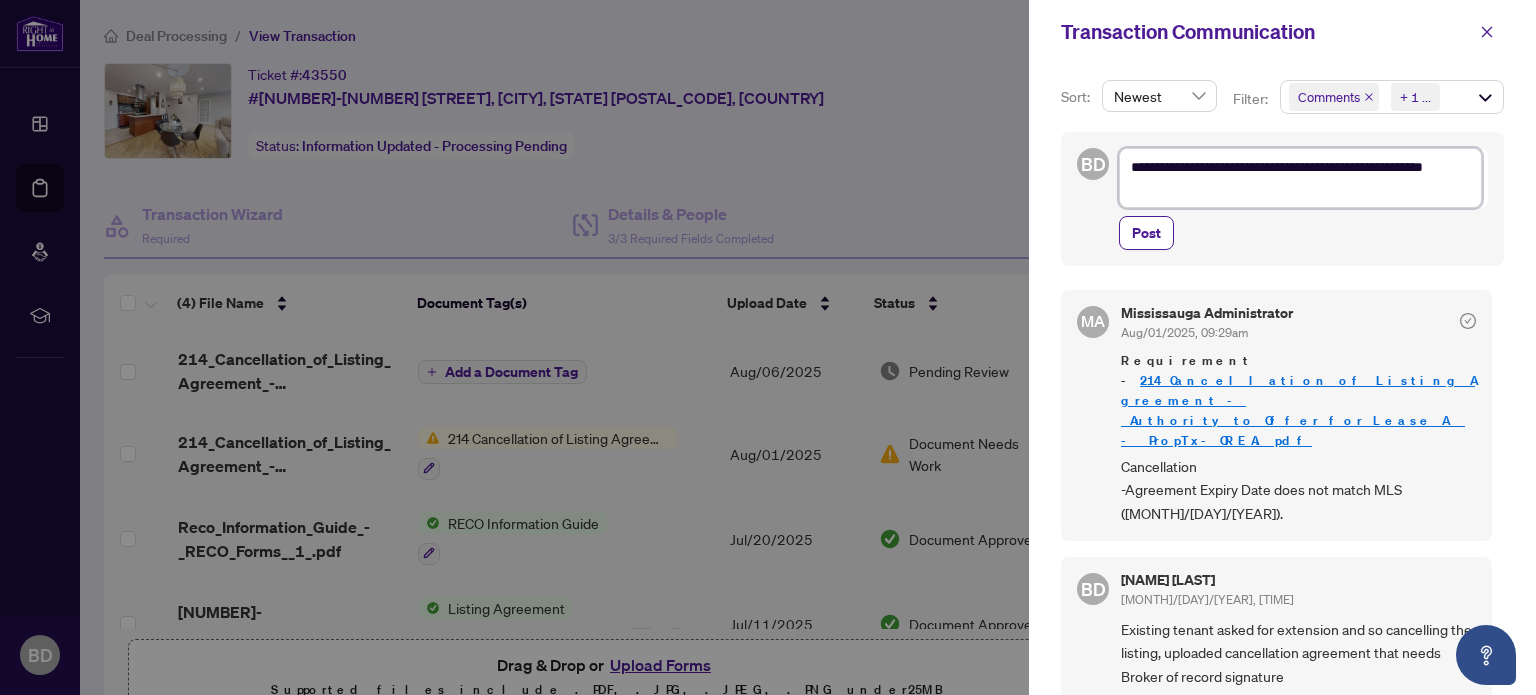 type on "**********" 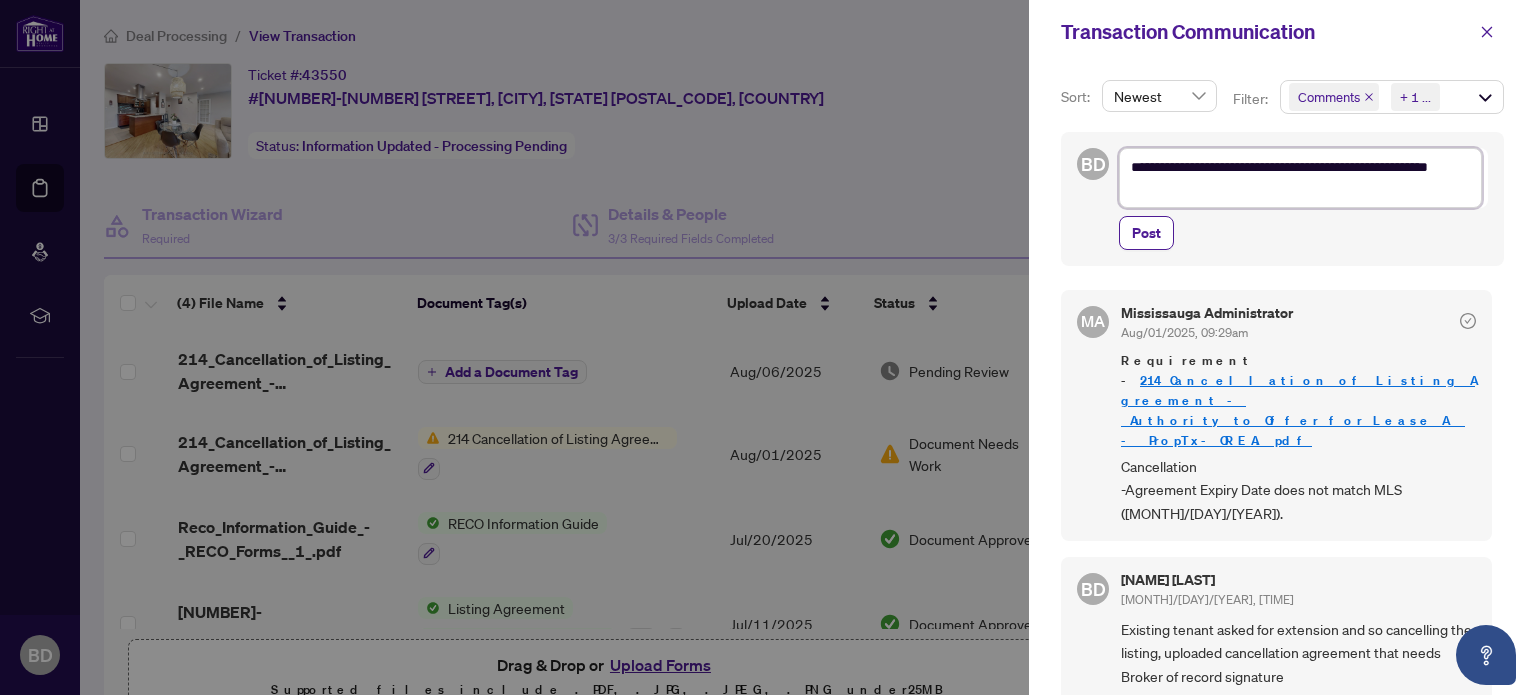 type on "**********" 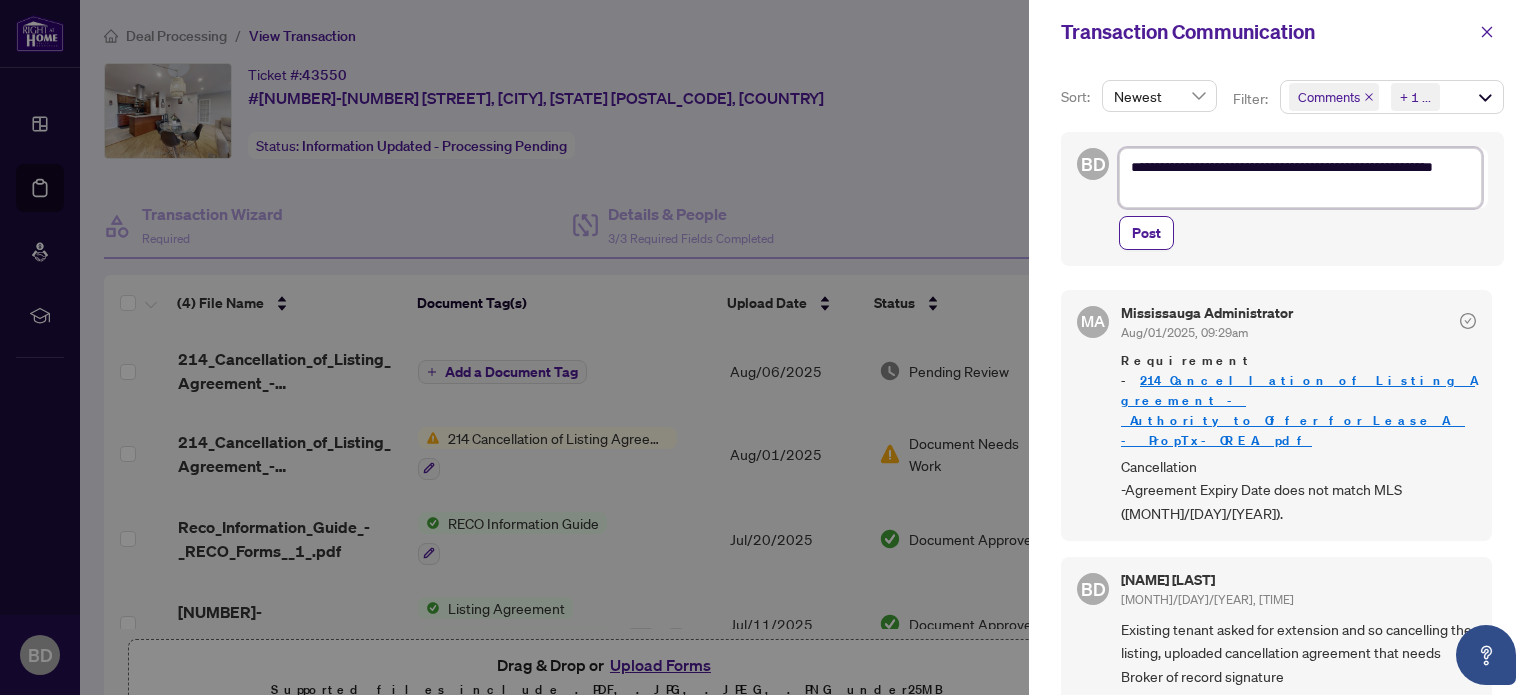 type on "**********" 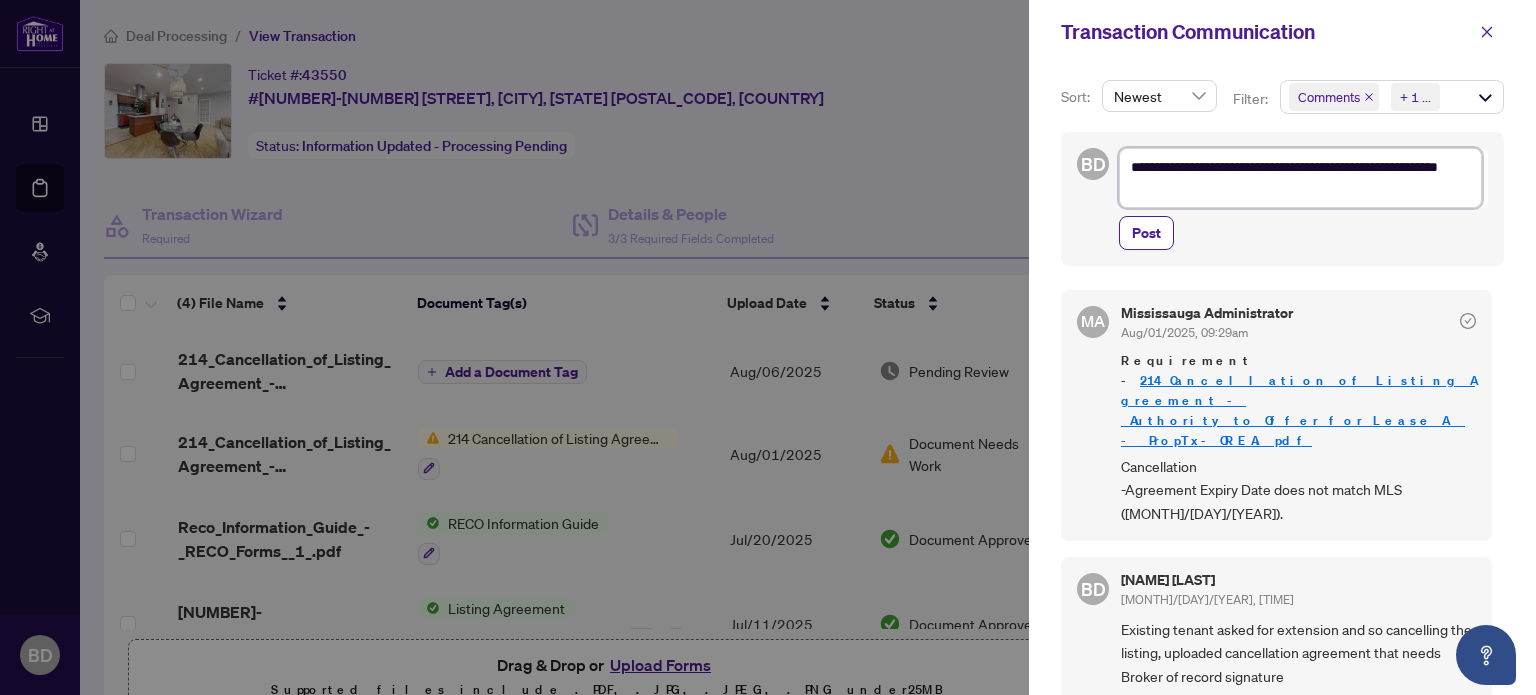type on "**********" 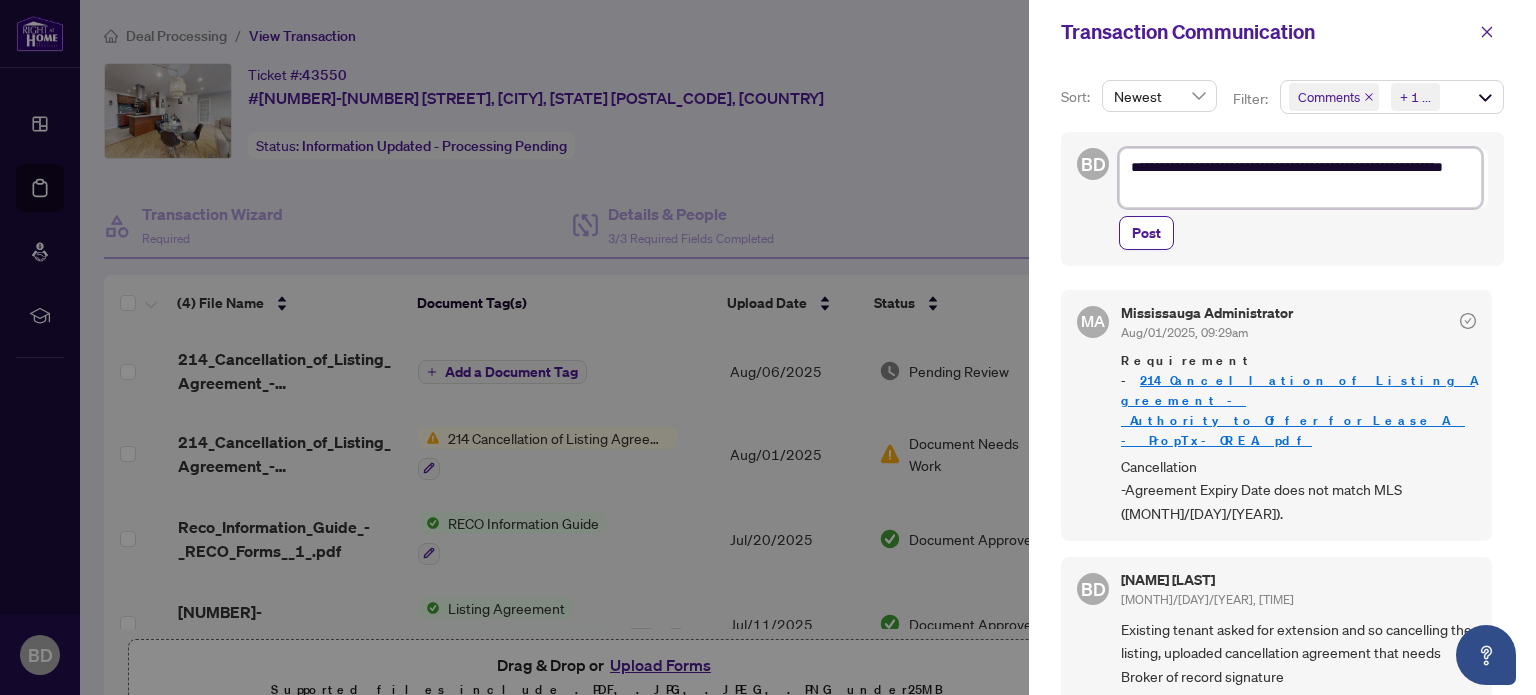 type on "**********" 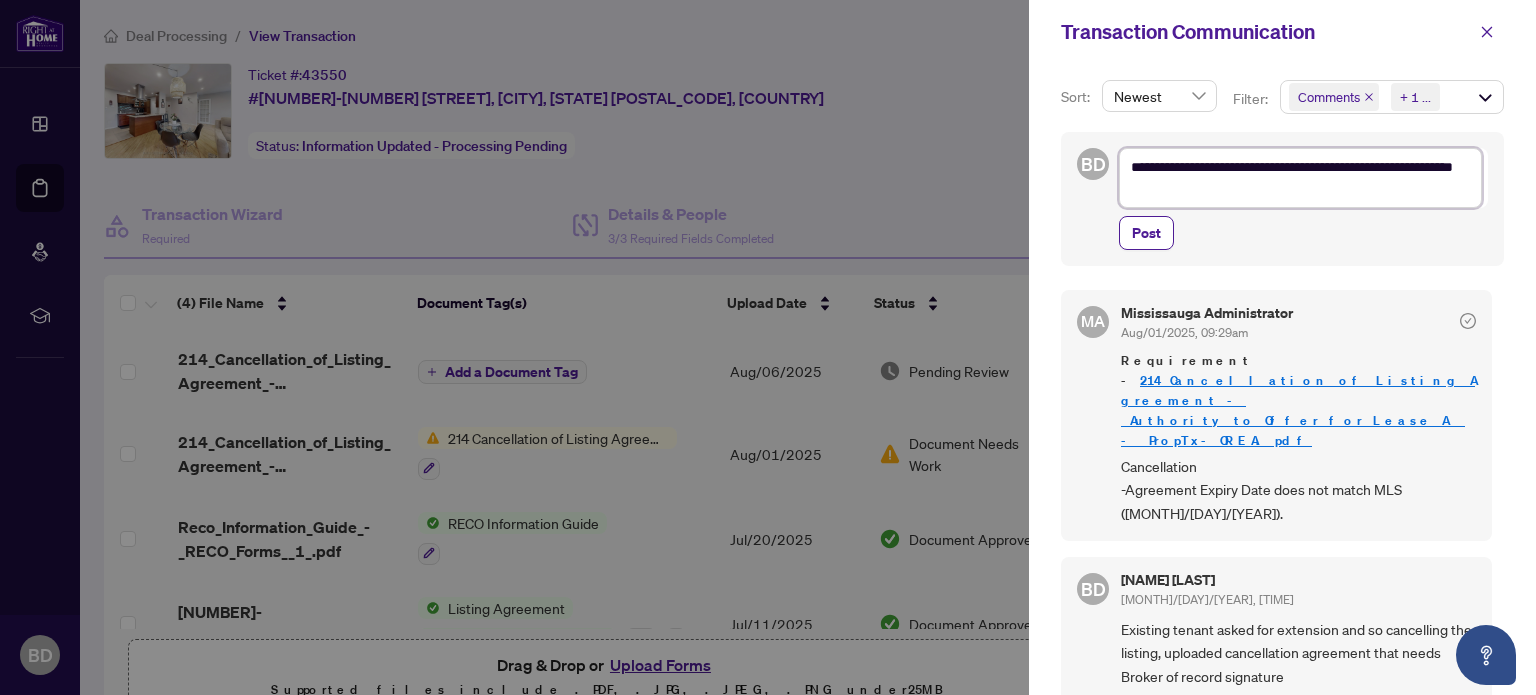type on "**********" 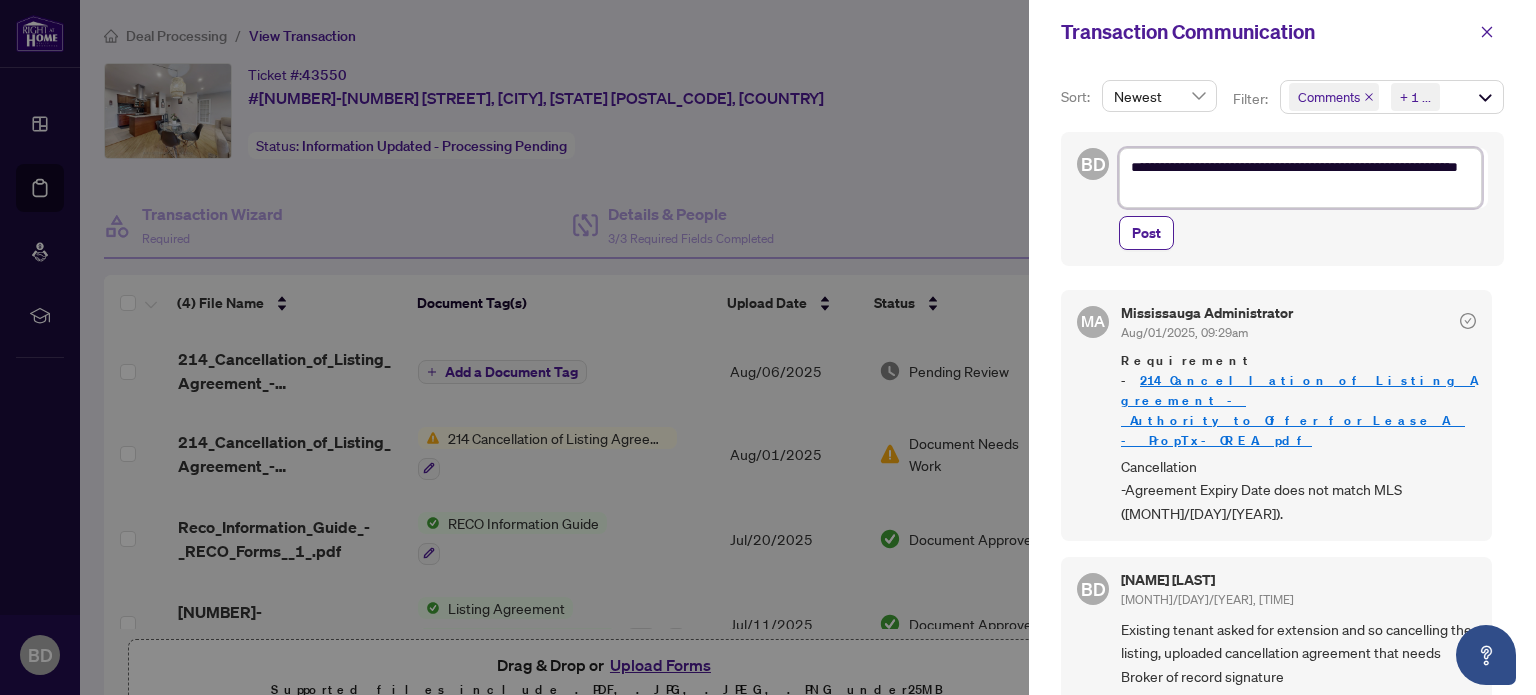 type on "**********" 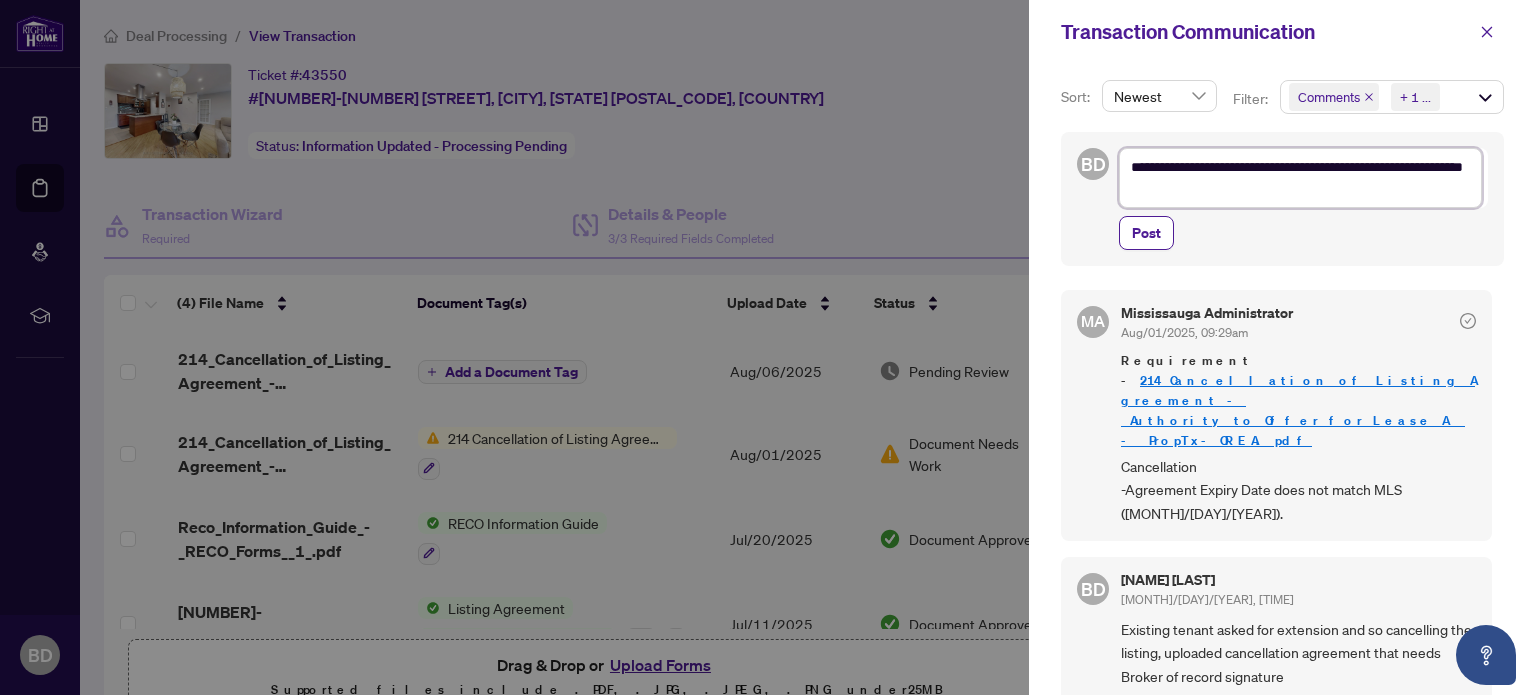 type on "**********" 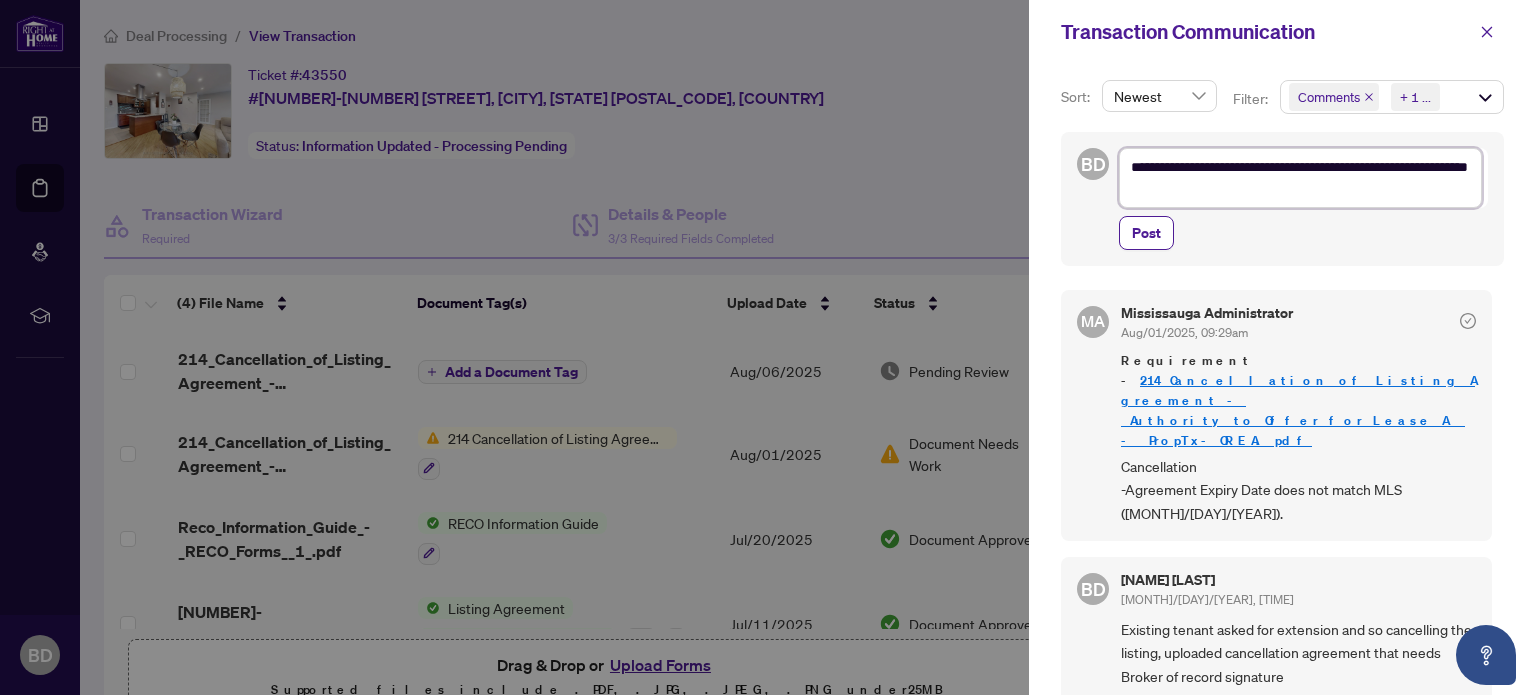 type on "**********" 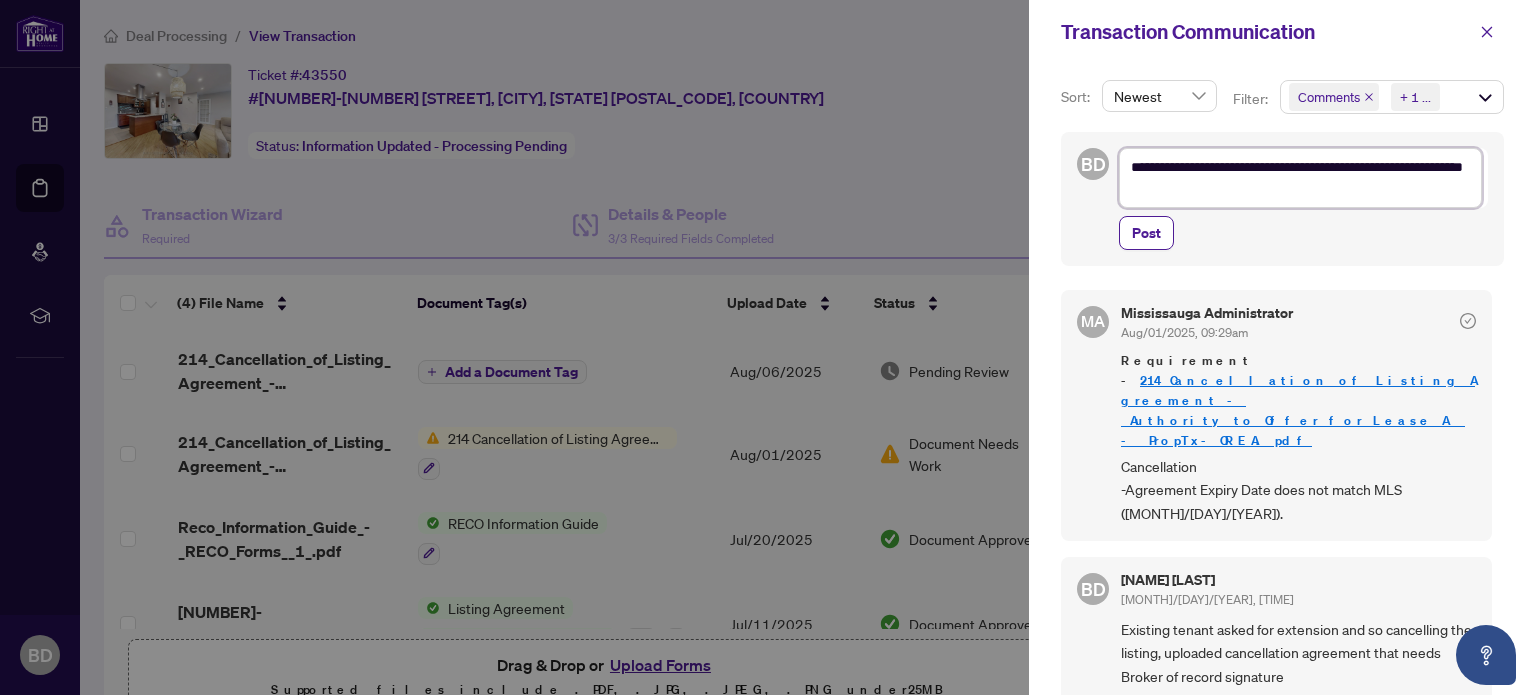 type on "**********" 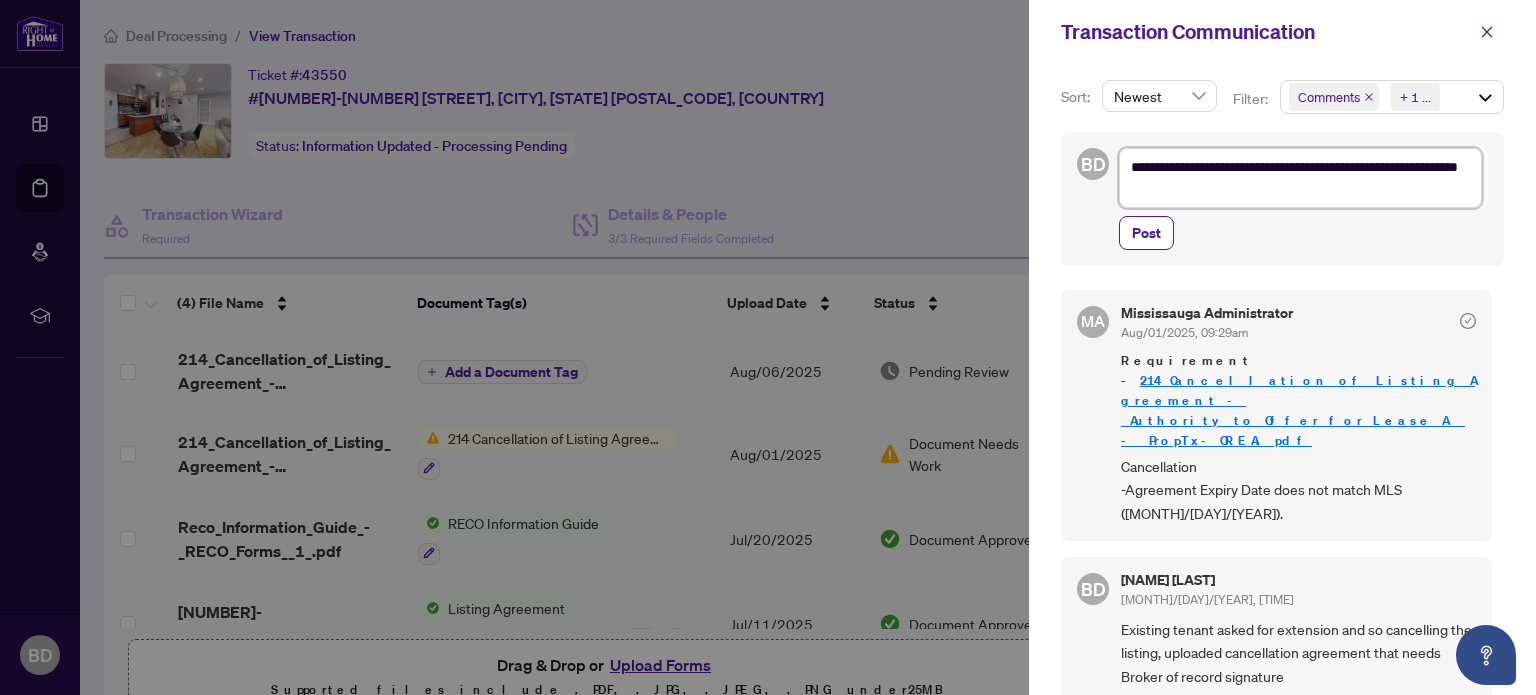 type on "**********" 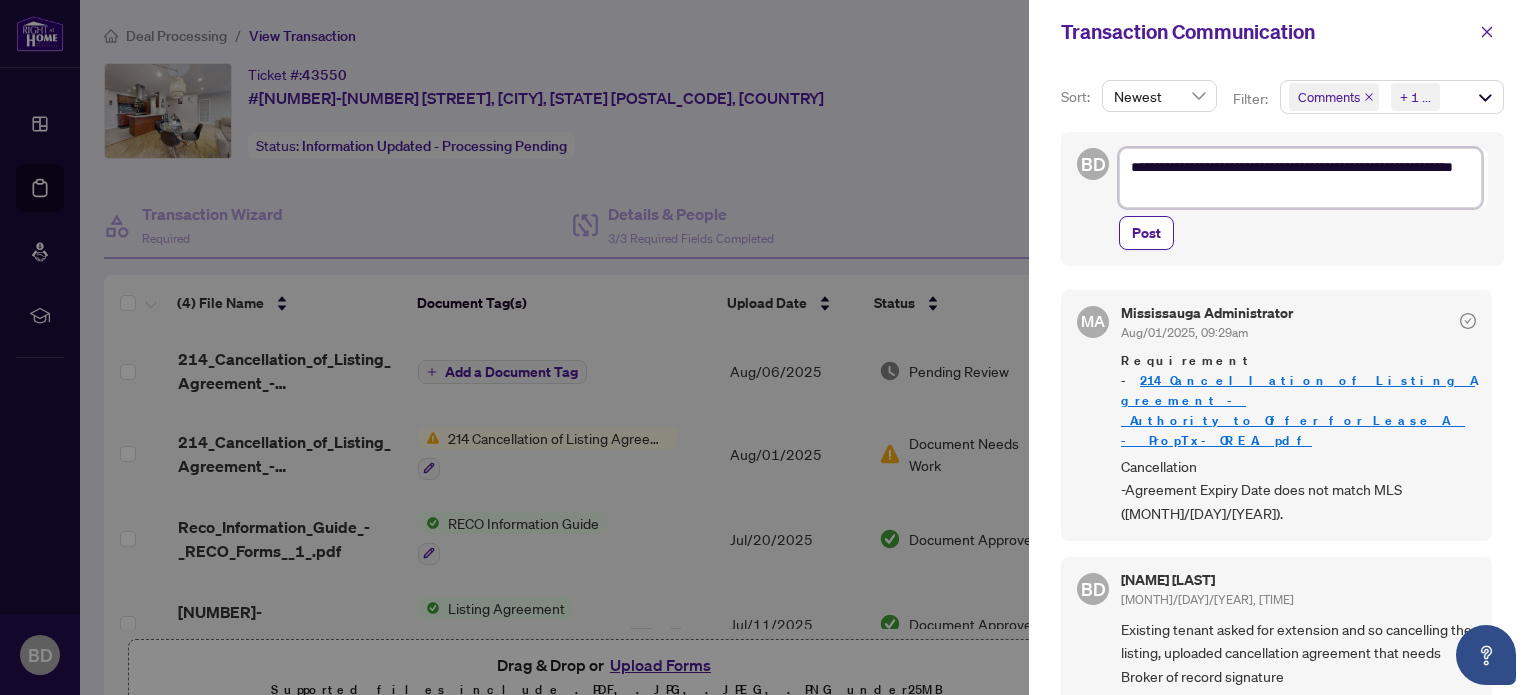 type on "**********" 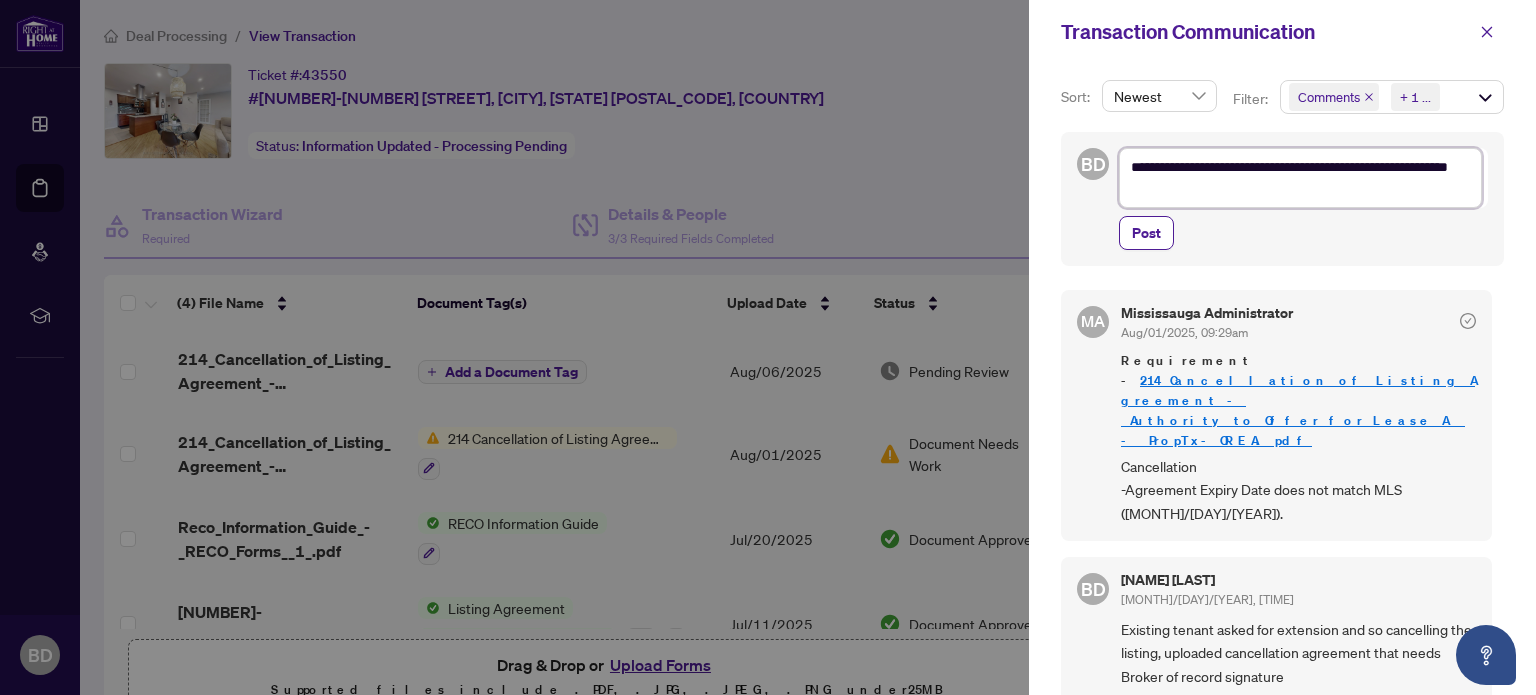 type on "**********" 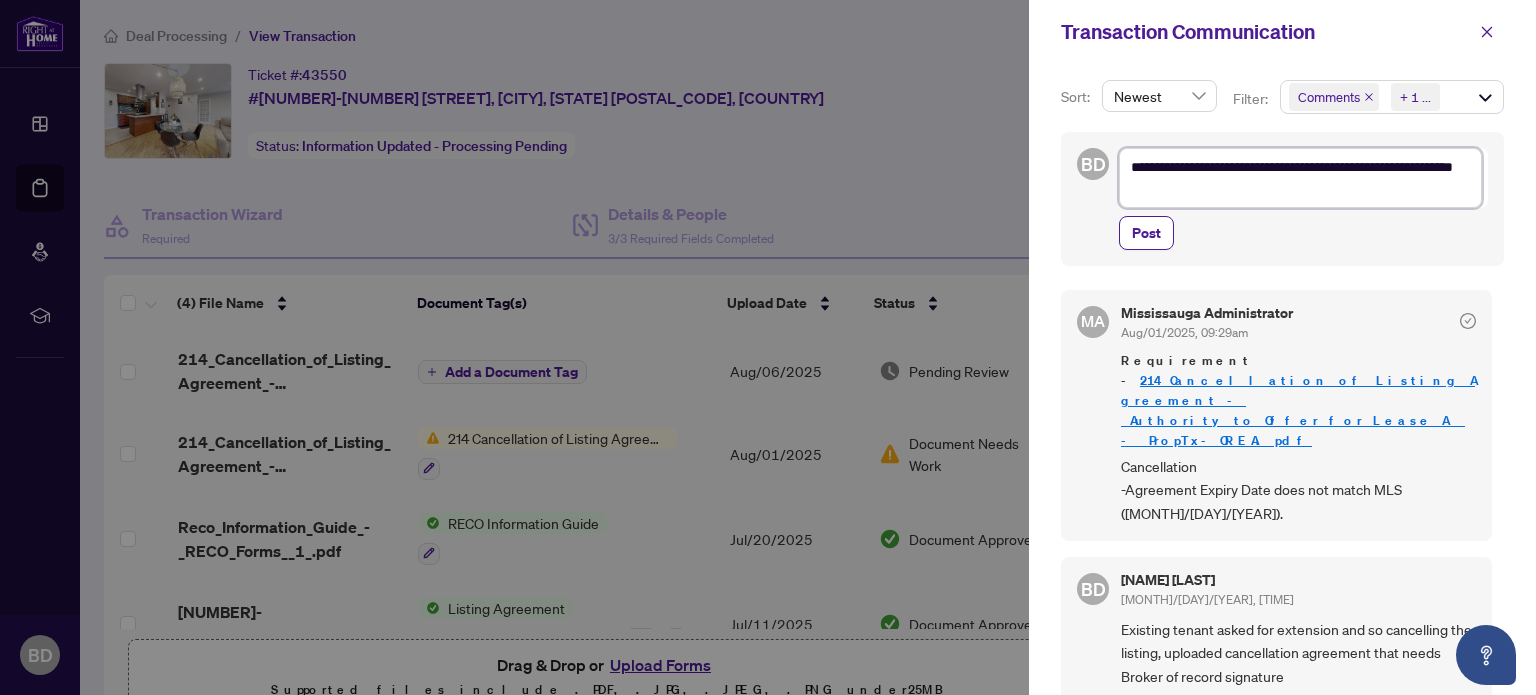 type on "**********" 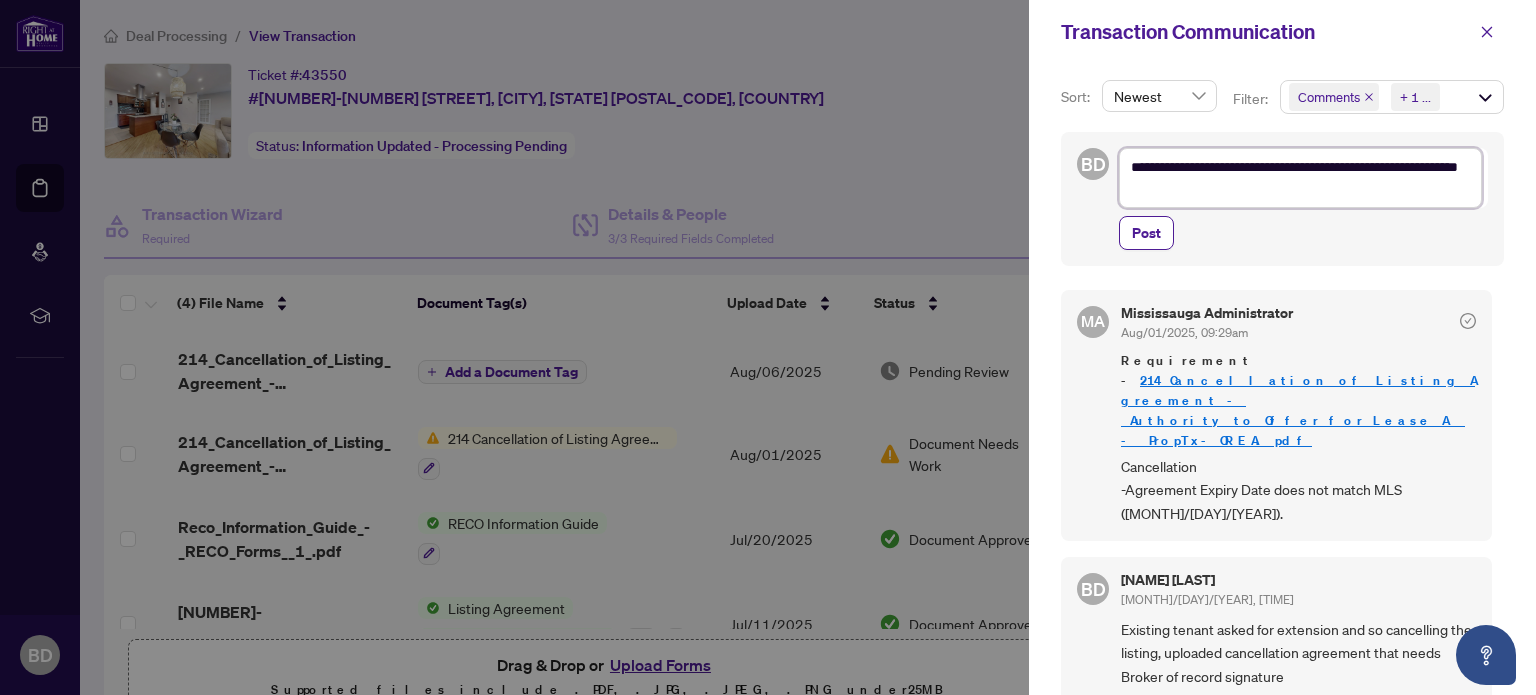 type on "**********" 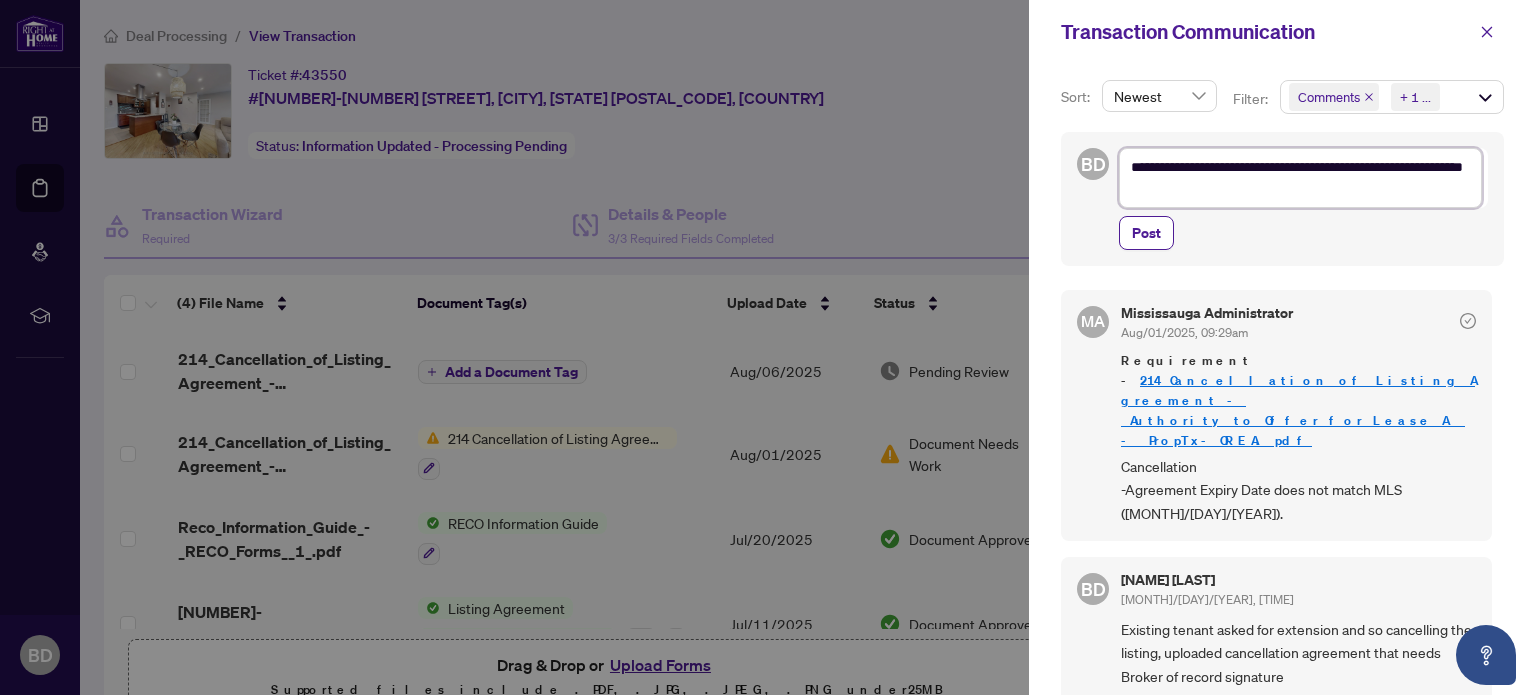 type on "**********" 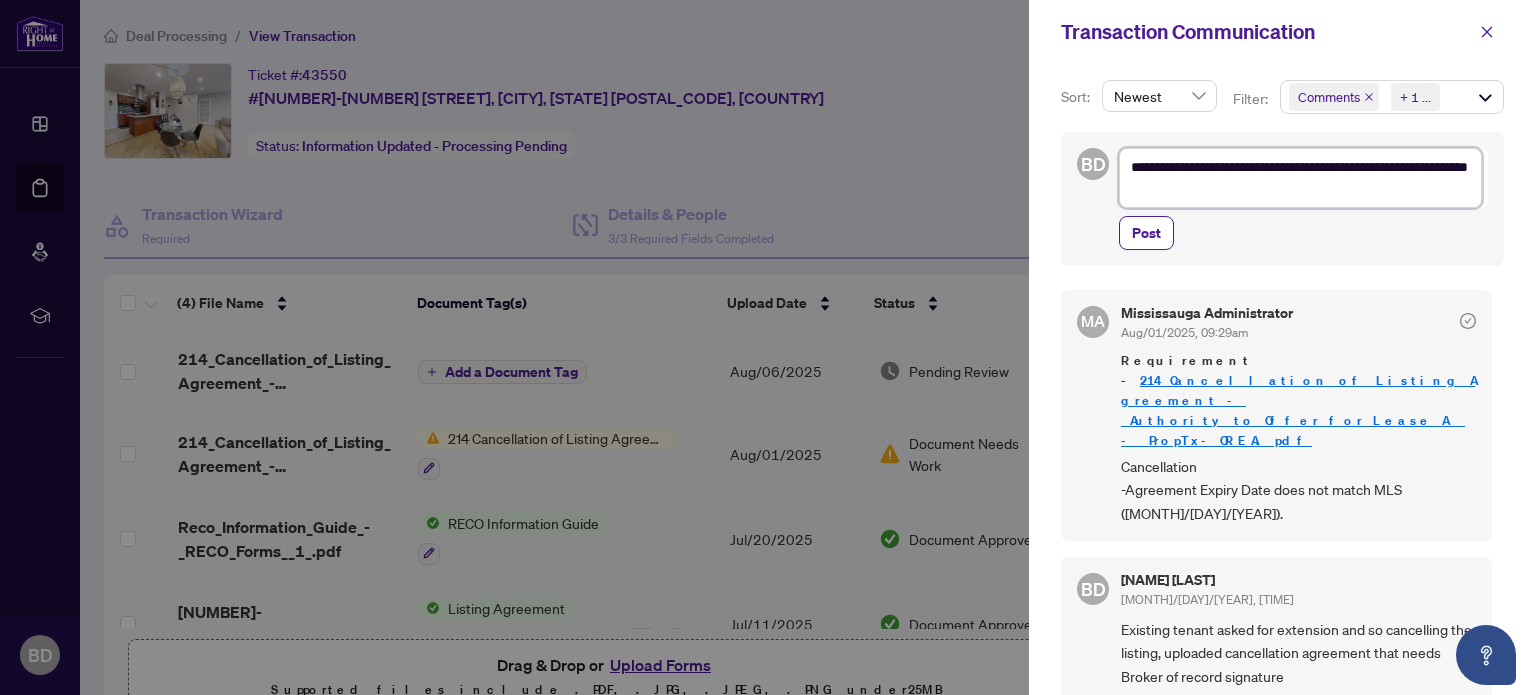 type on "**********" 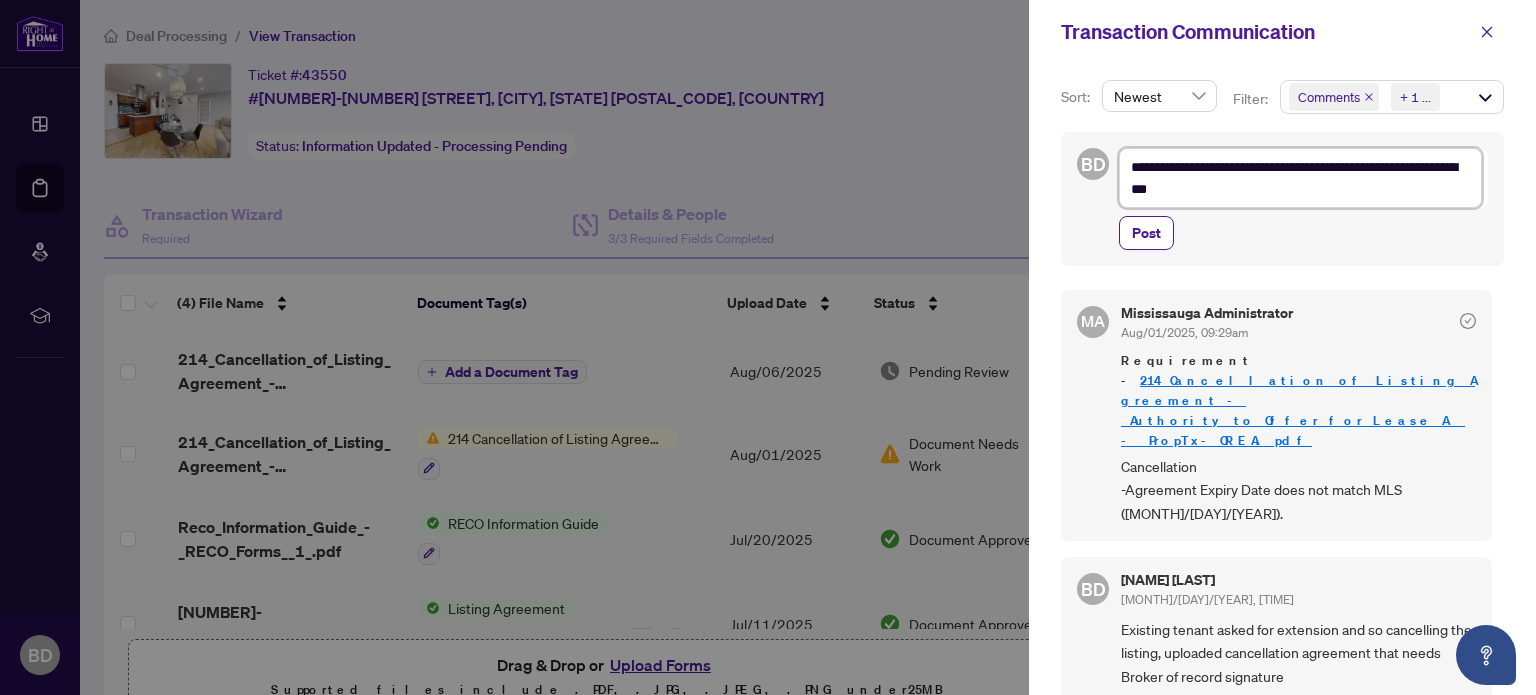 type on "**********" 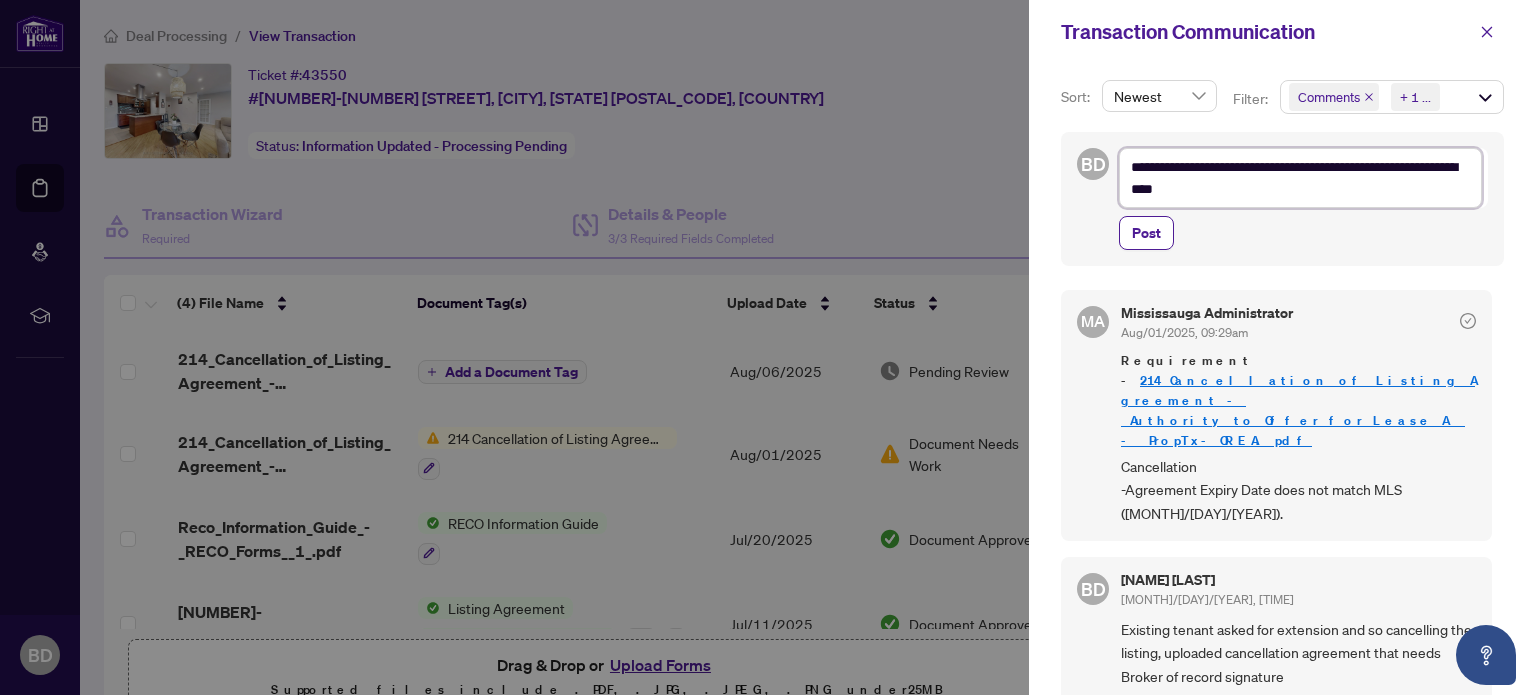 type on "**********" 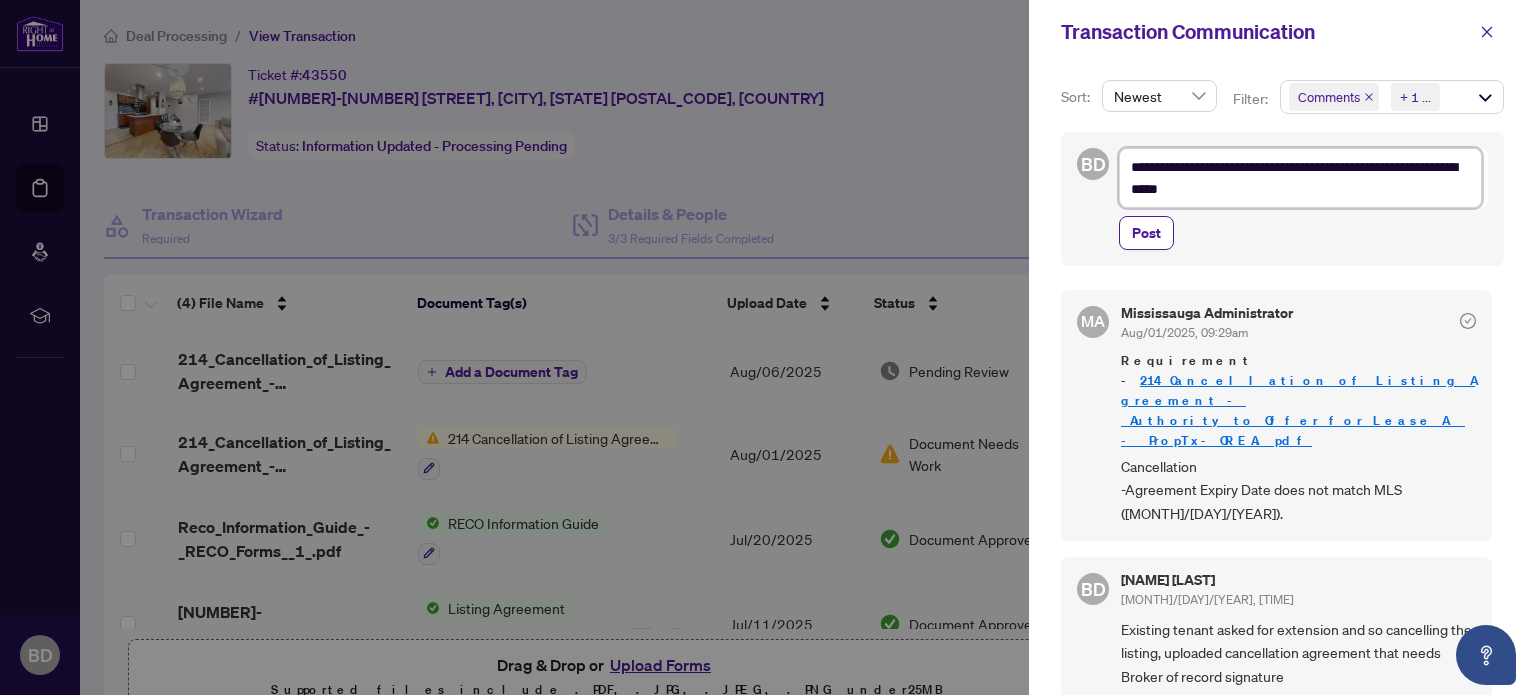 type on "**********" 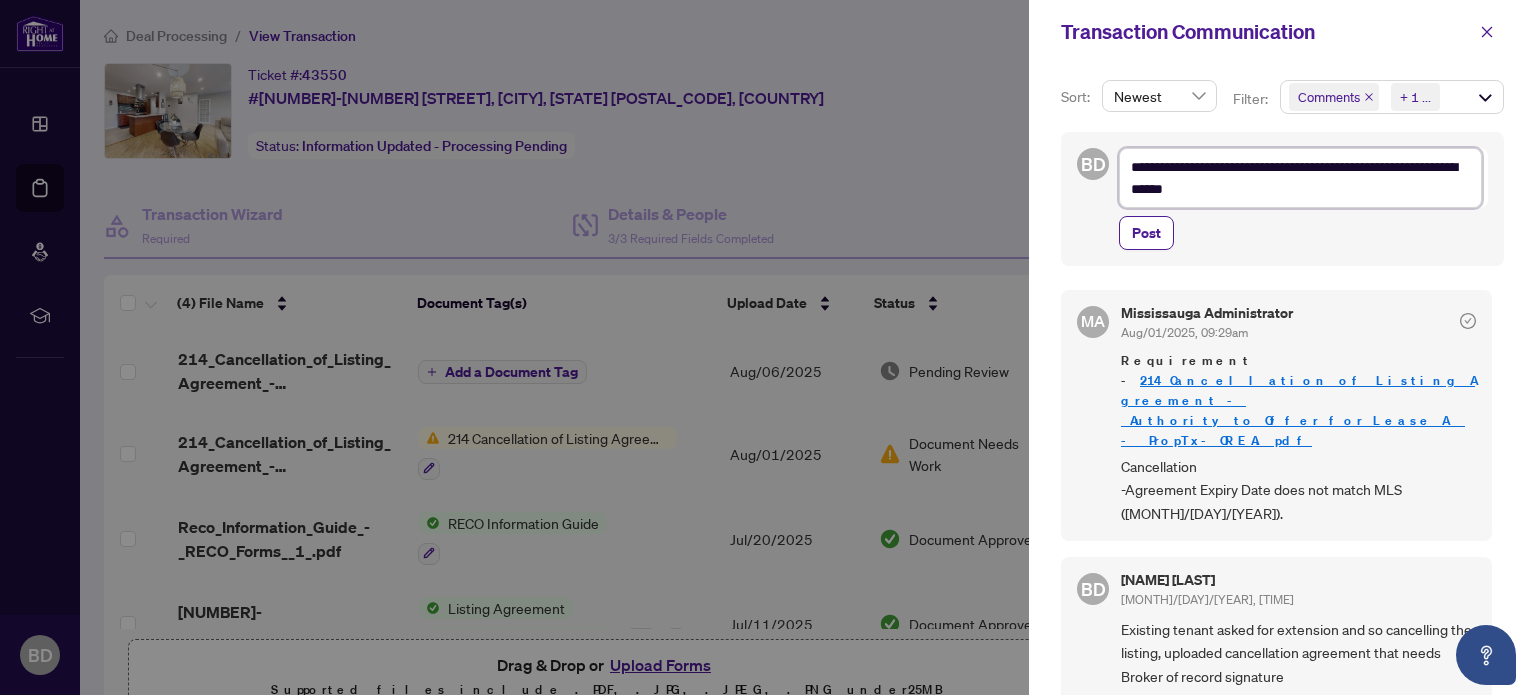 type on "**********" 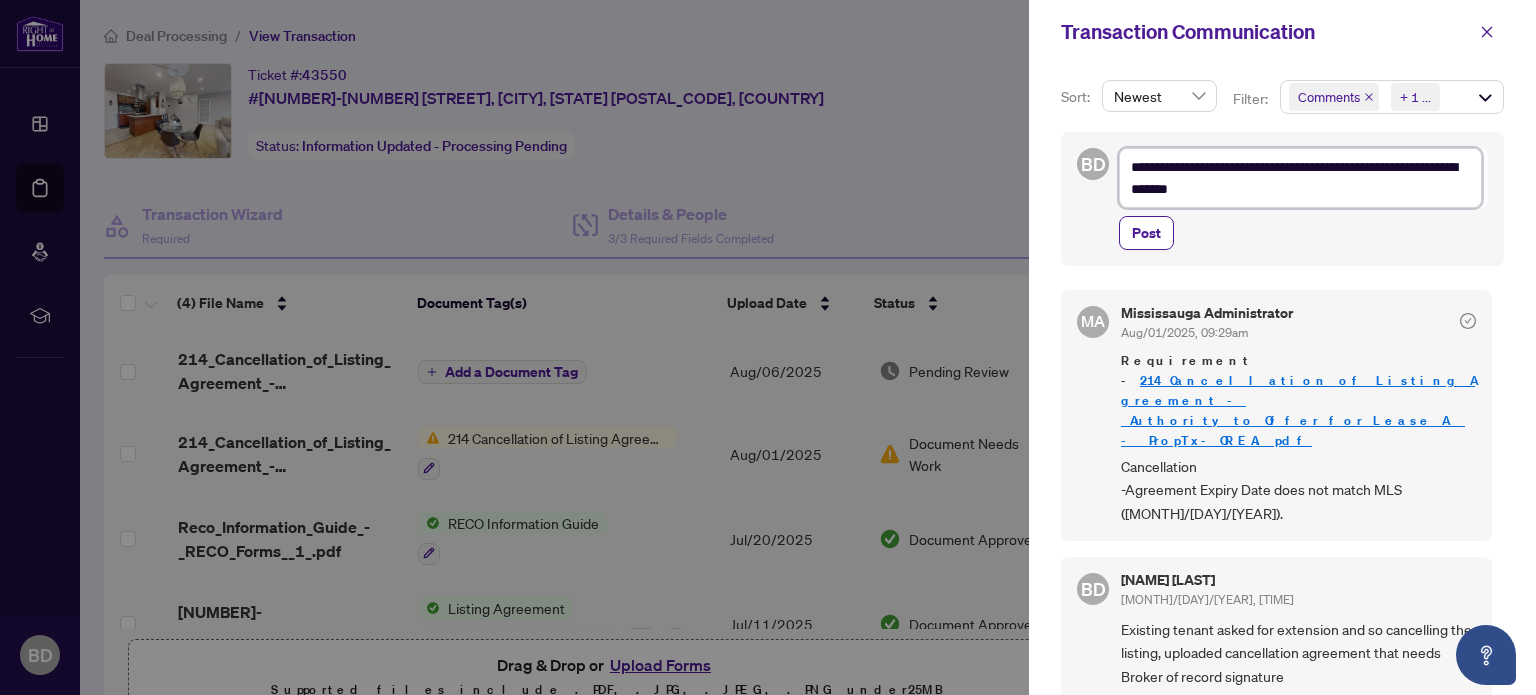 type on "**********" 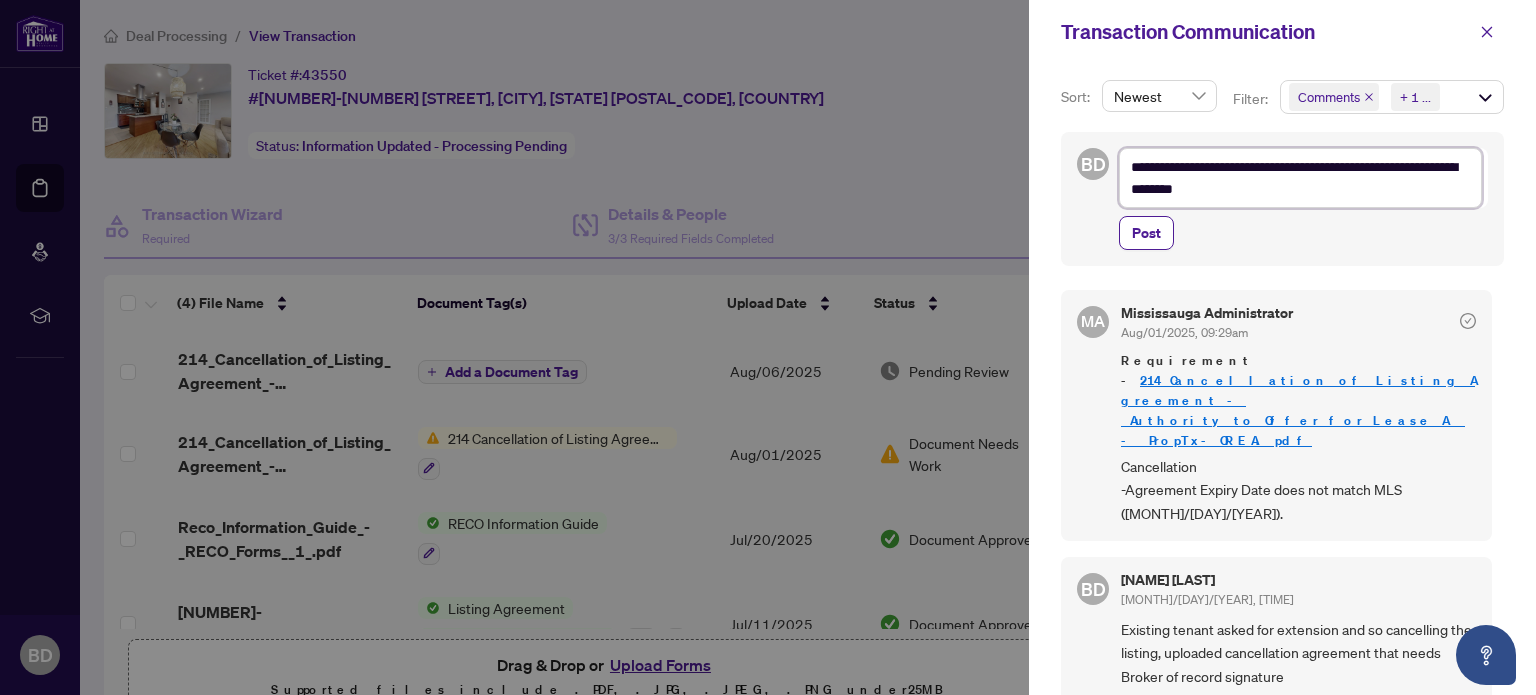 type on "**********" 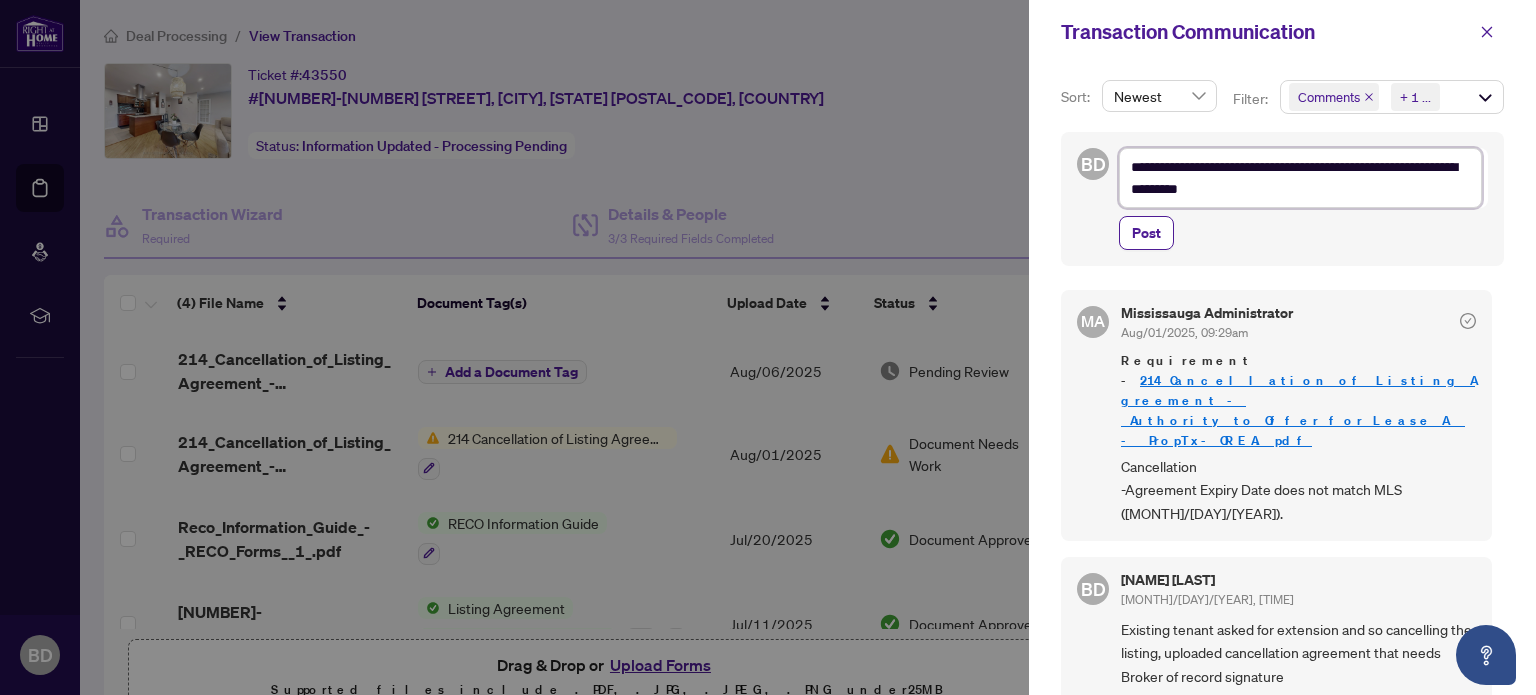 type on "**********" 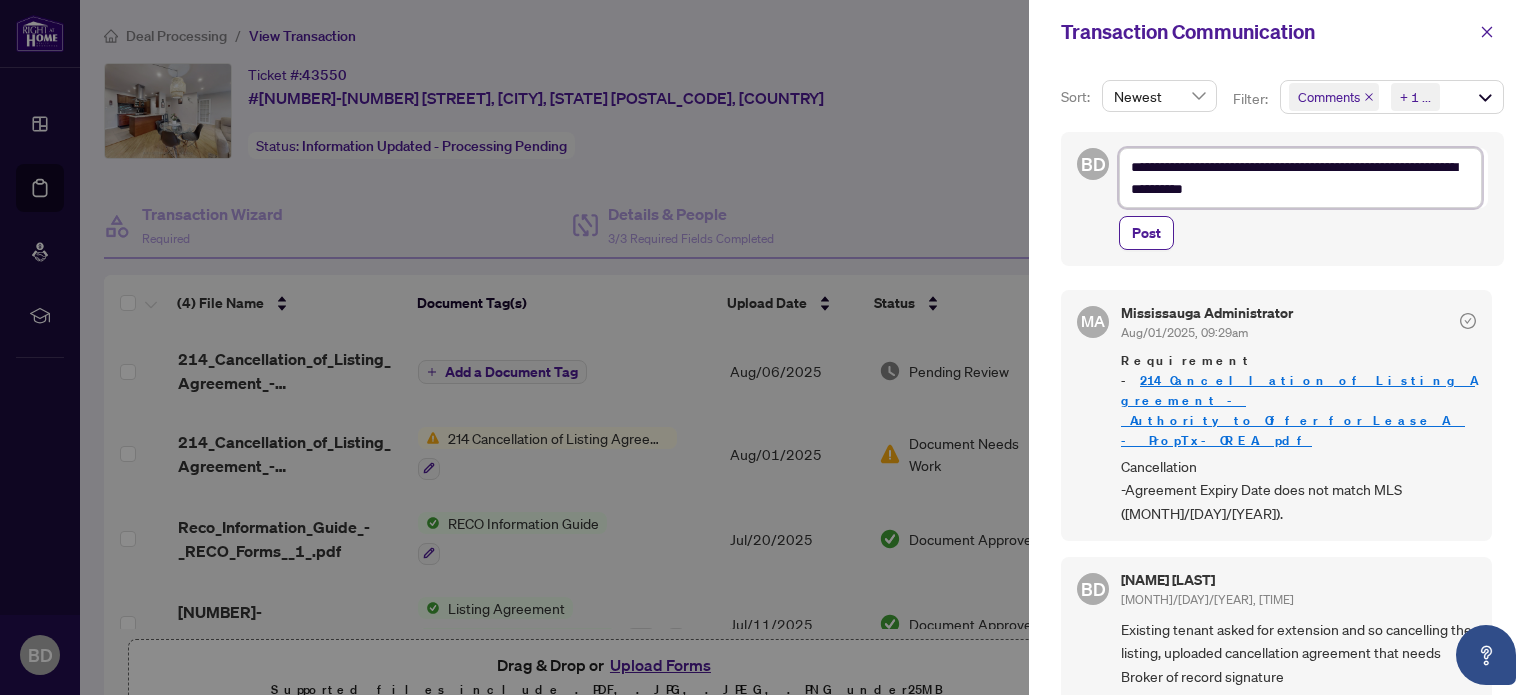 type on "**********" 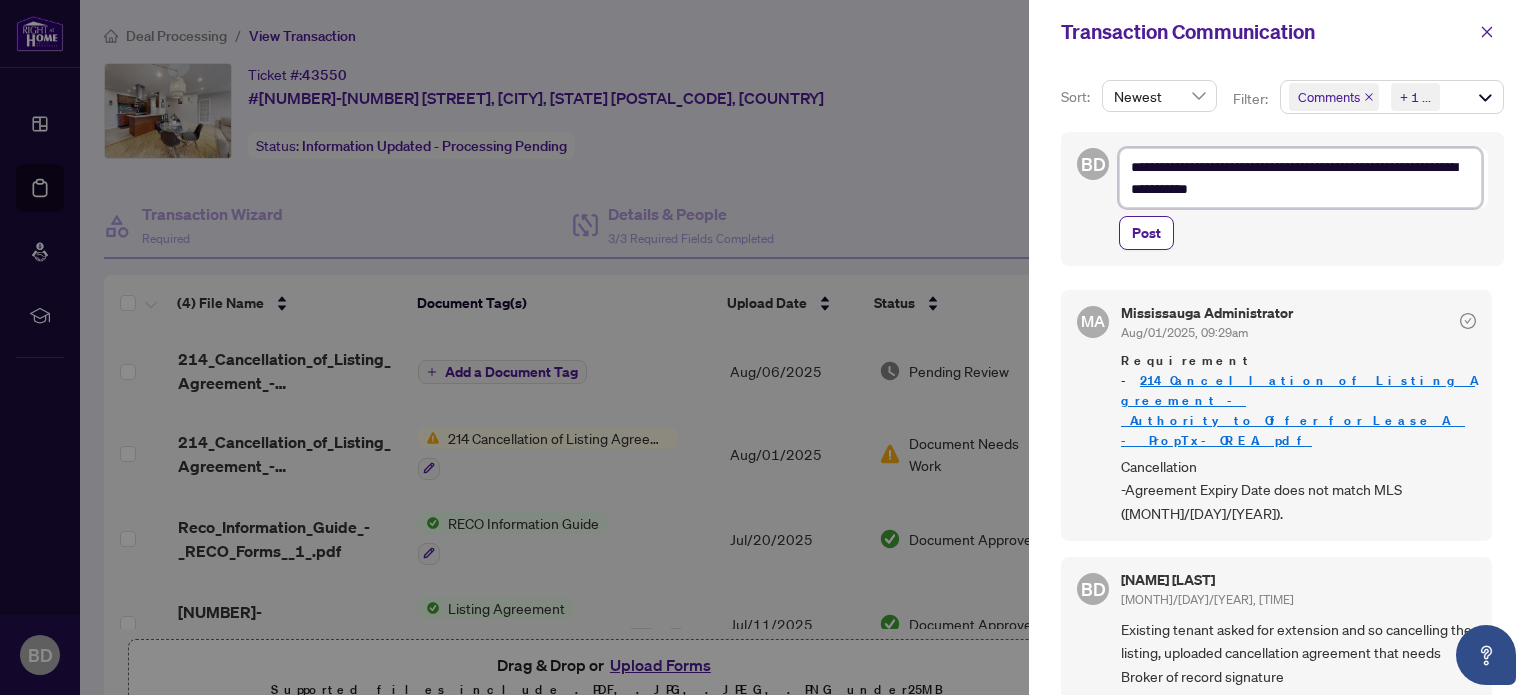 type on "**********" 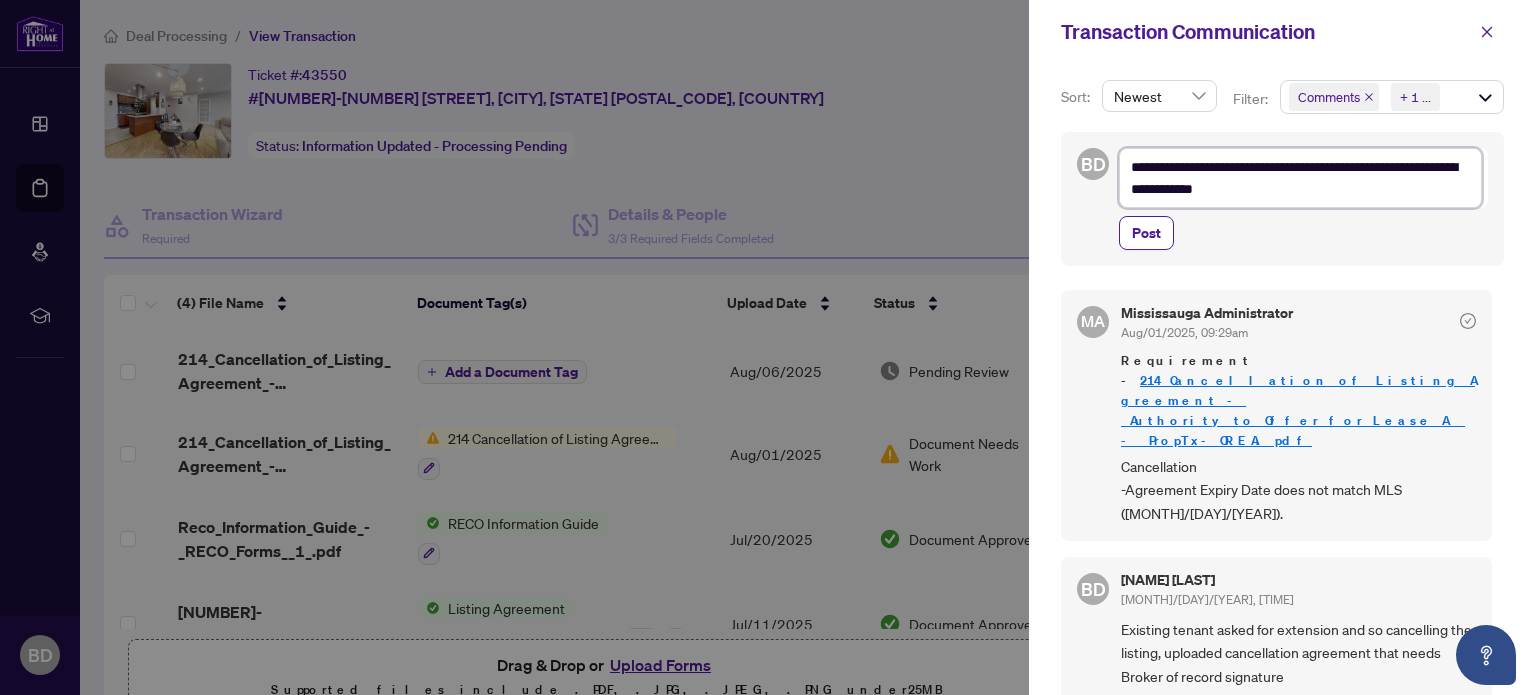 type on "**********" 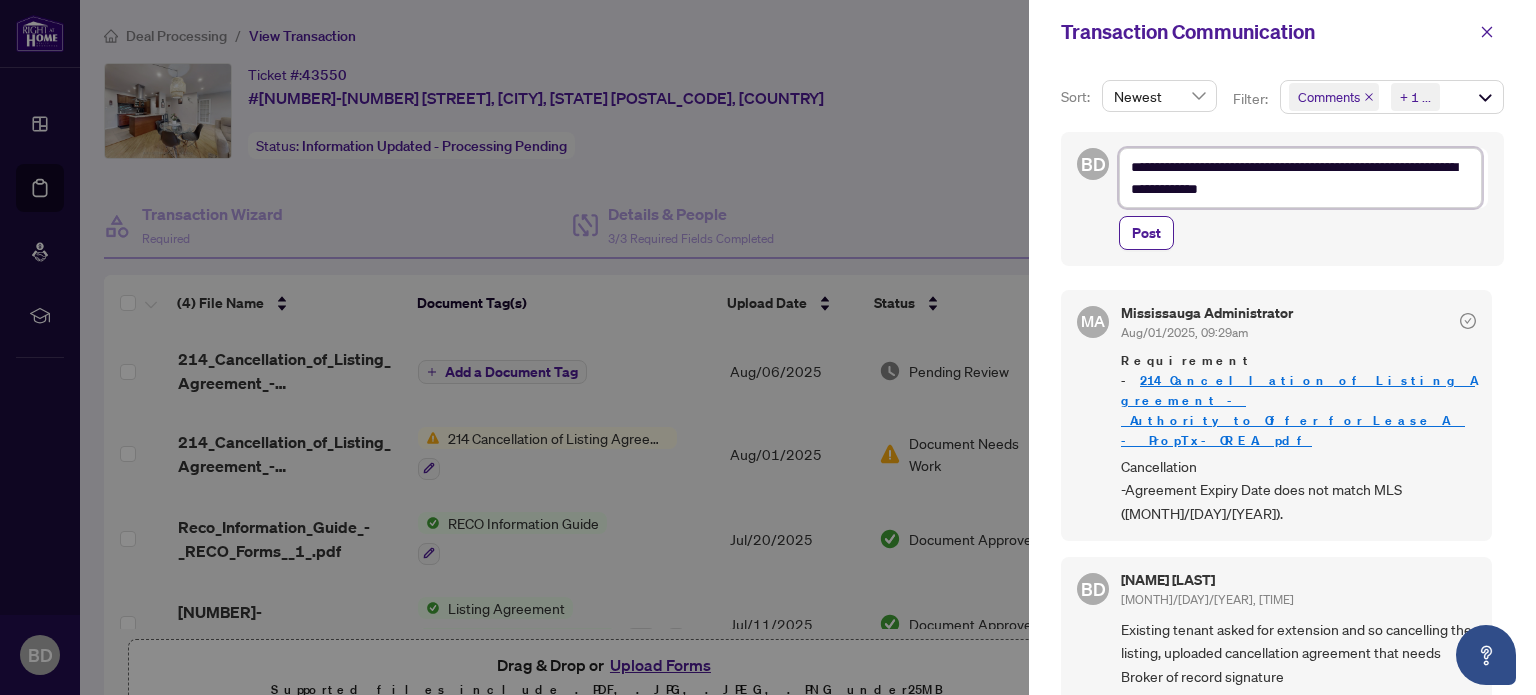 type on "**********" 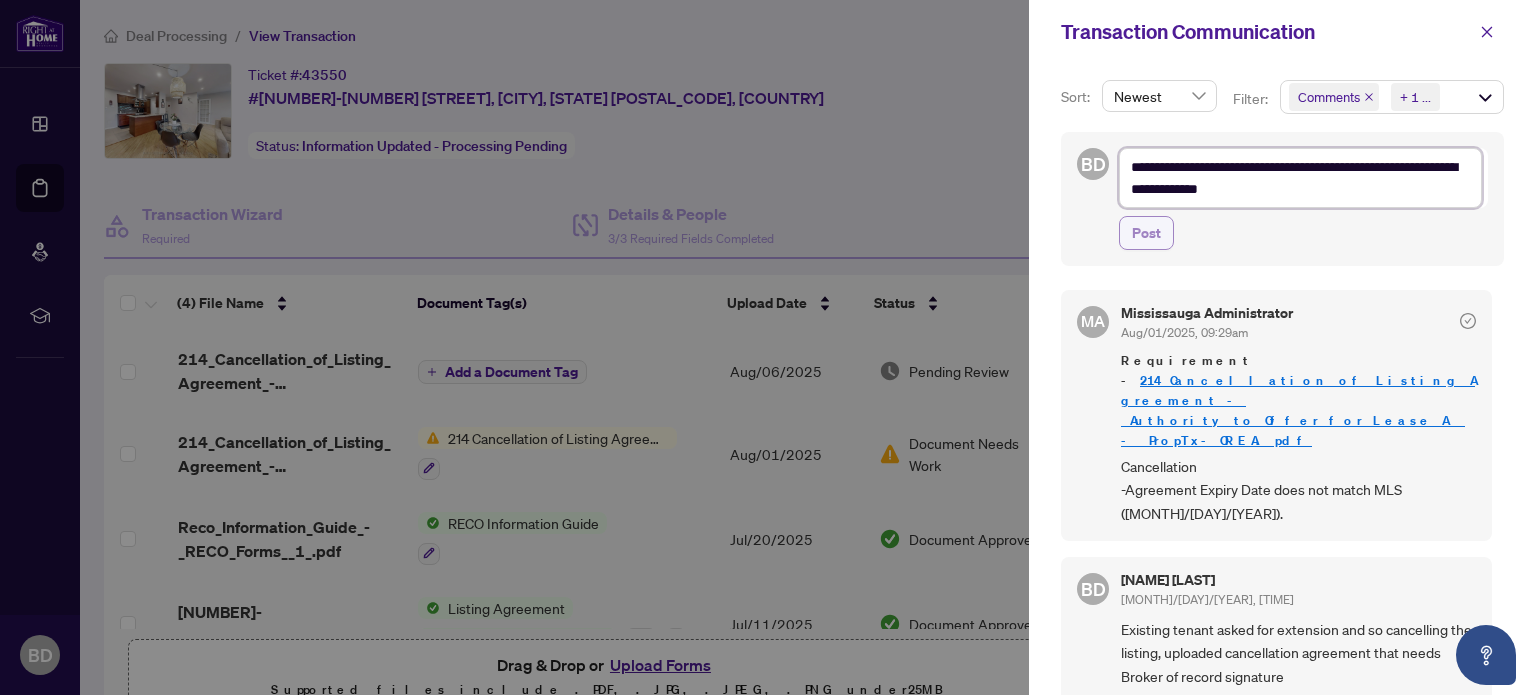 type on "**********" 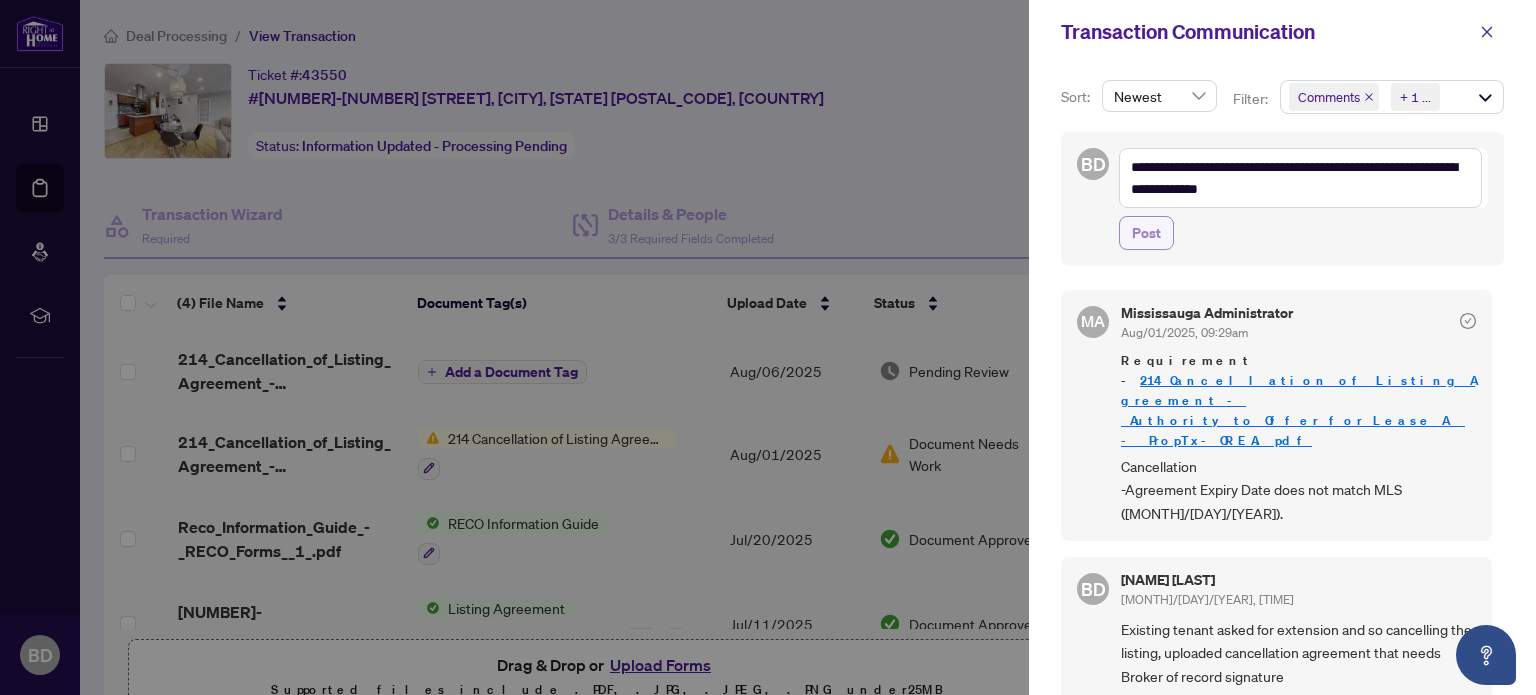 click on "Post" at bounding box center (1146, 233) 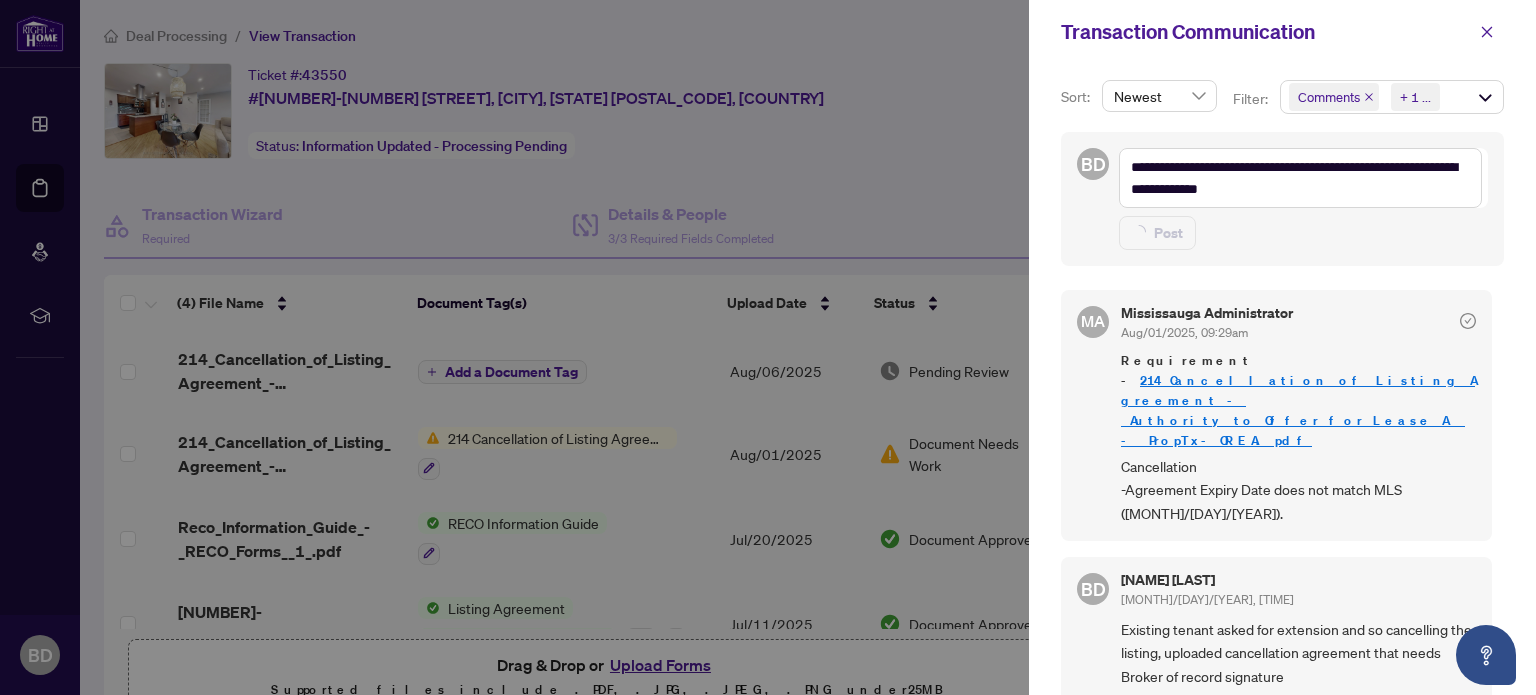 type 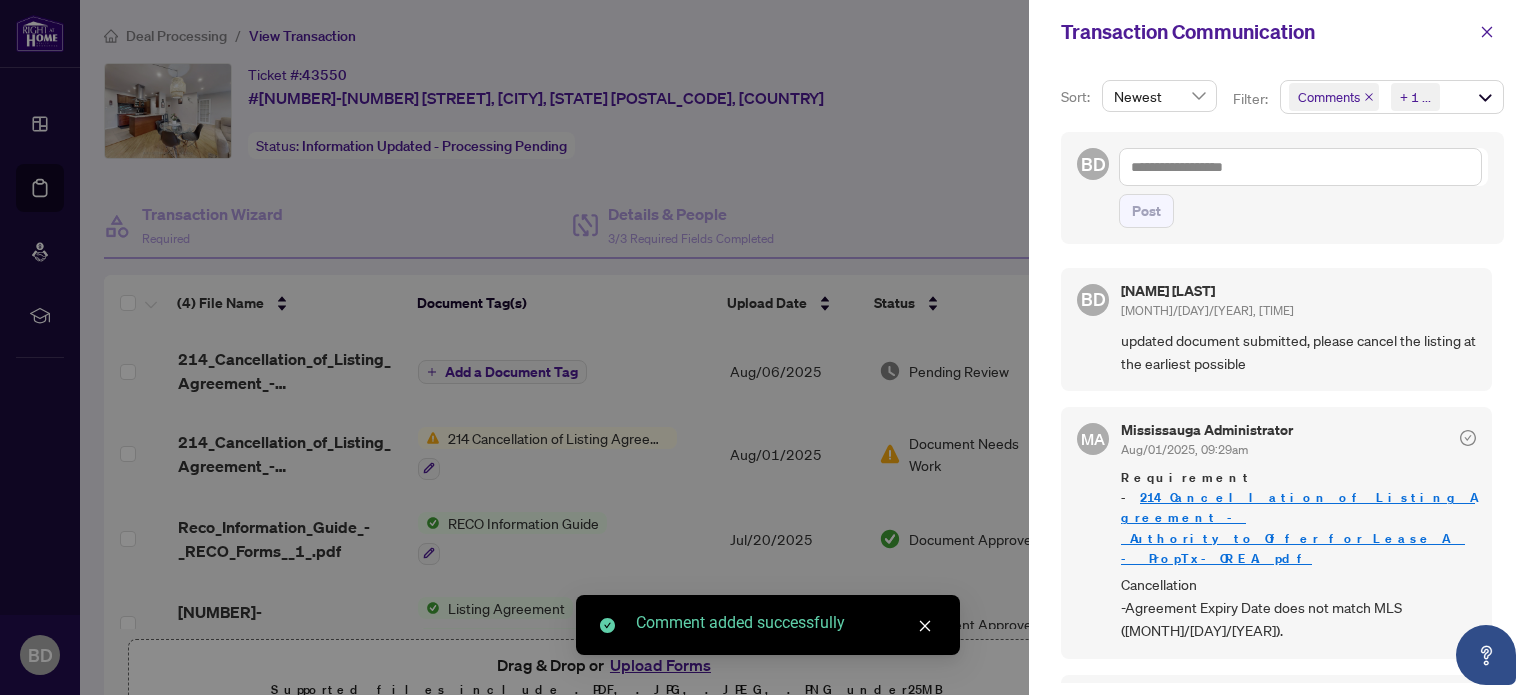click at bounding box center [768, 347] 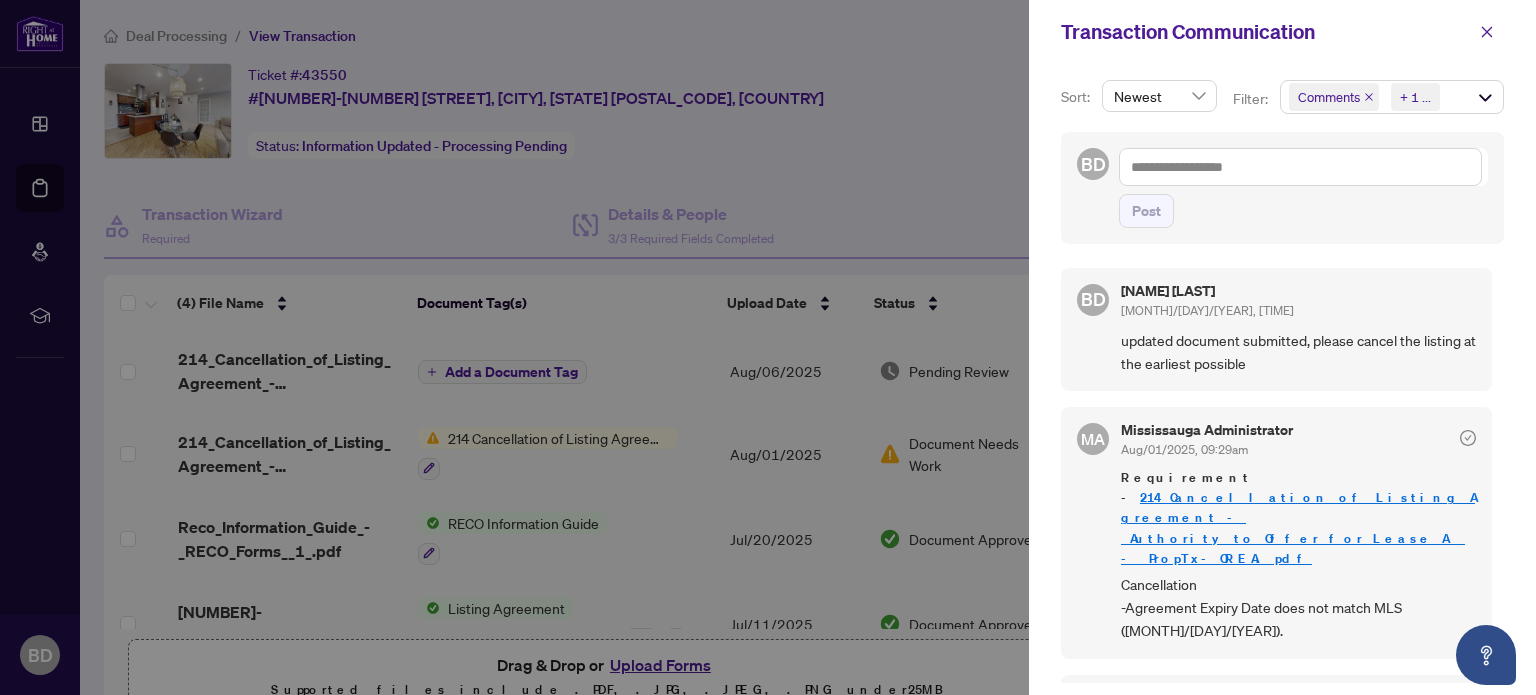 click at bounding box center (768, 347) 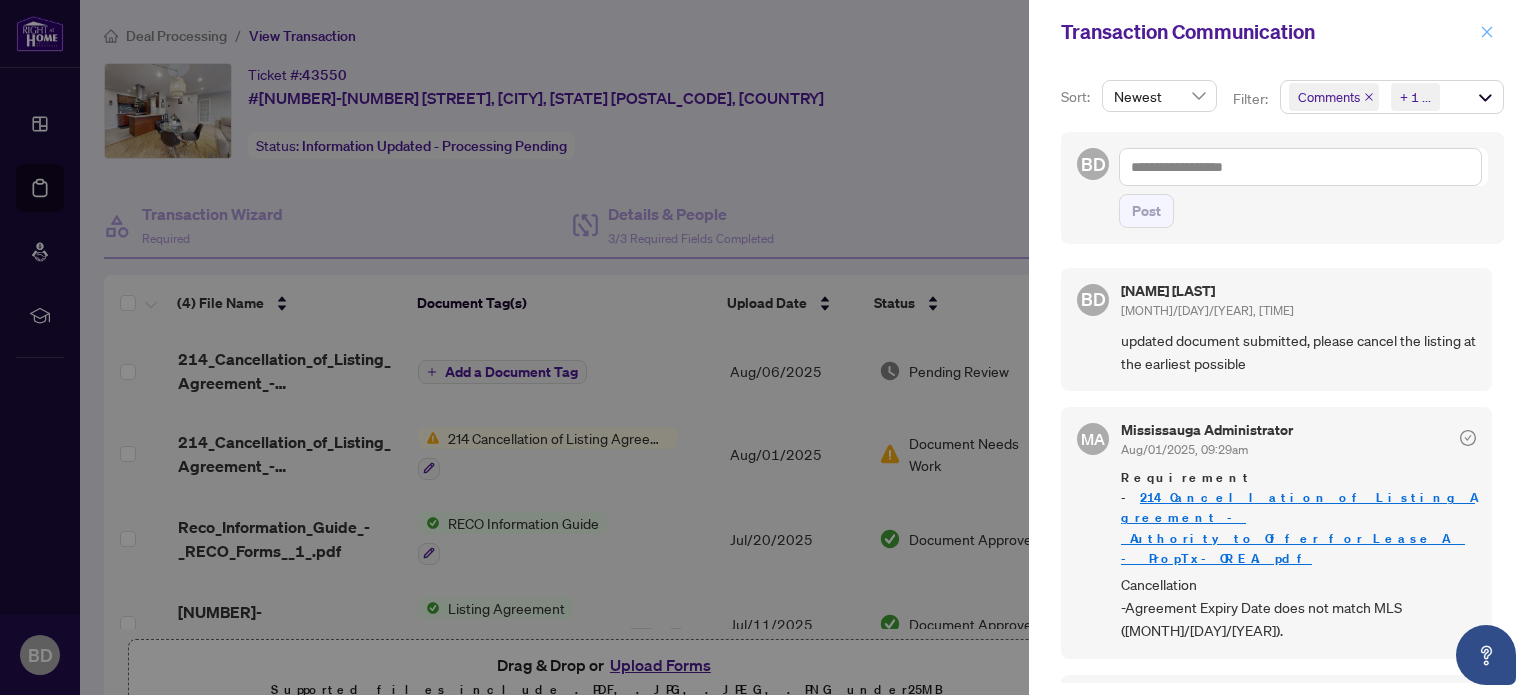 click 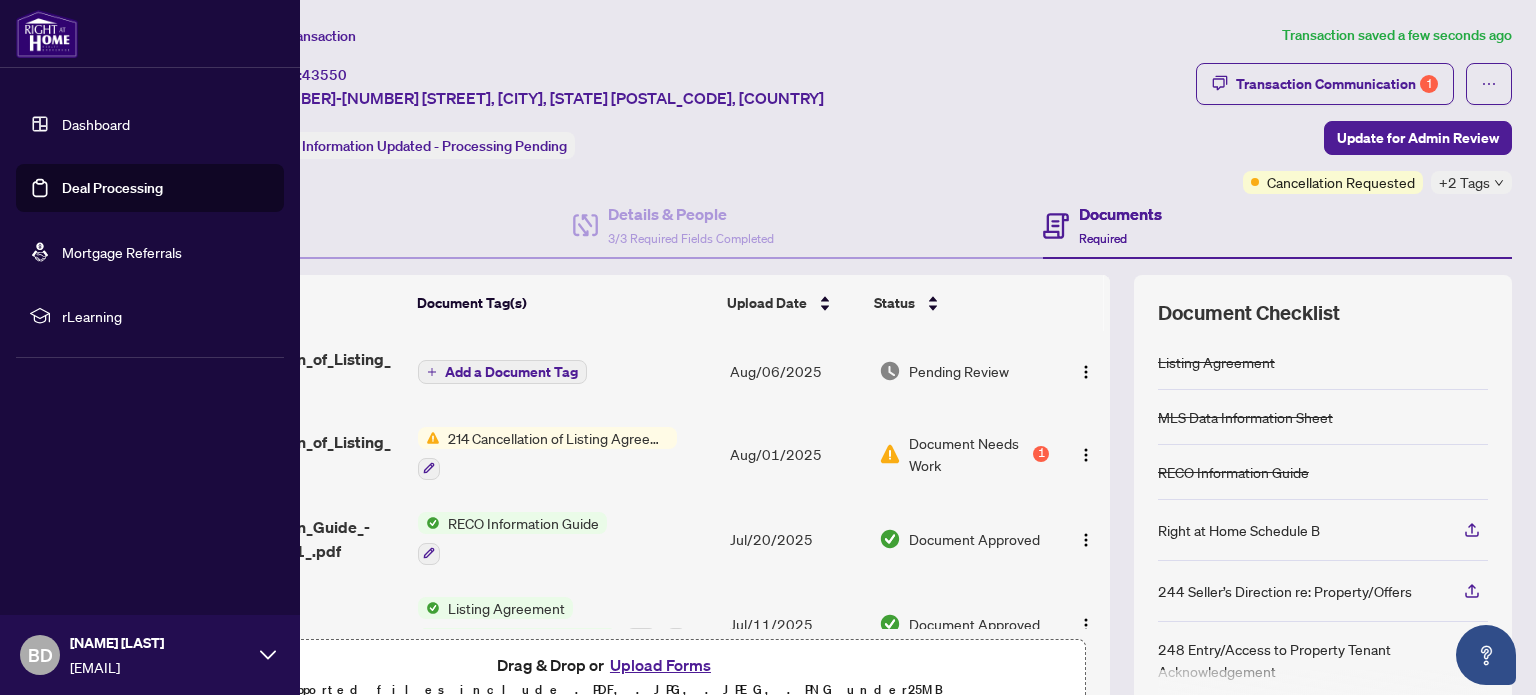 click on "Dashboard" at bounding box center (96, 124) 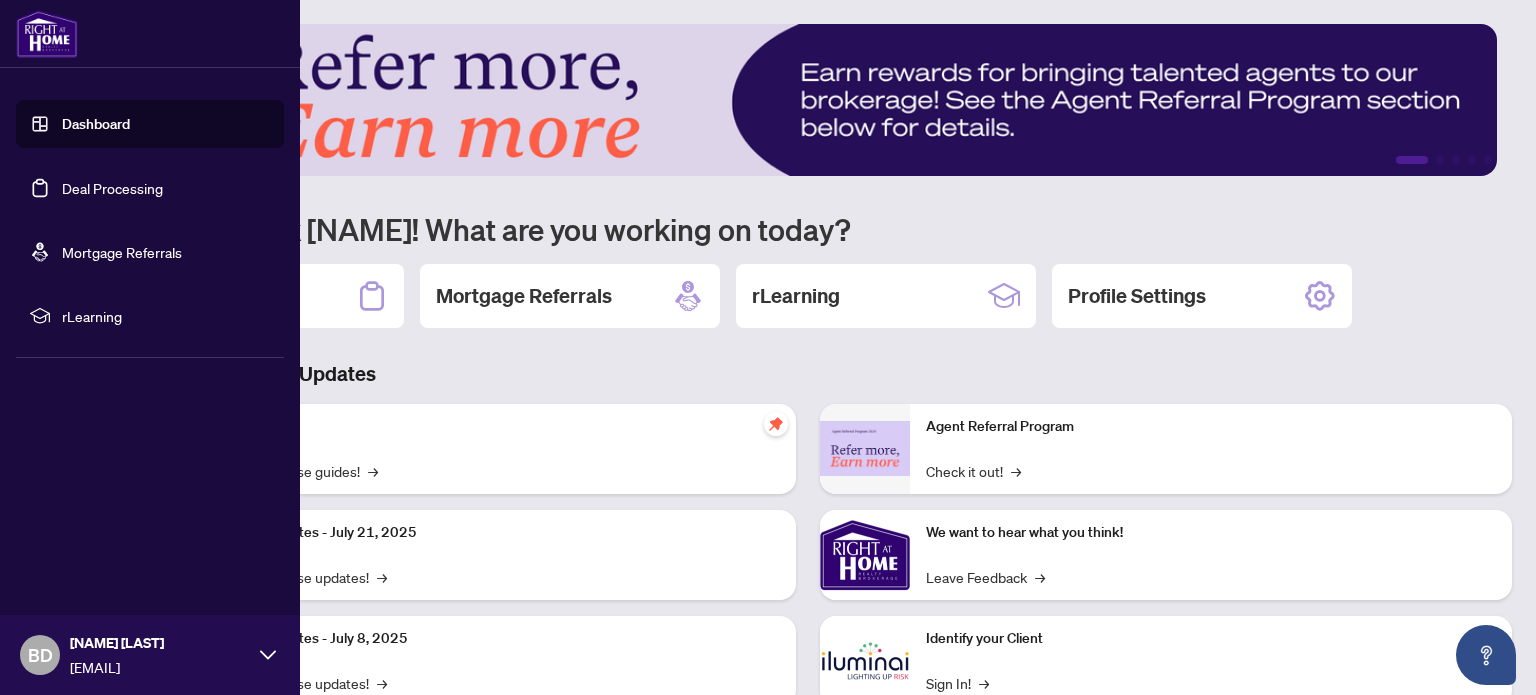 click on "Deal Processing" at bounding box center (112, 188) 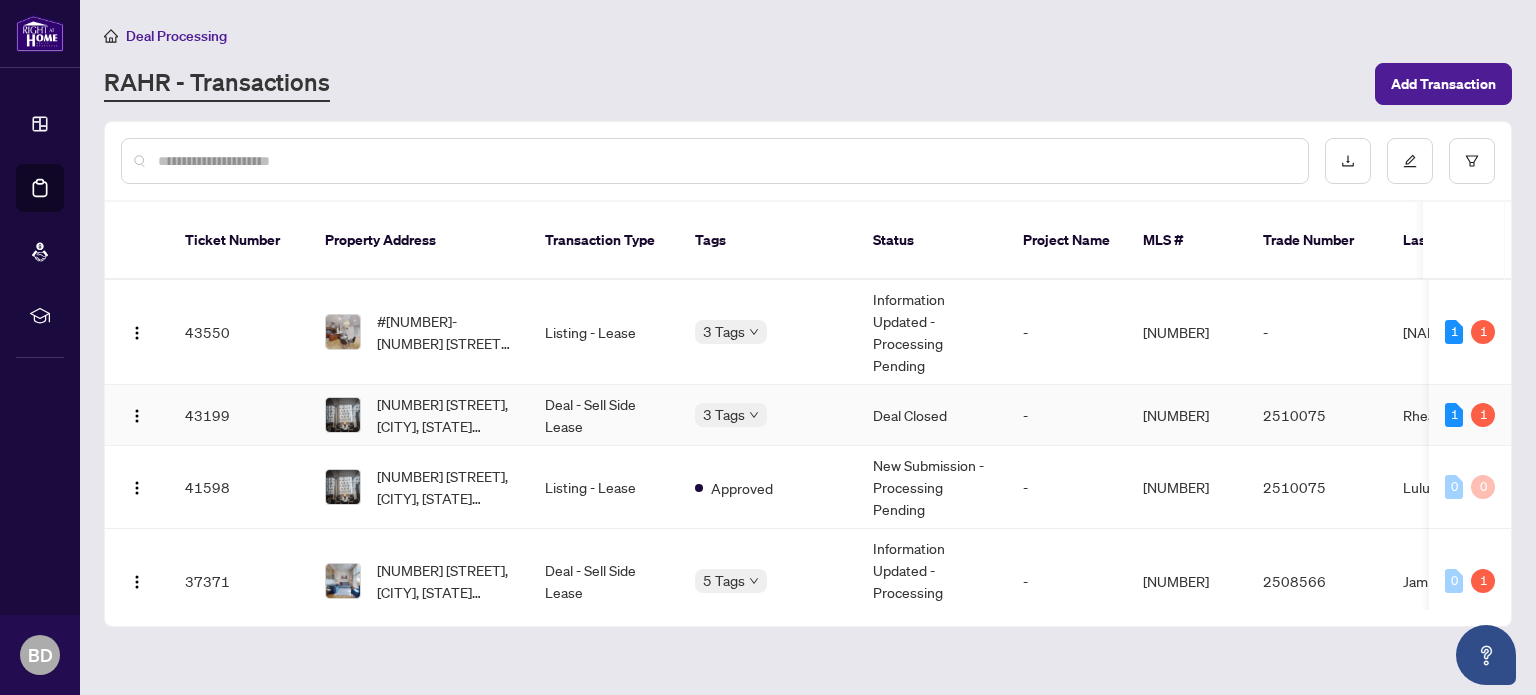 click on "-" at bounding box center [1067, 415] 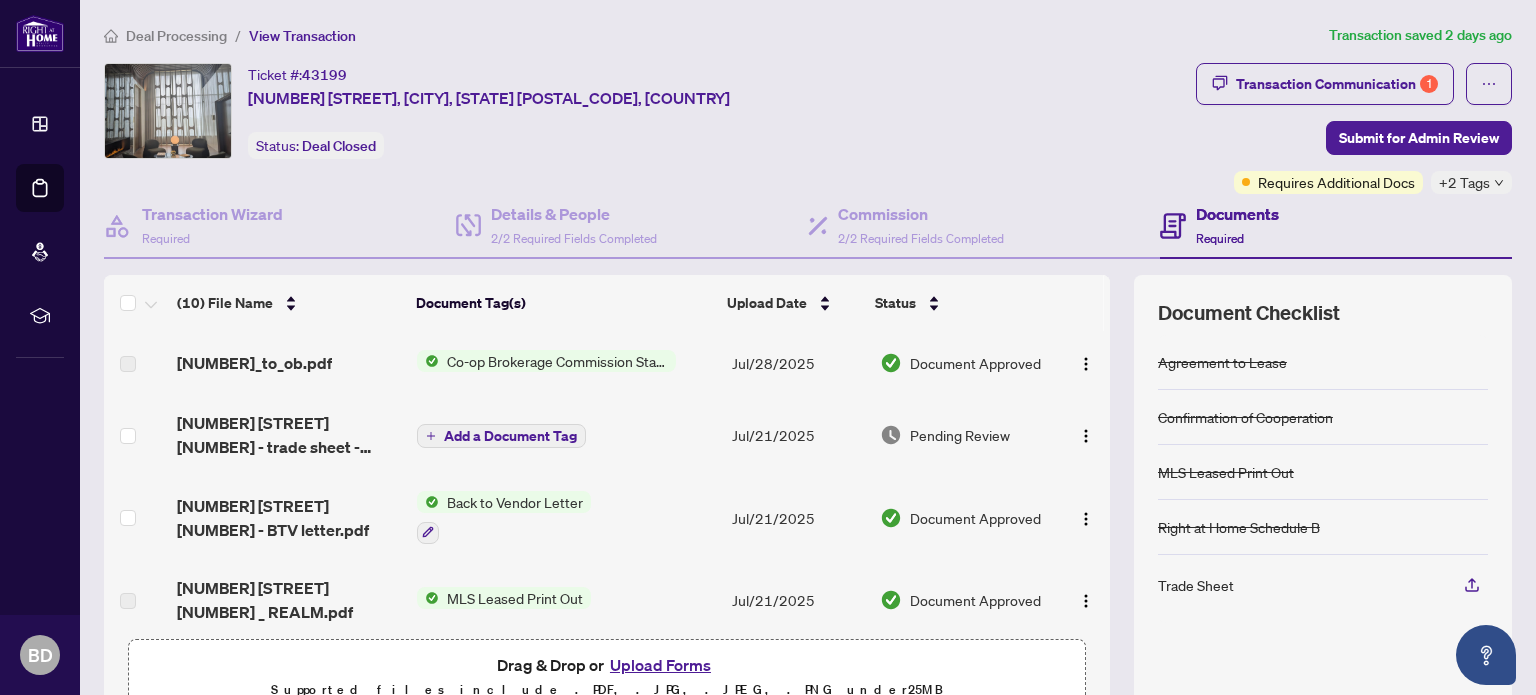 click on "Co-op Brokerage Commission Statement" at bounding box center [557, 361] 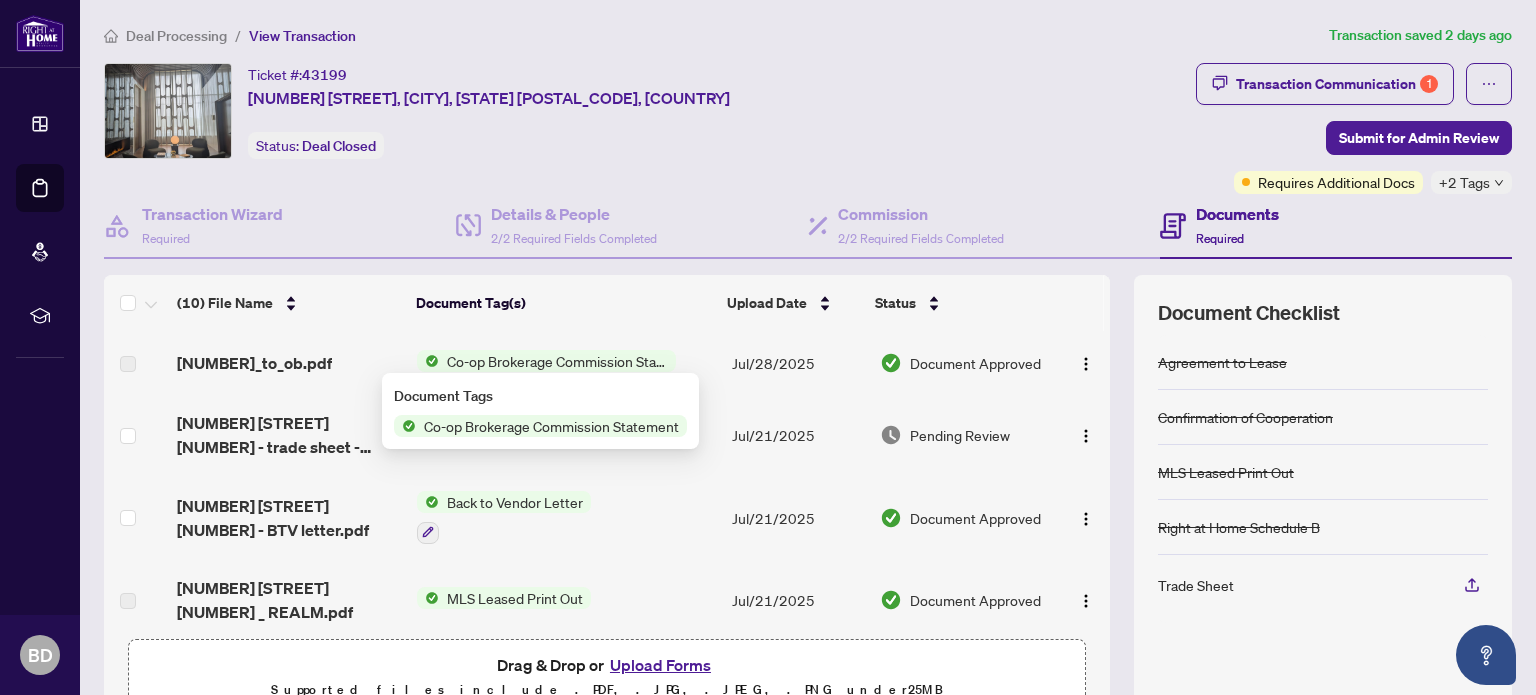 click on "Co-op Brokerage Commission Statement" at bounding box center [551, 426] 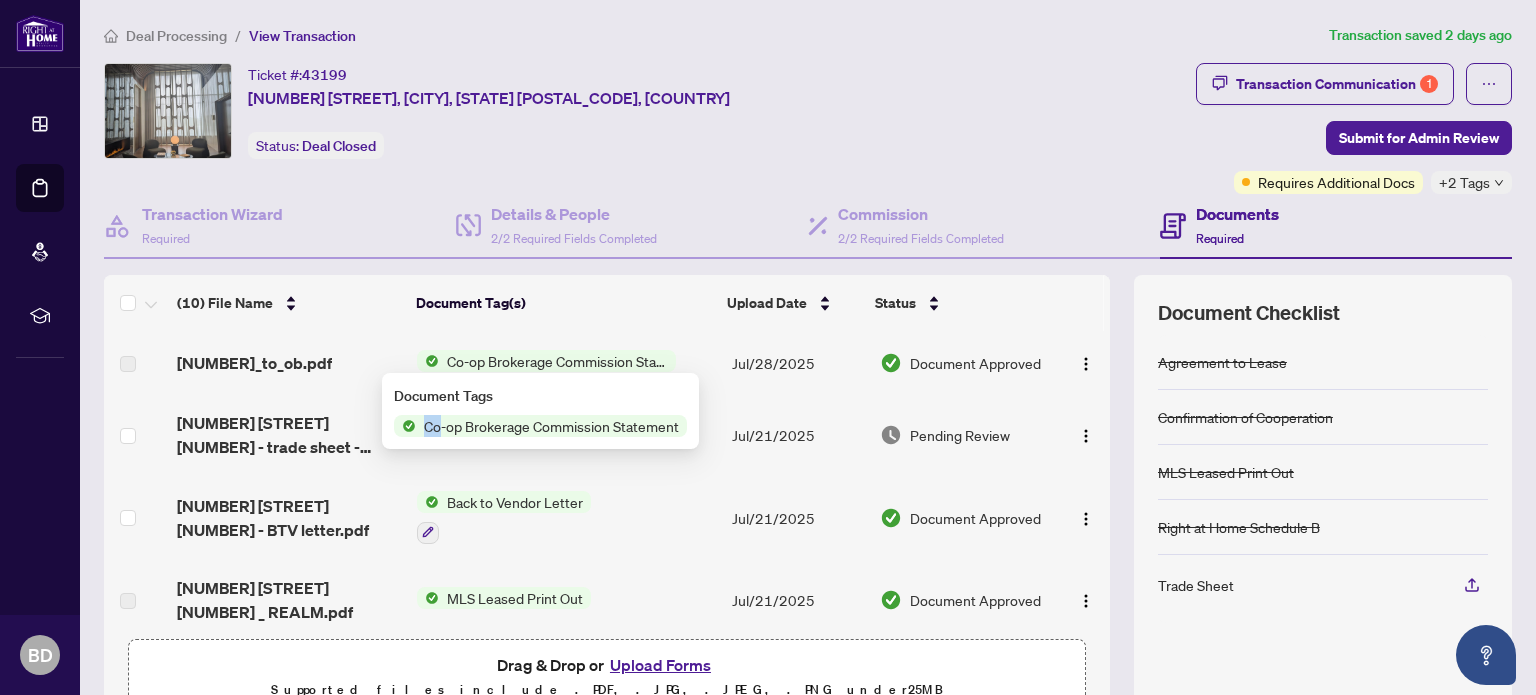 click on "Co-op Brokerage Commission Statement" at bounding box center (551, 426) 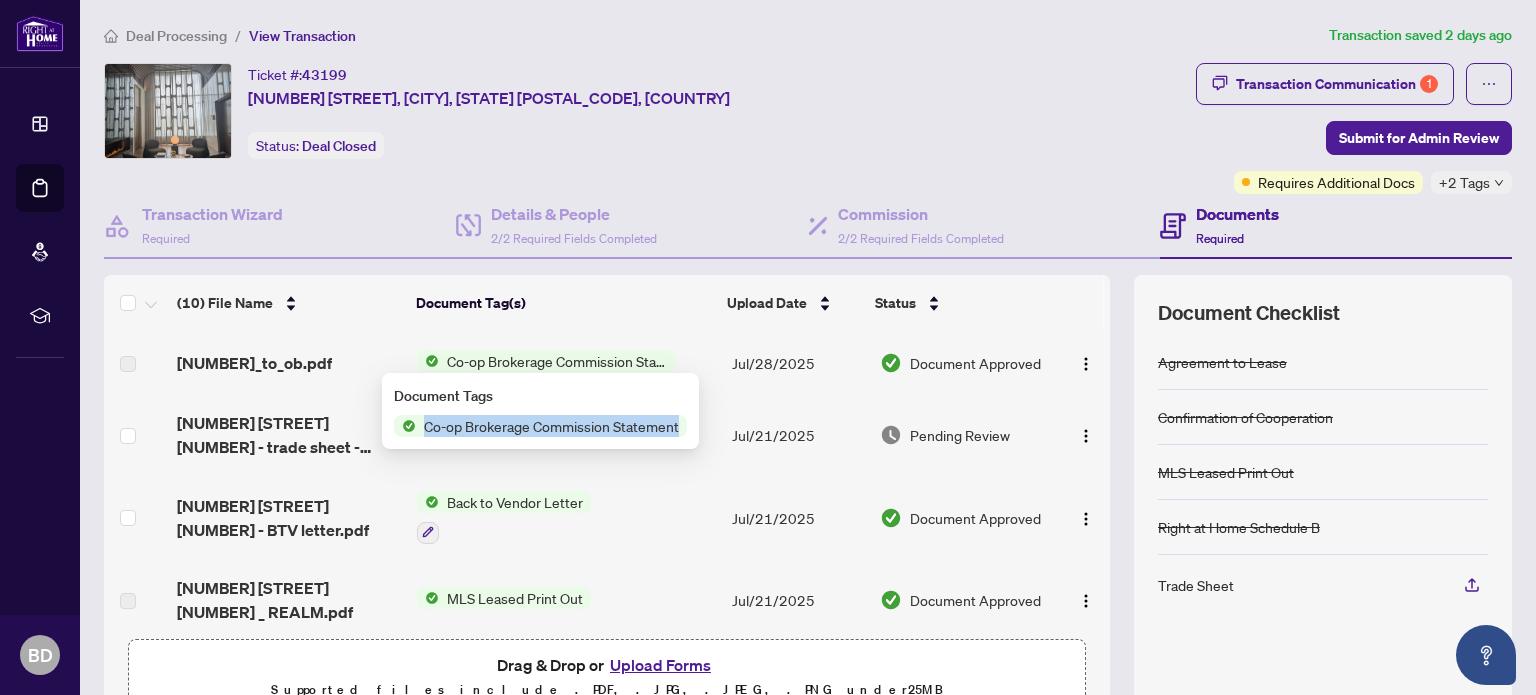 click on "Co-op Brokerage Commission Statement" at bounding box center (551, 426) 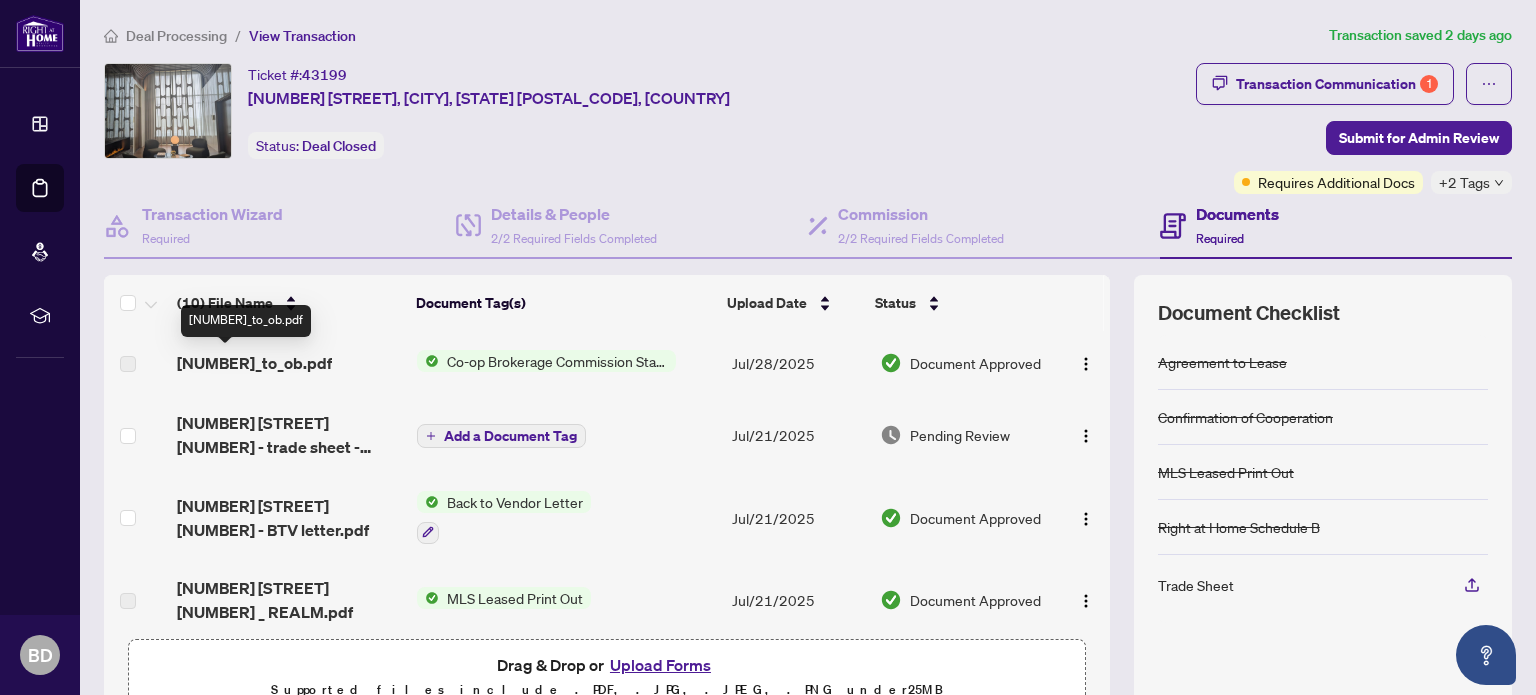 click on "[NUMBER]_to_ob.pdf" at bounding box center [254, 363] 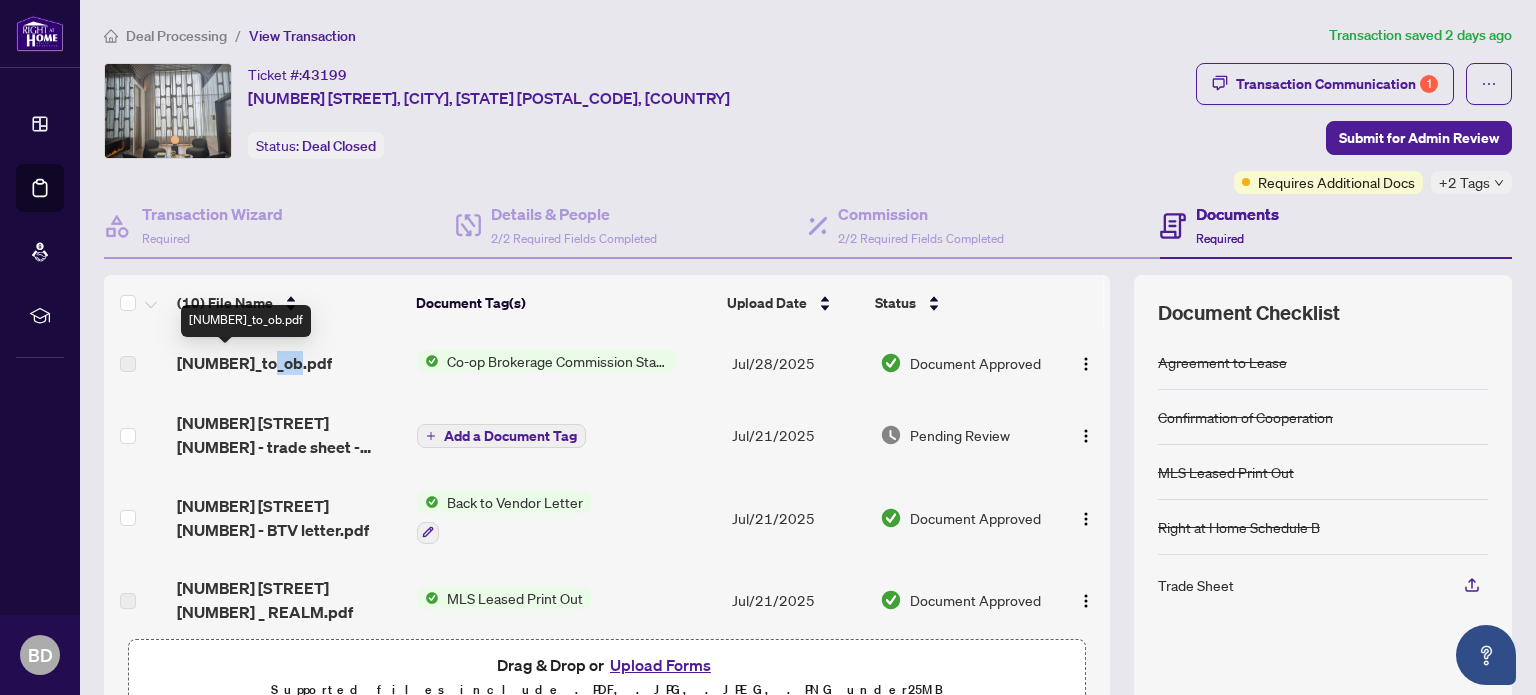 click on "[NUMBER]_to_ob.pdf" at bounding box center (254, 363) 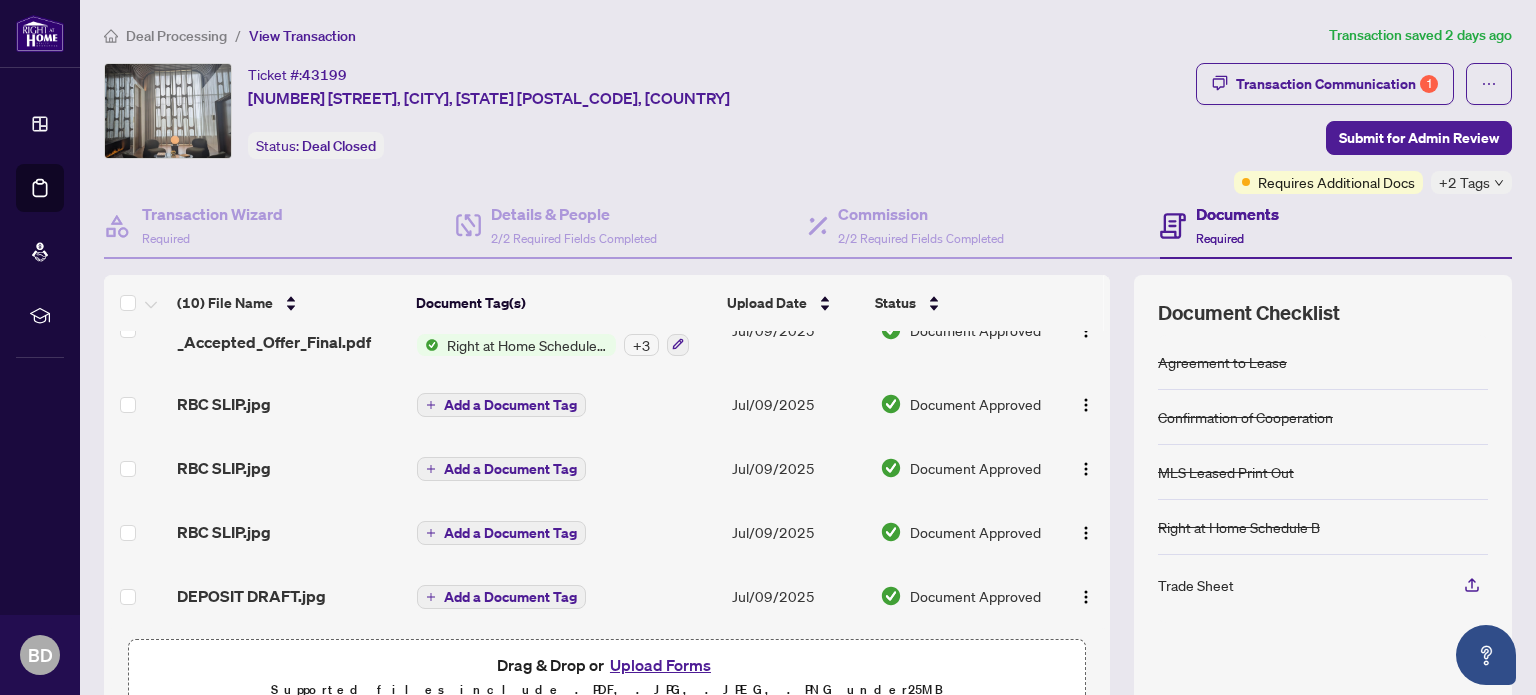 scroll, scrollTop: 0, scrollLeft: 0, axis: both 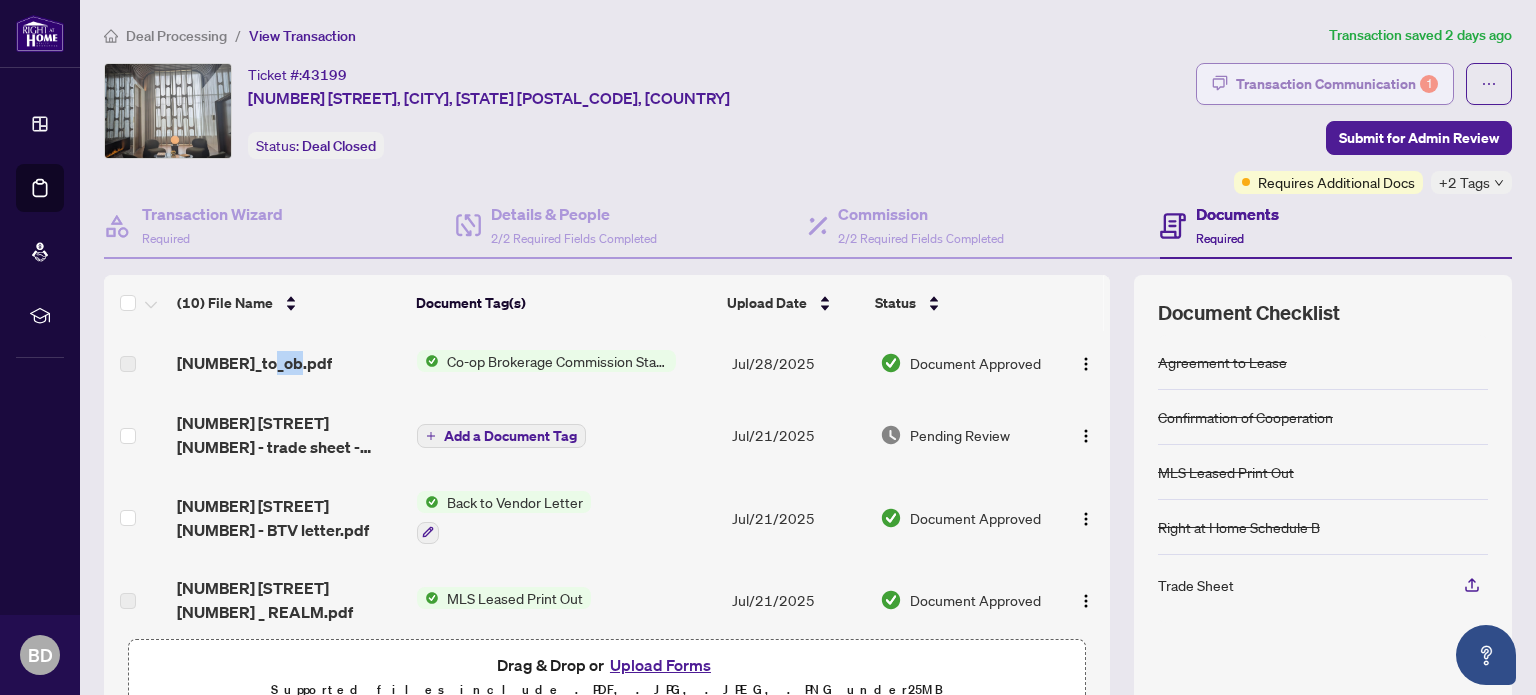 click on "Transaction Communication 1" at bounding box center (1337, 84) 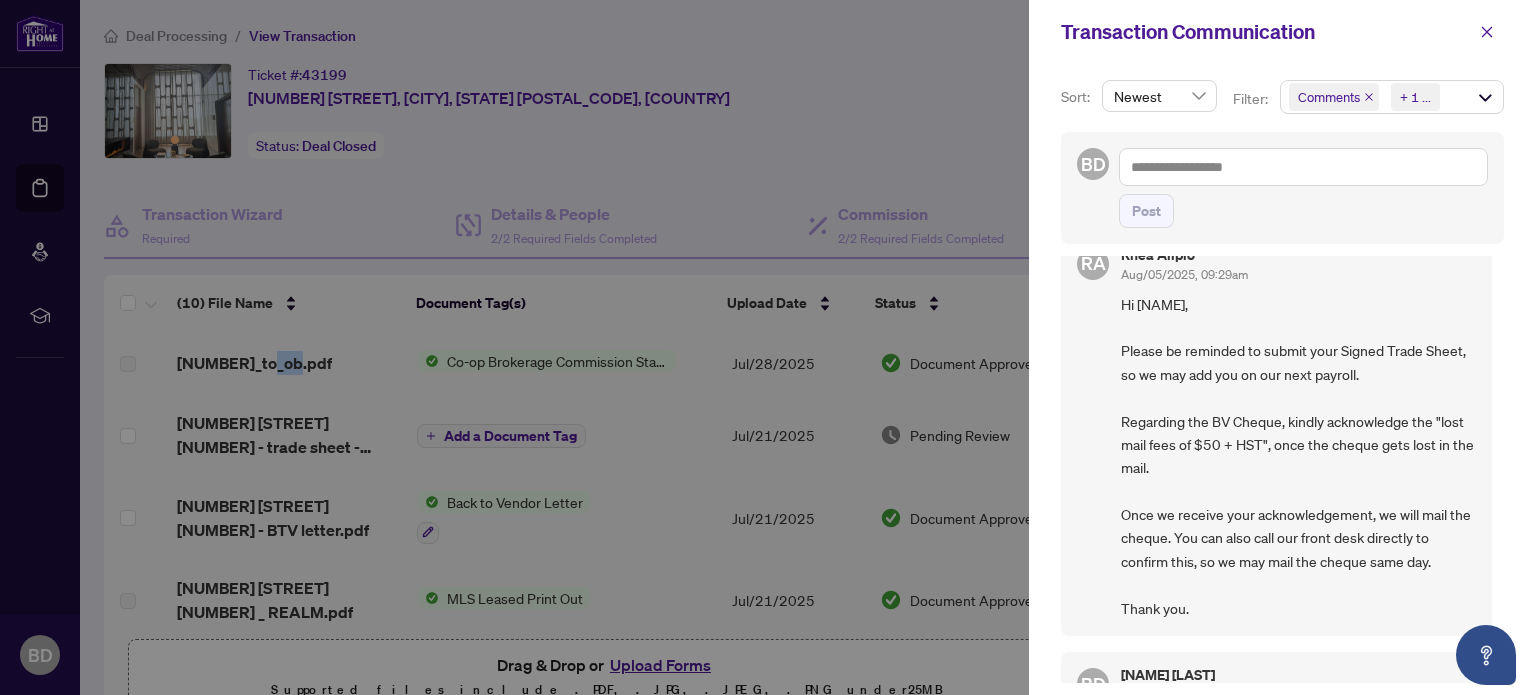 scroll, scrollTop: 0, scrollLeft: 0, axis: both 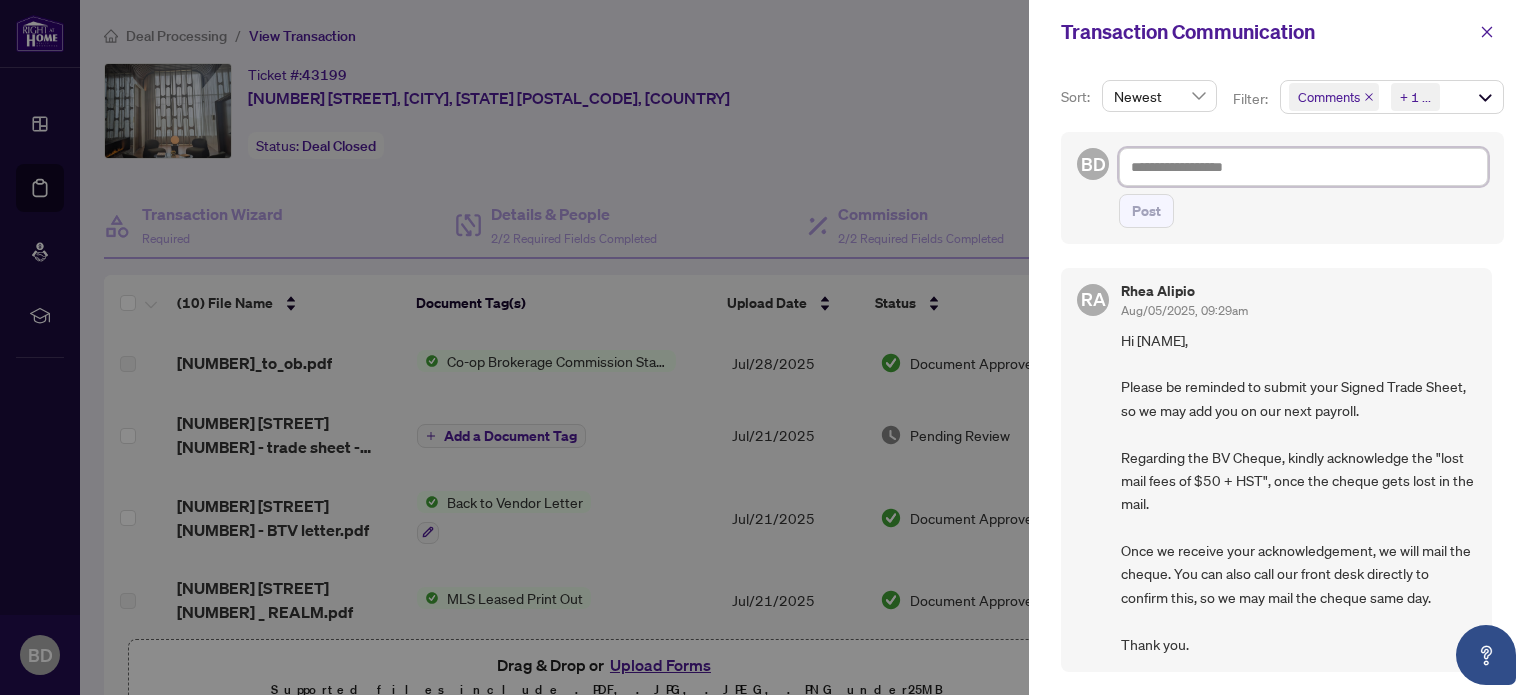 click at bounding box center (1303, 167) 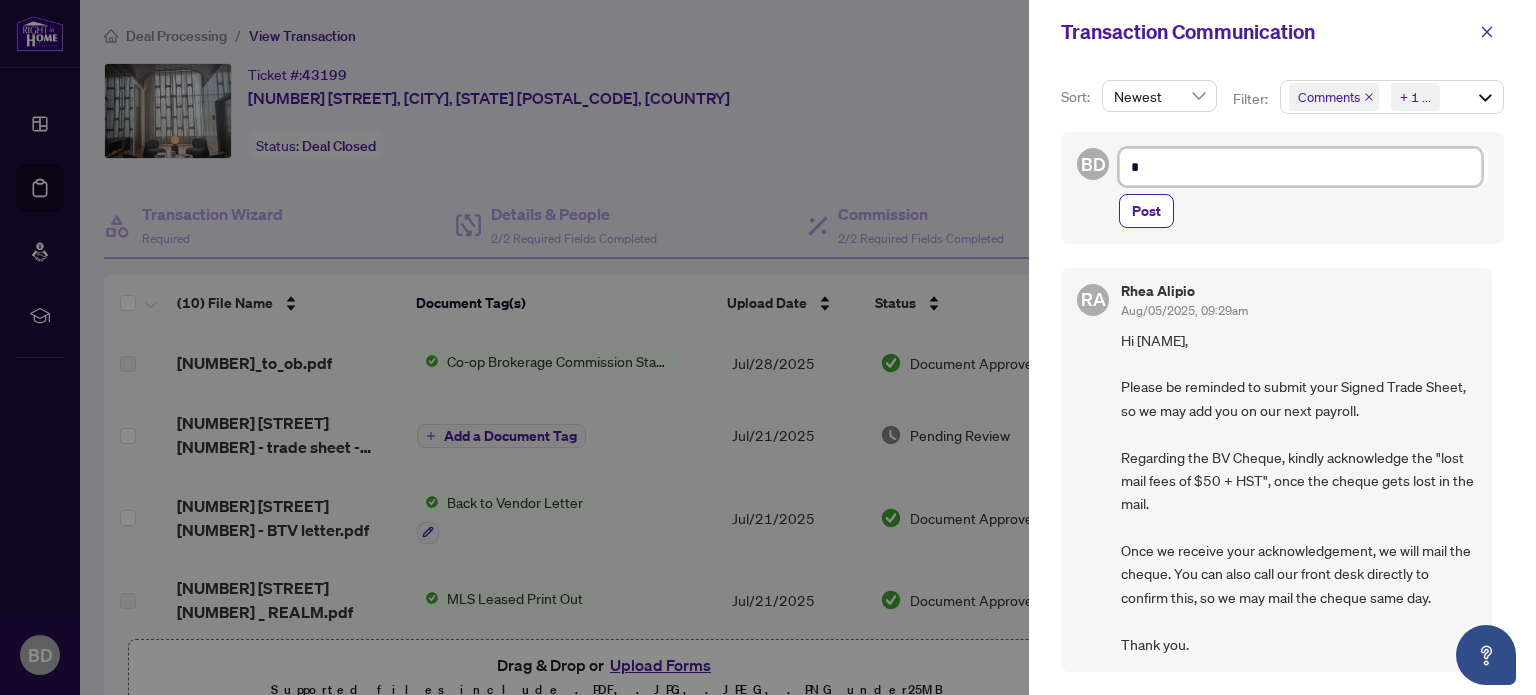 type on "*" 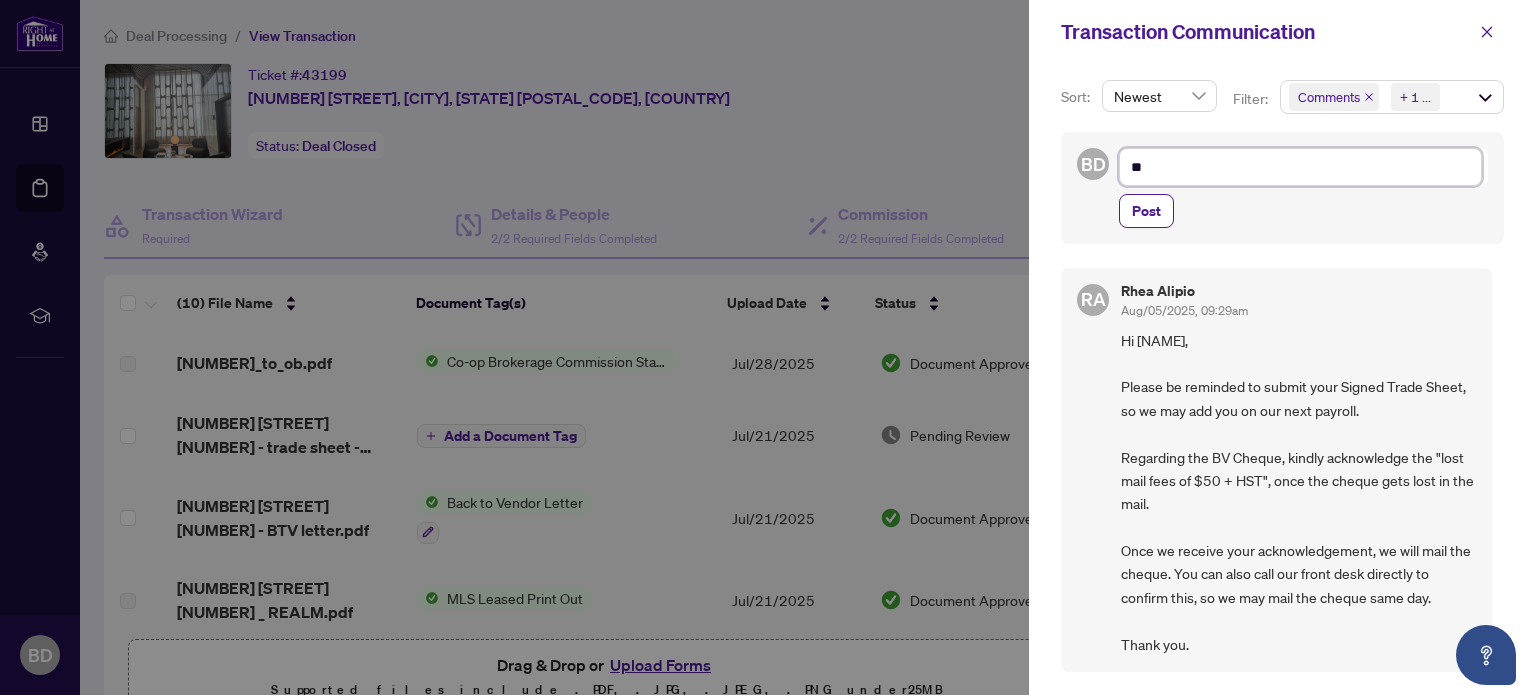 type on "*" 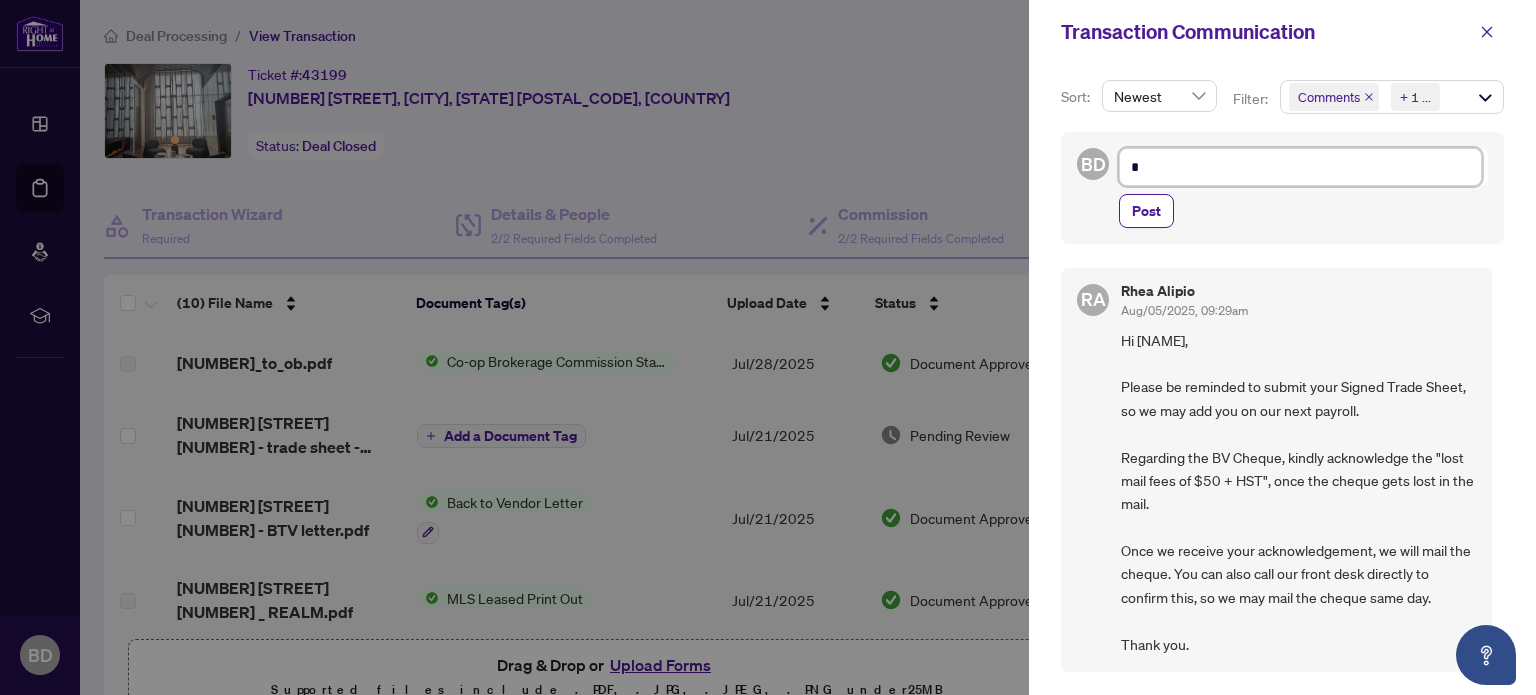 type on "**********" 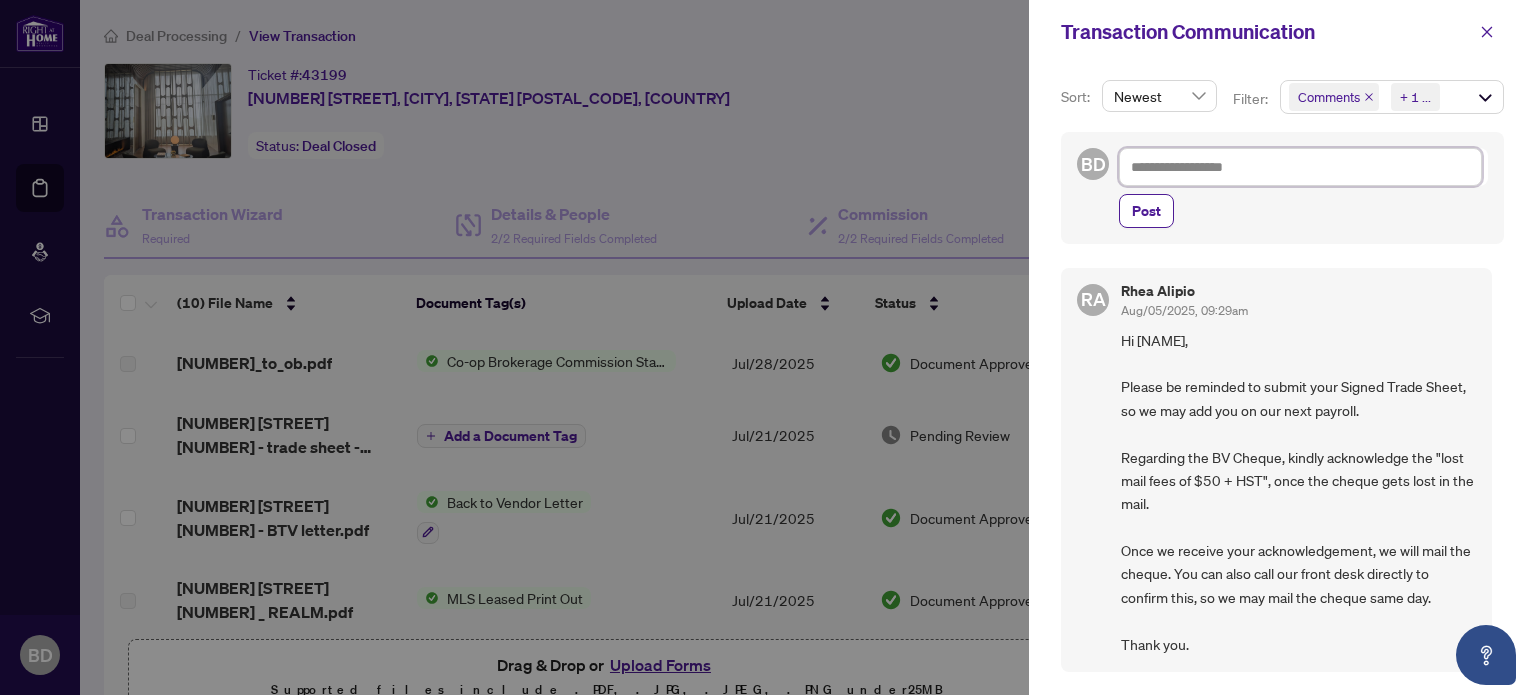 type on "*" 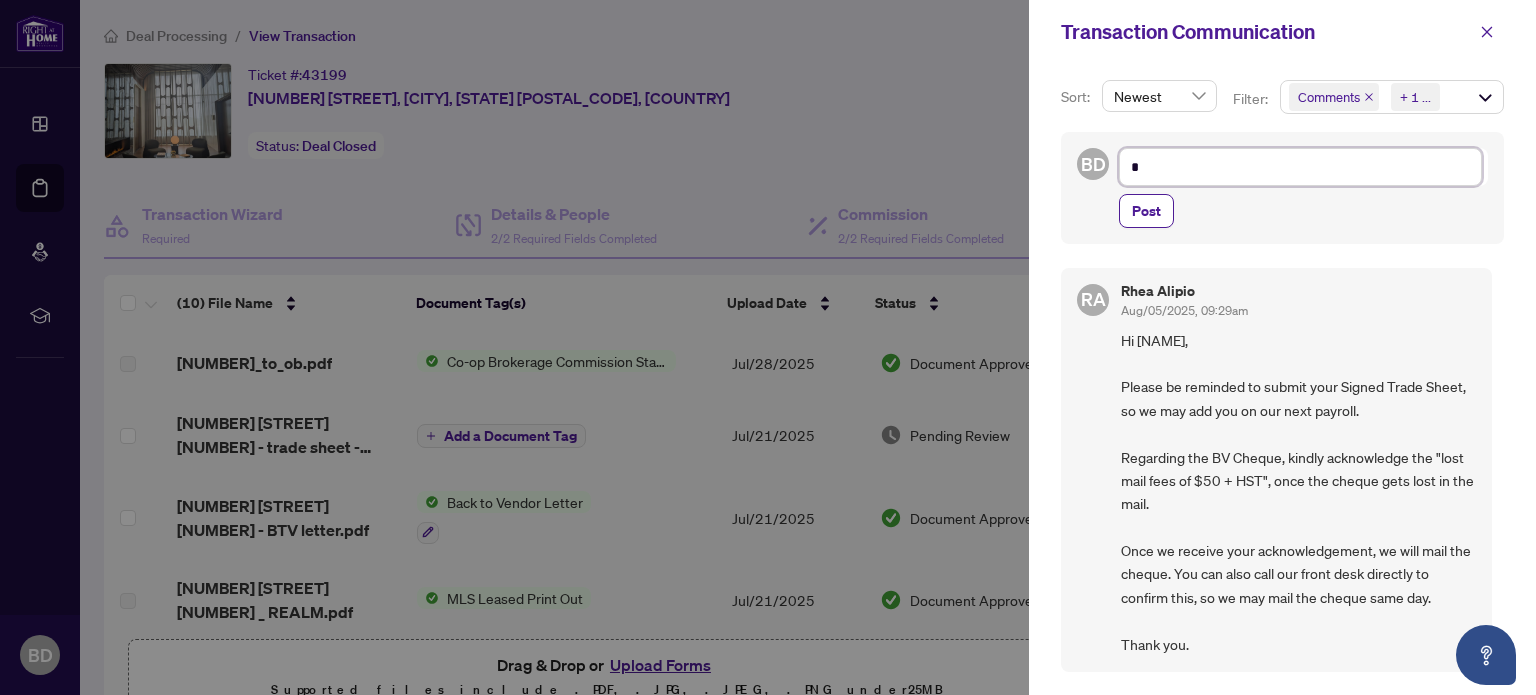 type on "**" 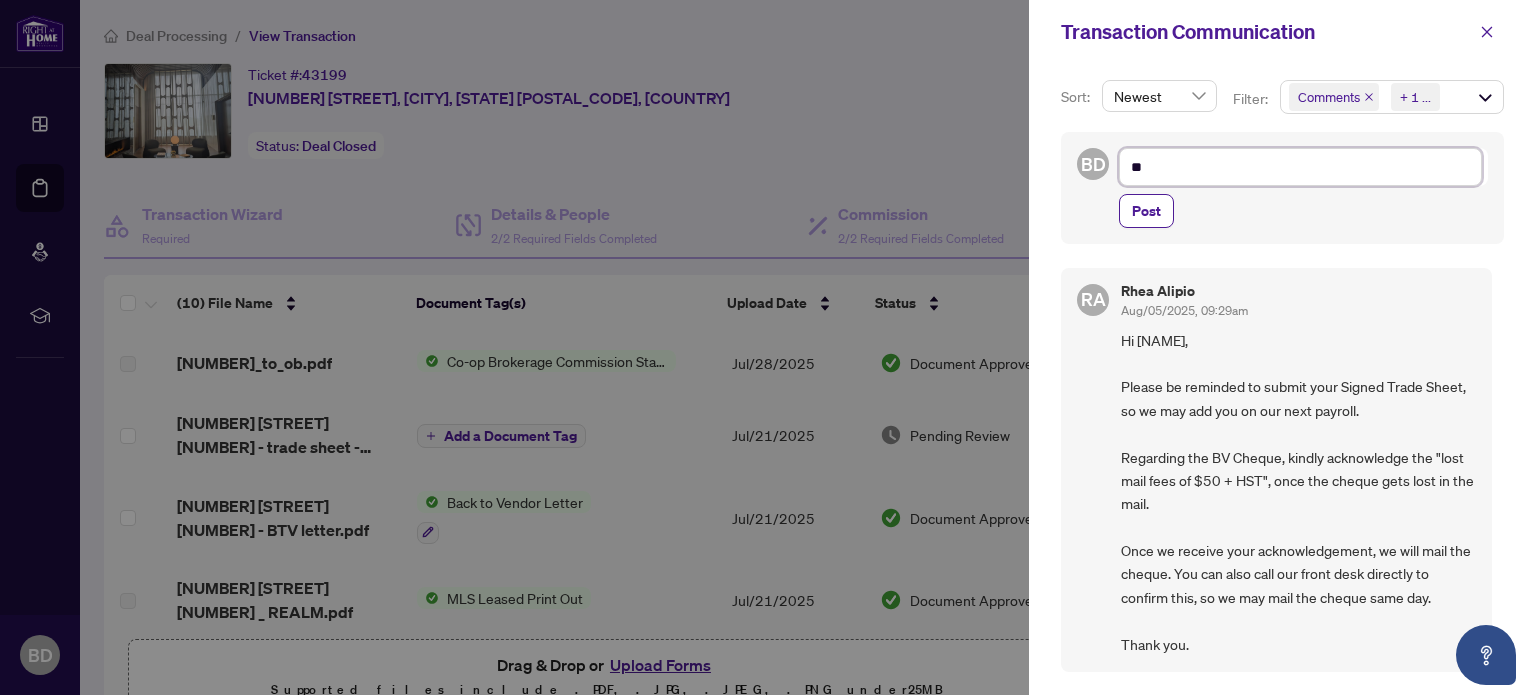 type on "***" 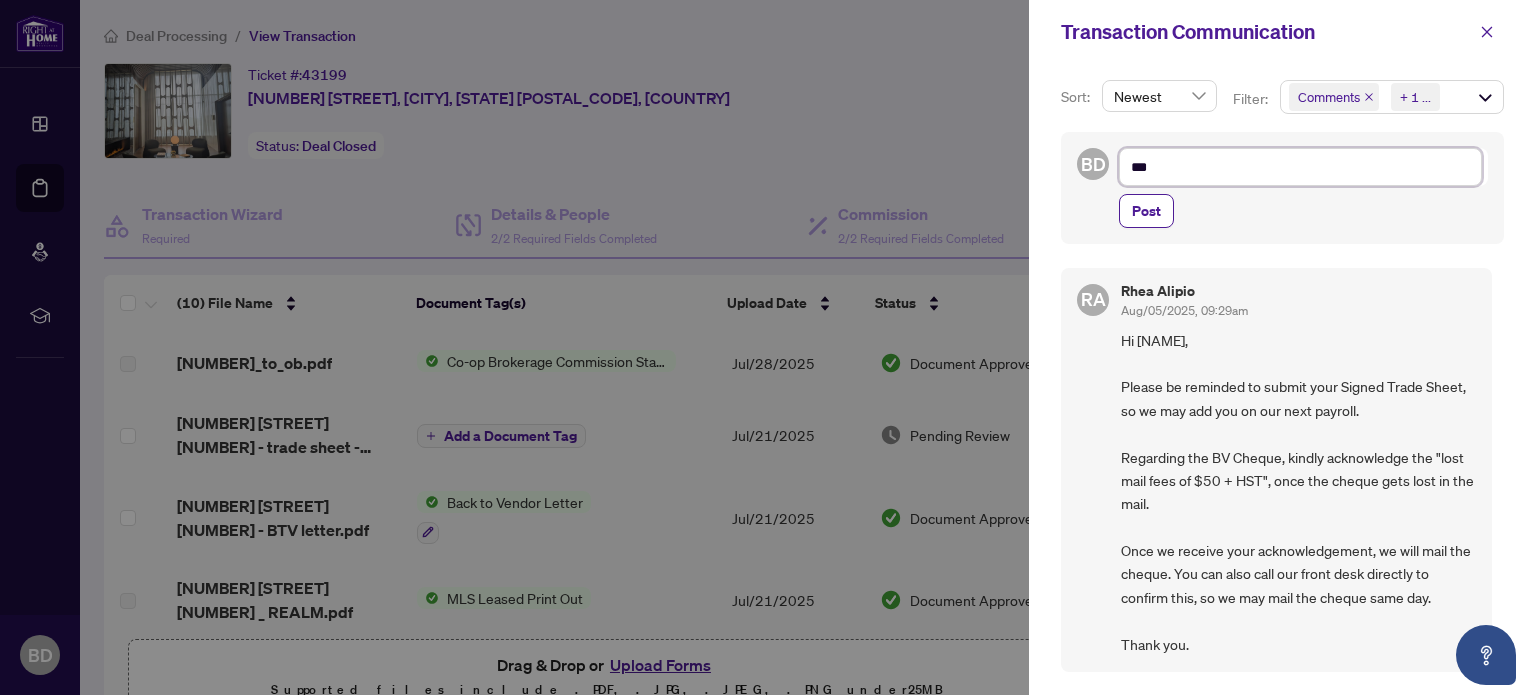 type on "***" 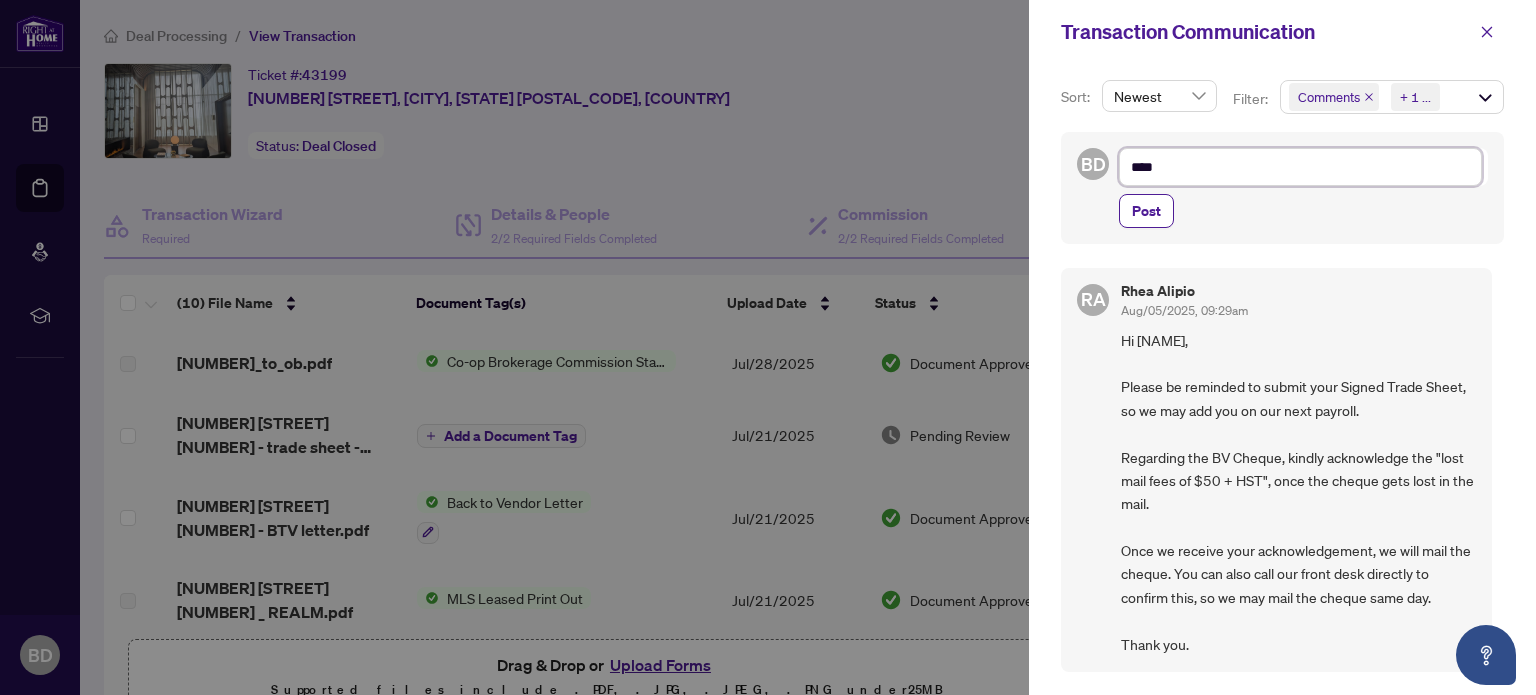 type on "*****" 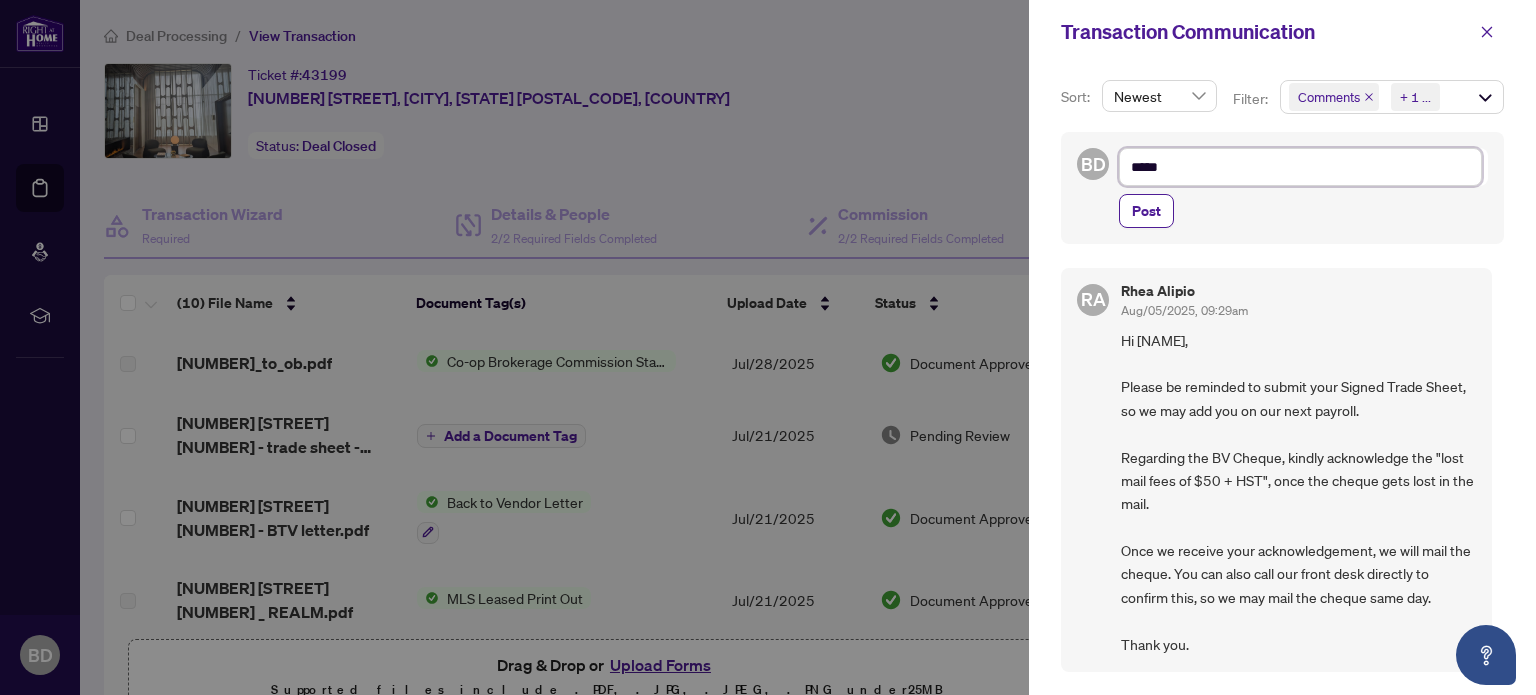 type on "*****" 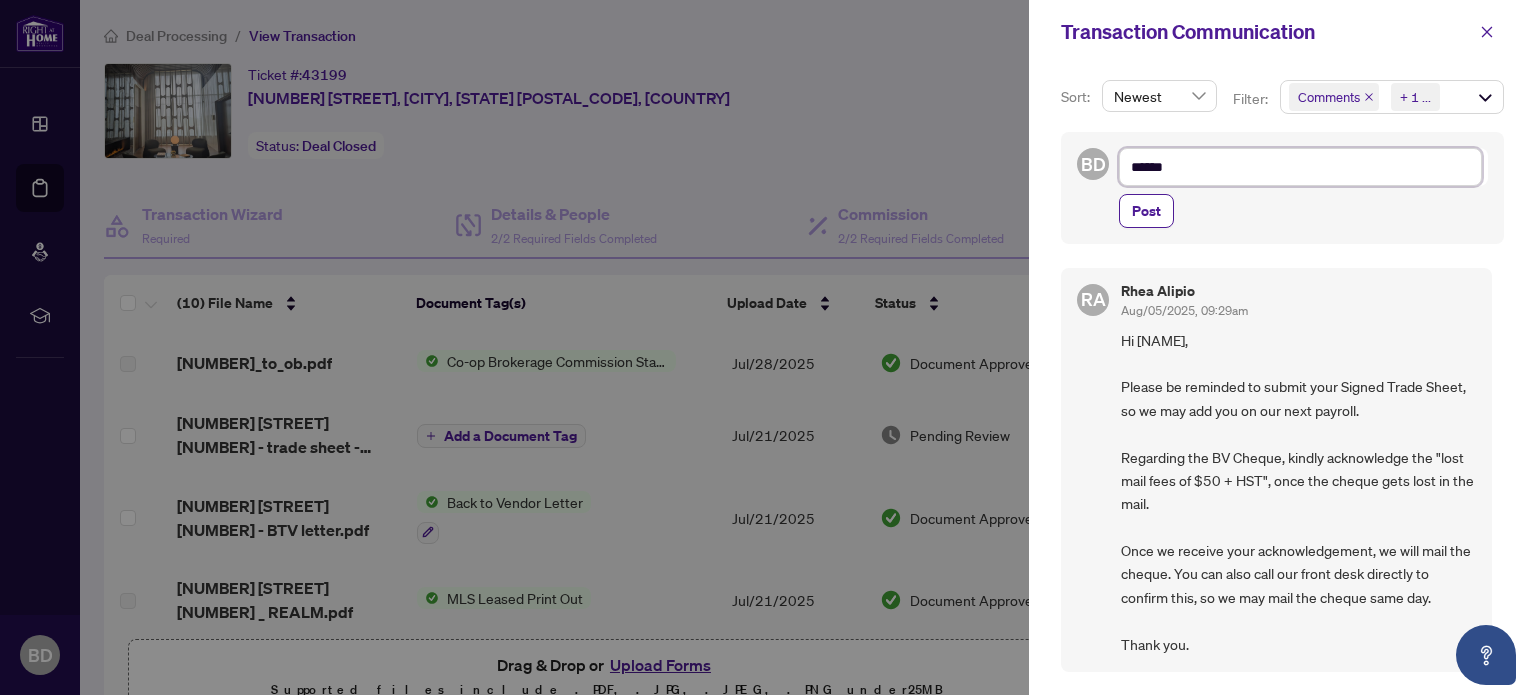 type on "*******" 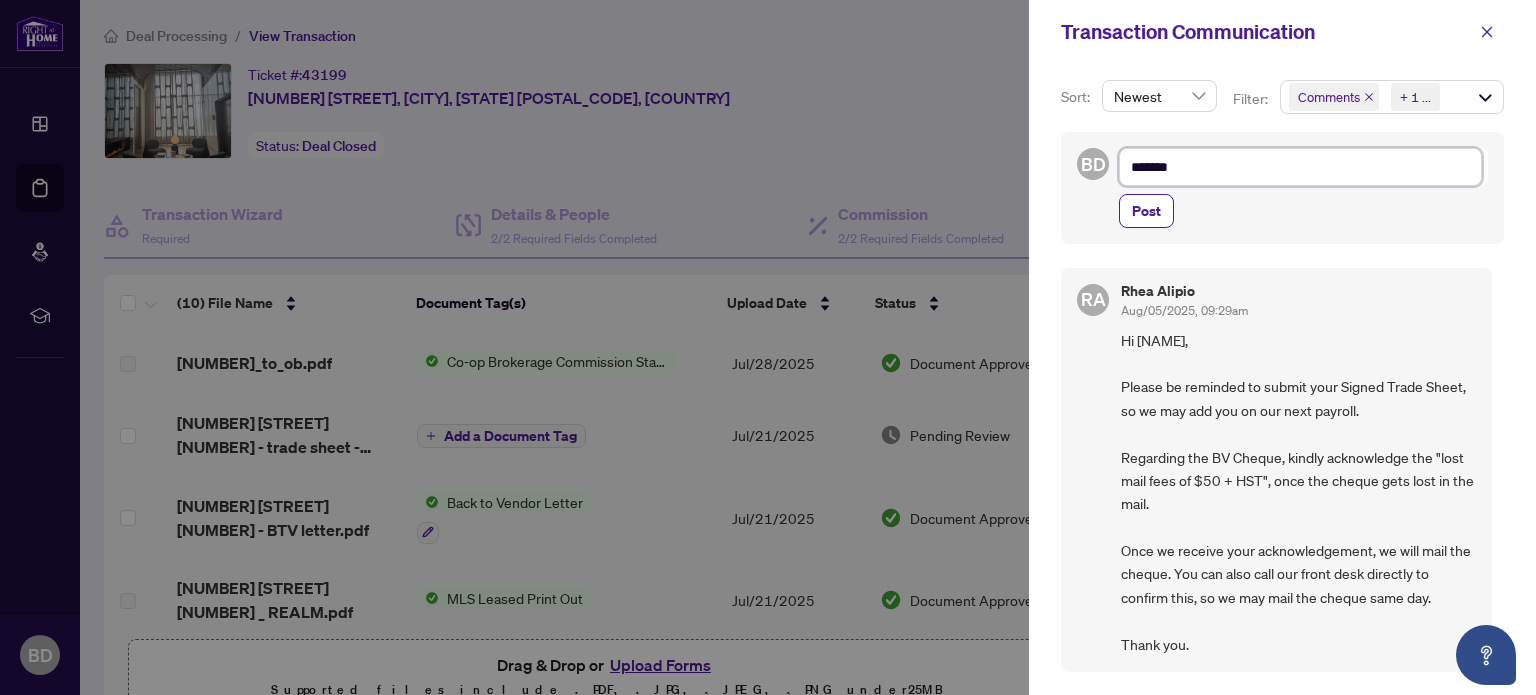 type on "********" 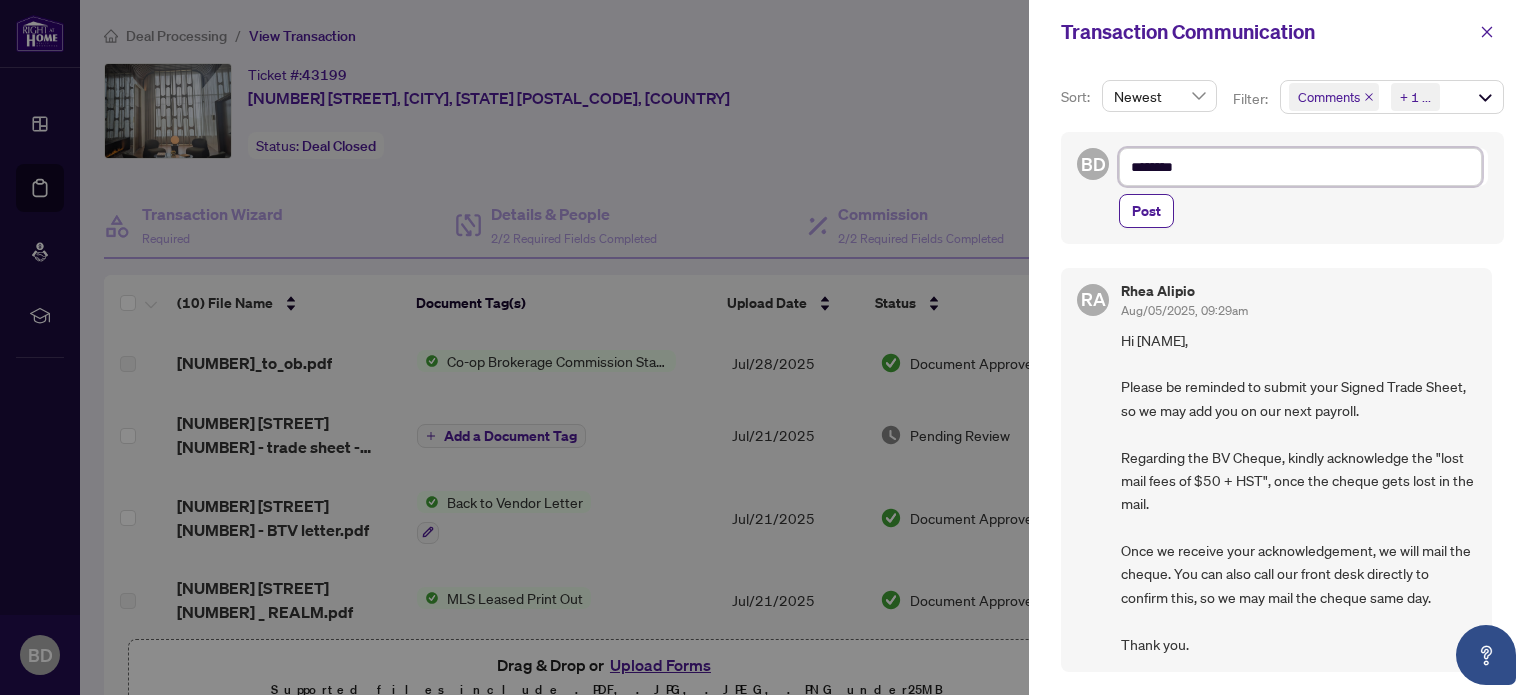 type on "*********" 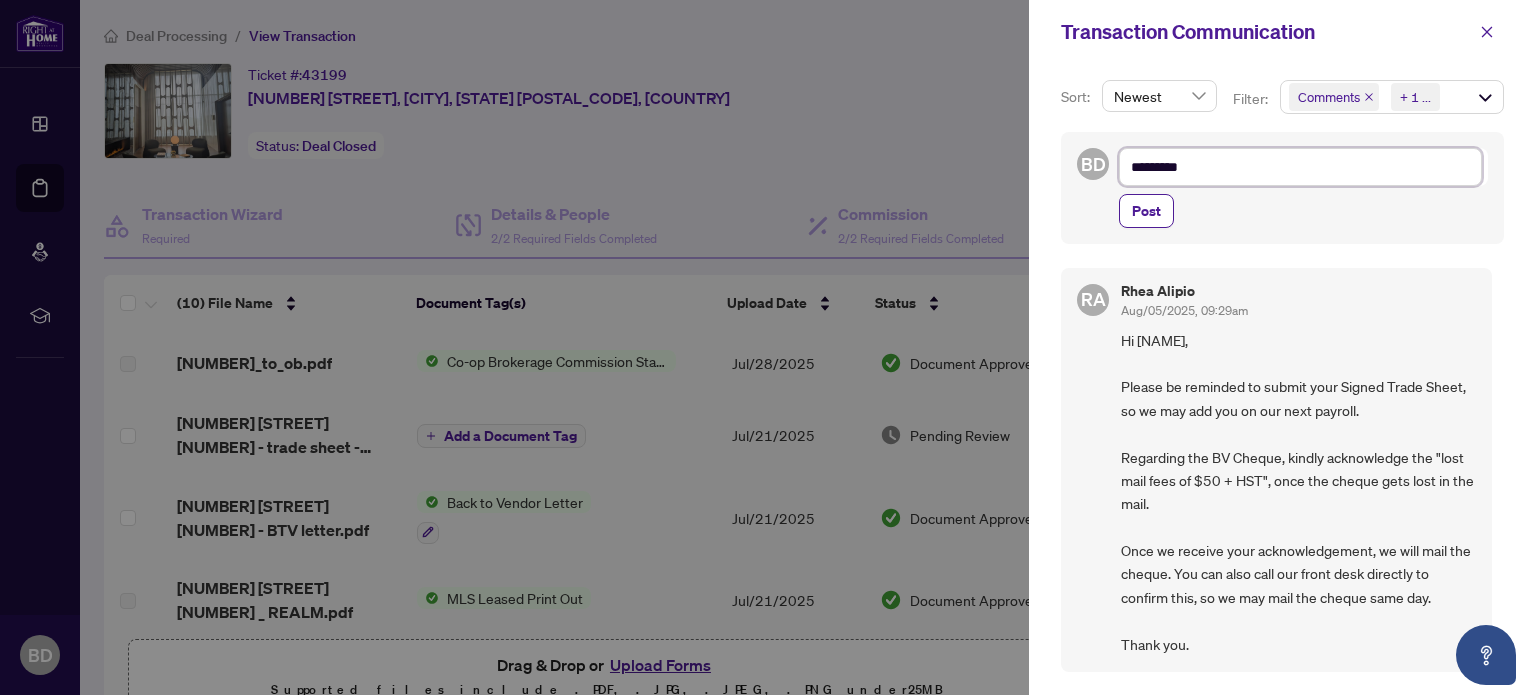 type on "**********" 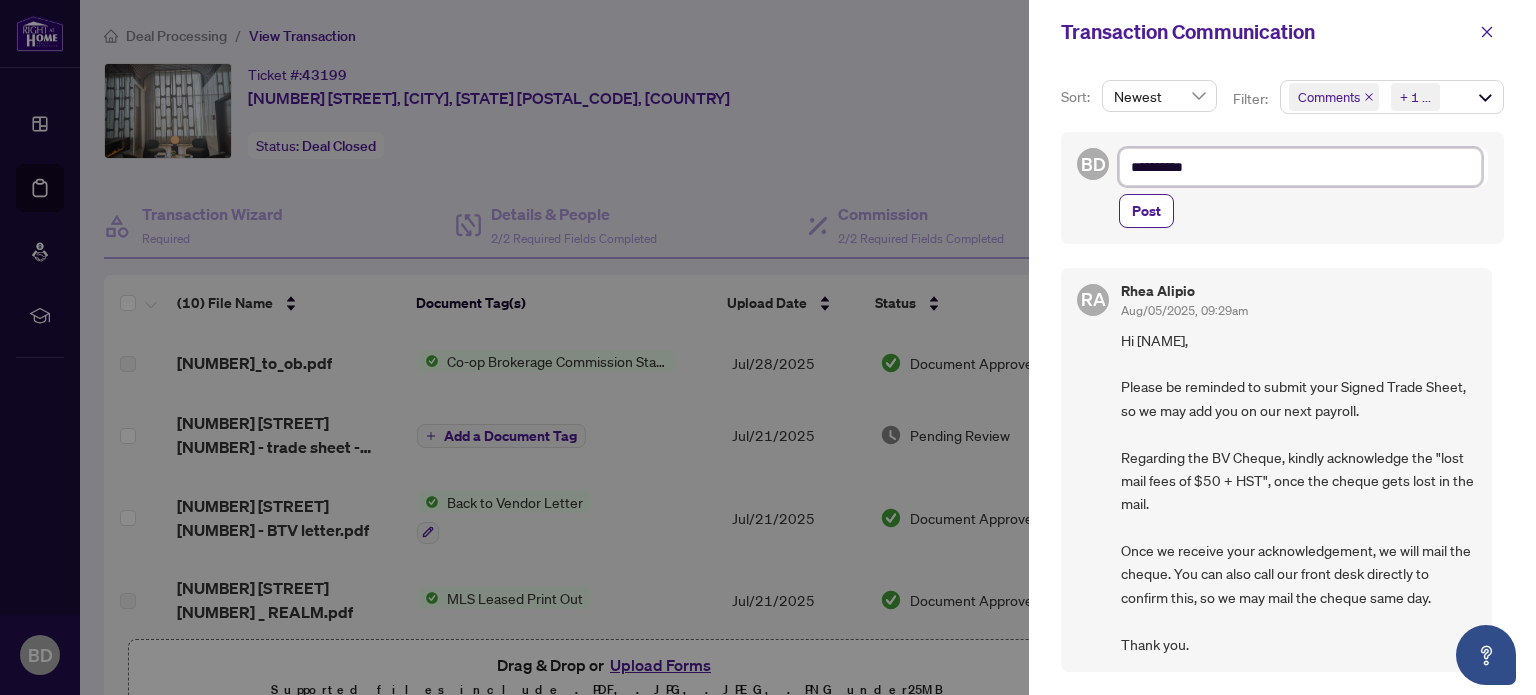 type on "**********" 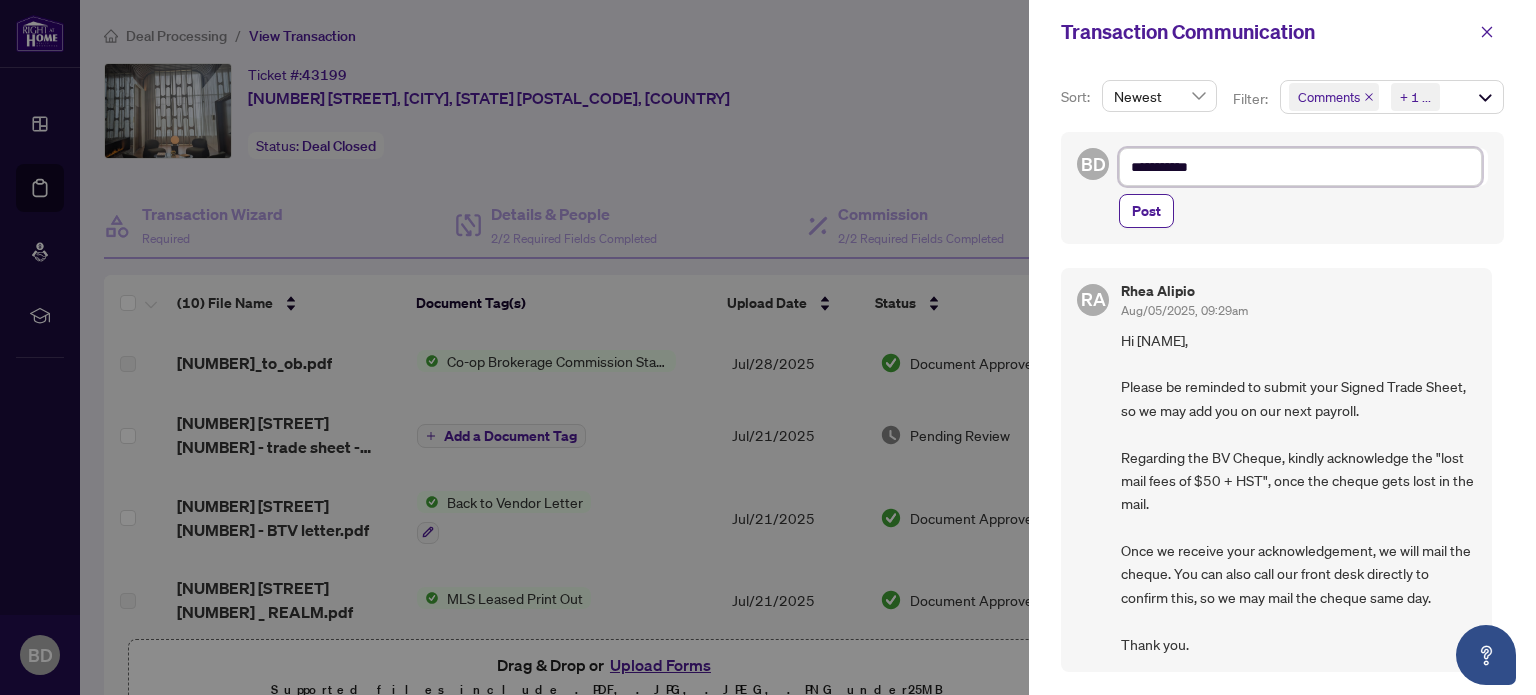 type on "**********" 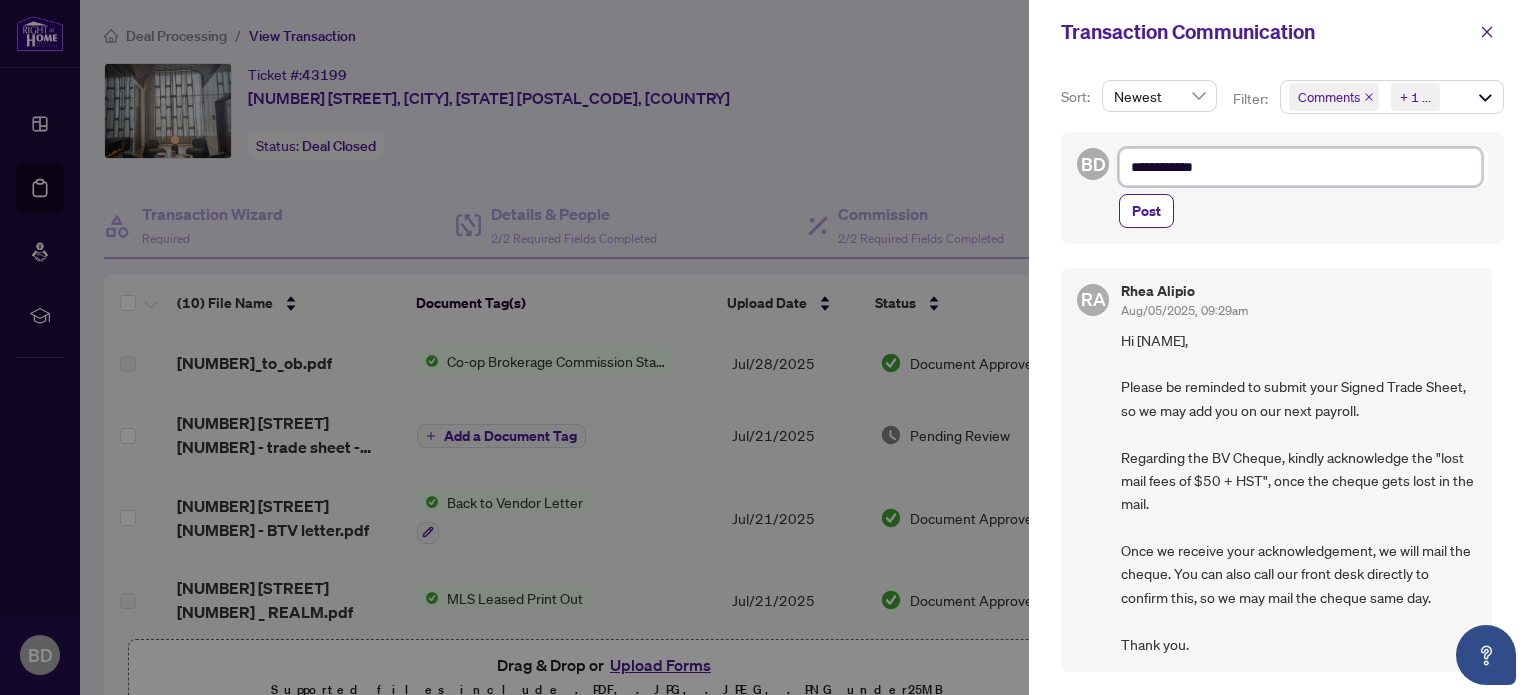 type on "**********" 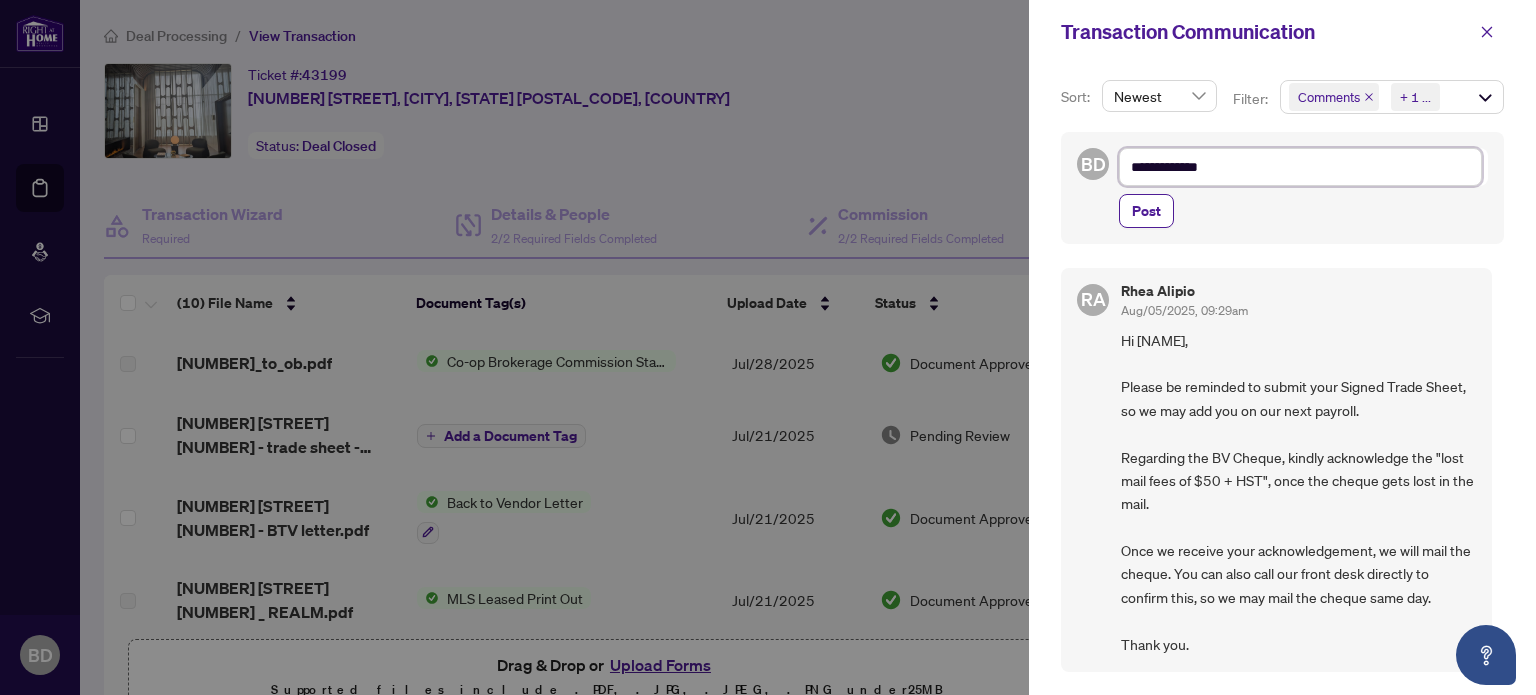 type on "**********" 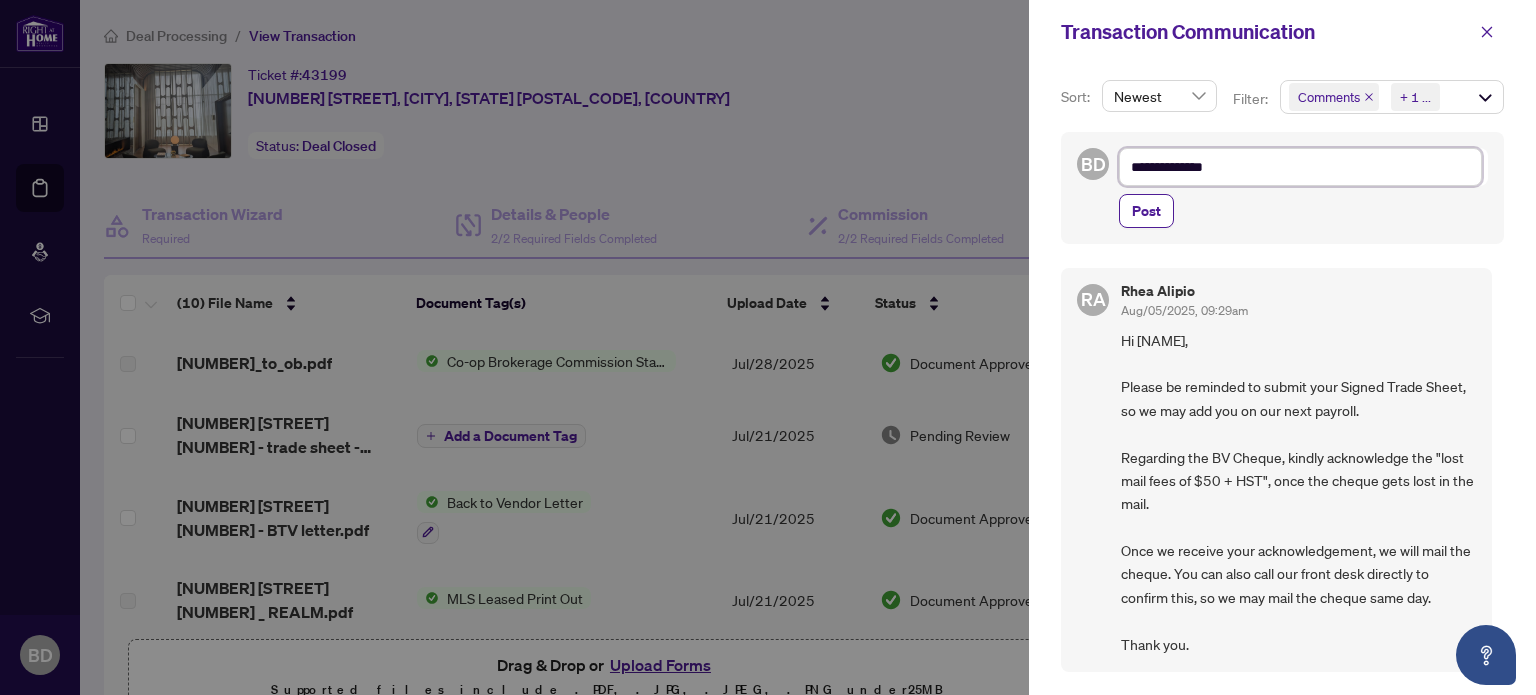 type 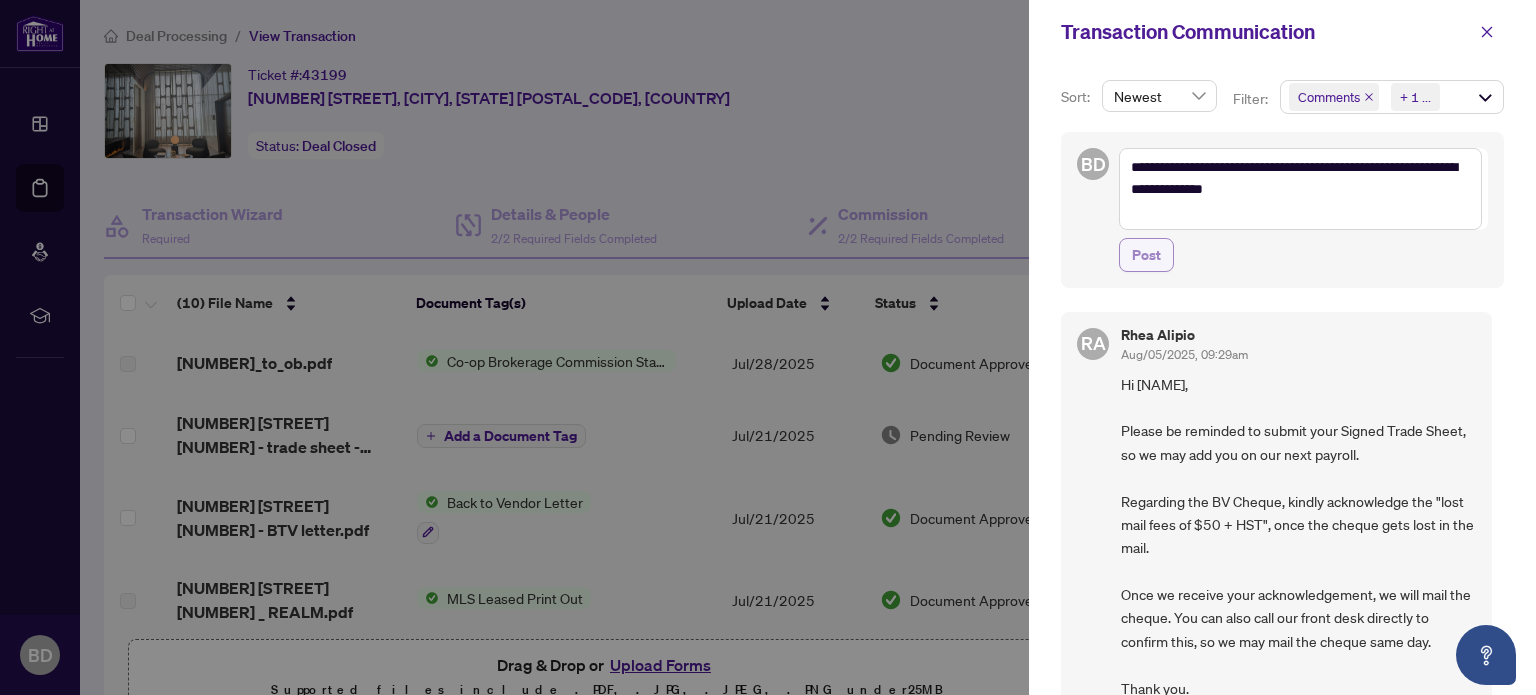 click on "Post" at bounding box center [1146, 255] 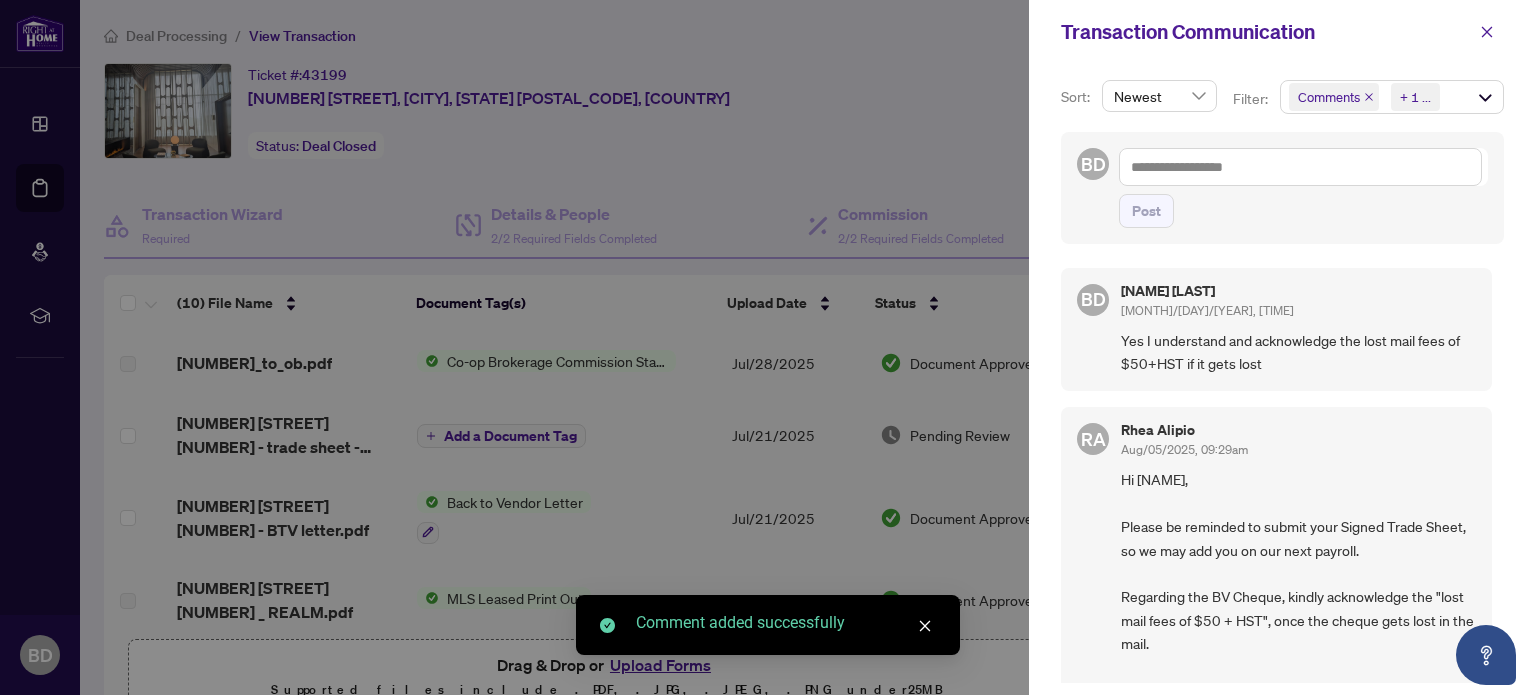 click at bounding box center (768, 347) 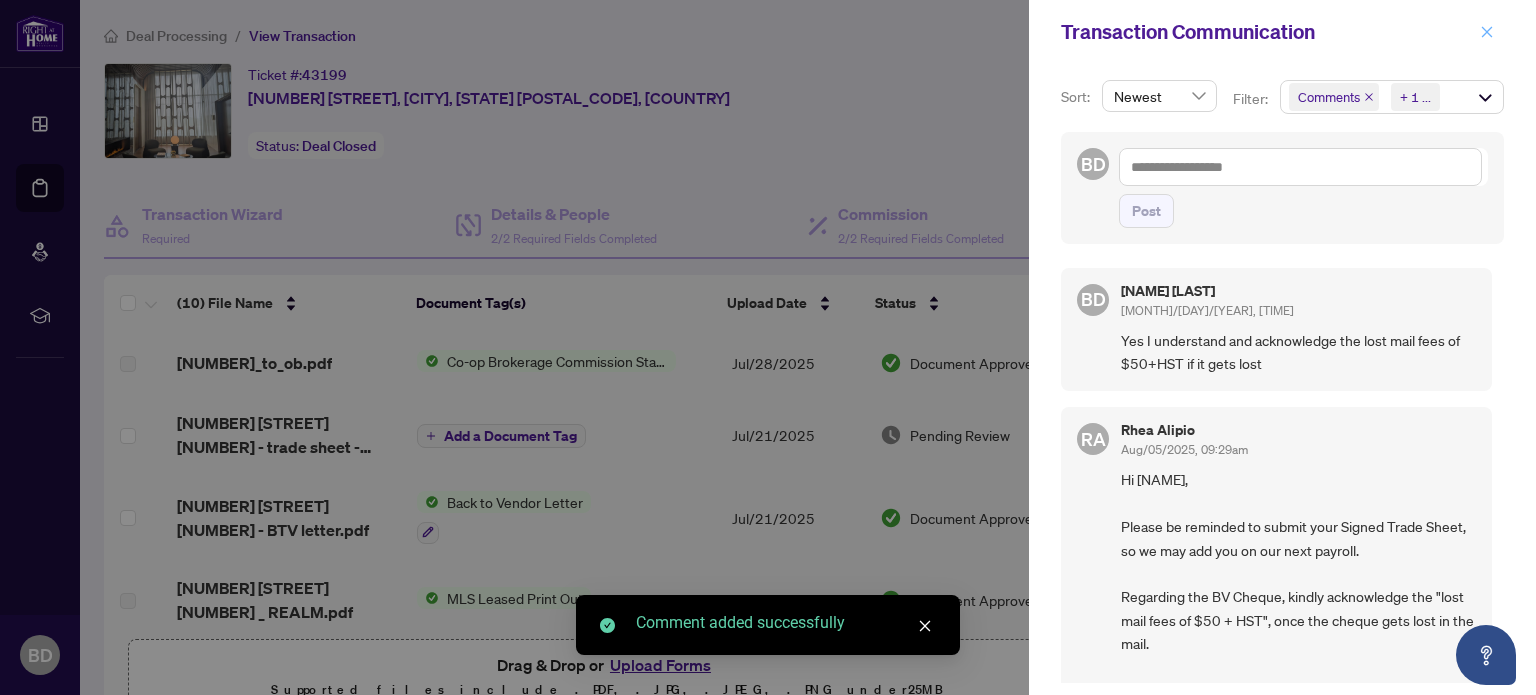 click at bounding box center (1487, 32) 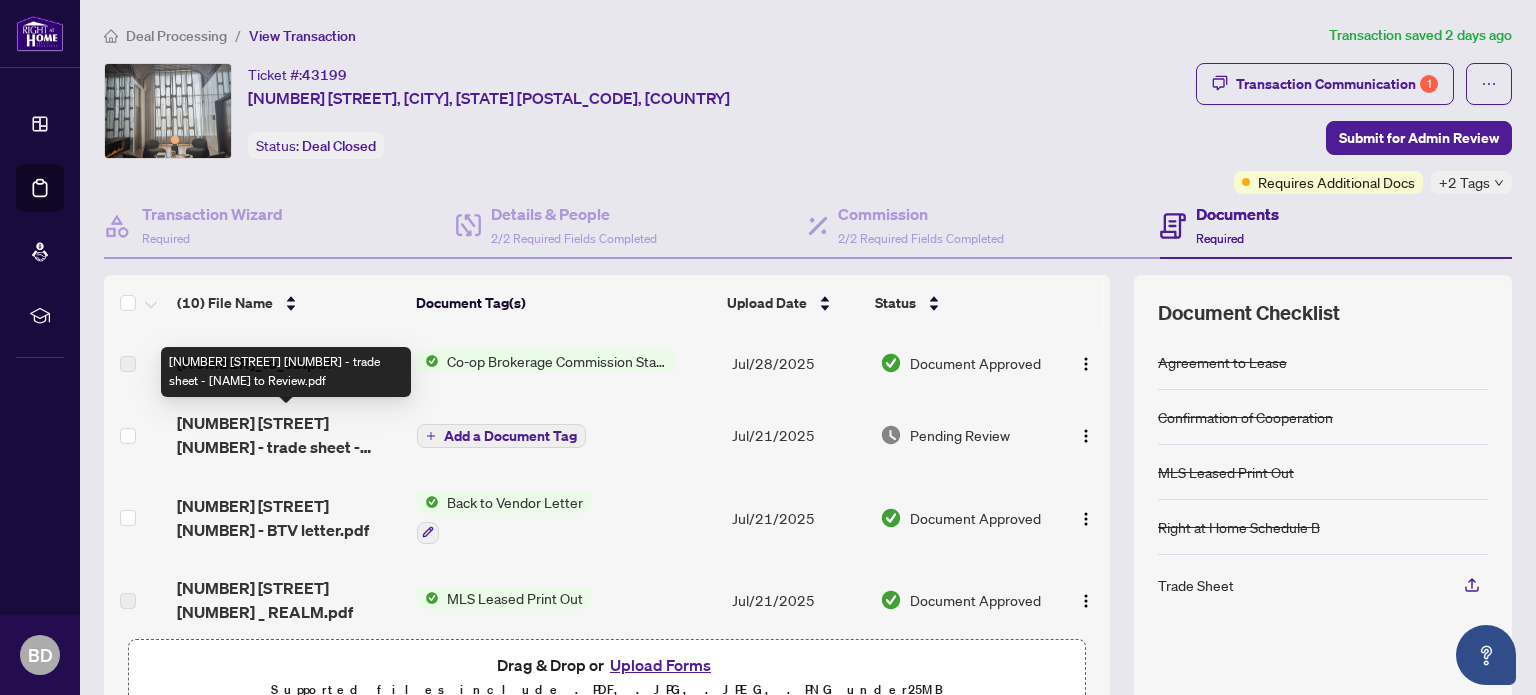 click on "[NUMBER] [STREET] [NUMBER] - trade sheet - [NAME] to Review.pdf" at bounding box center (289, 435) 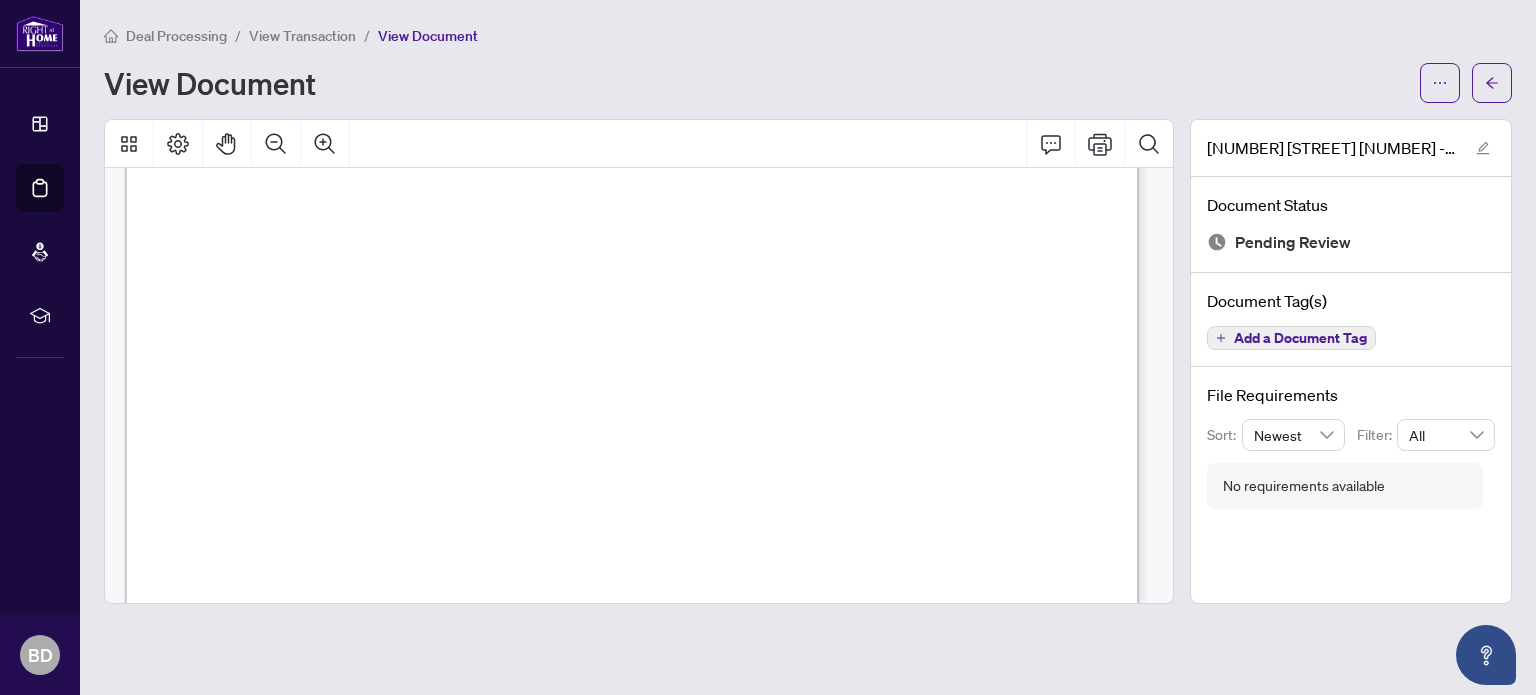 scroll, scrollTop: 0, scrollLeft: 0, axis: both 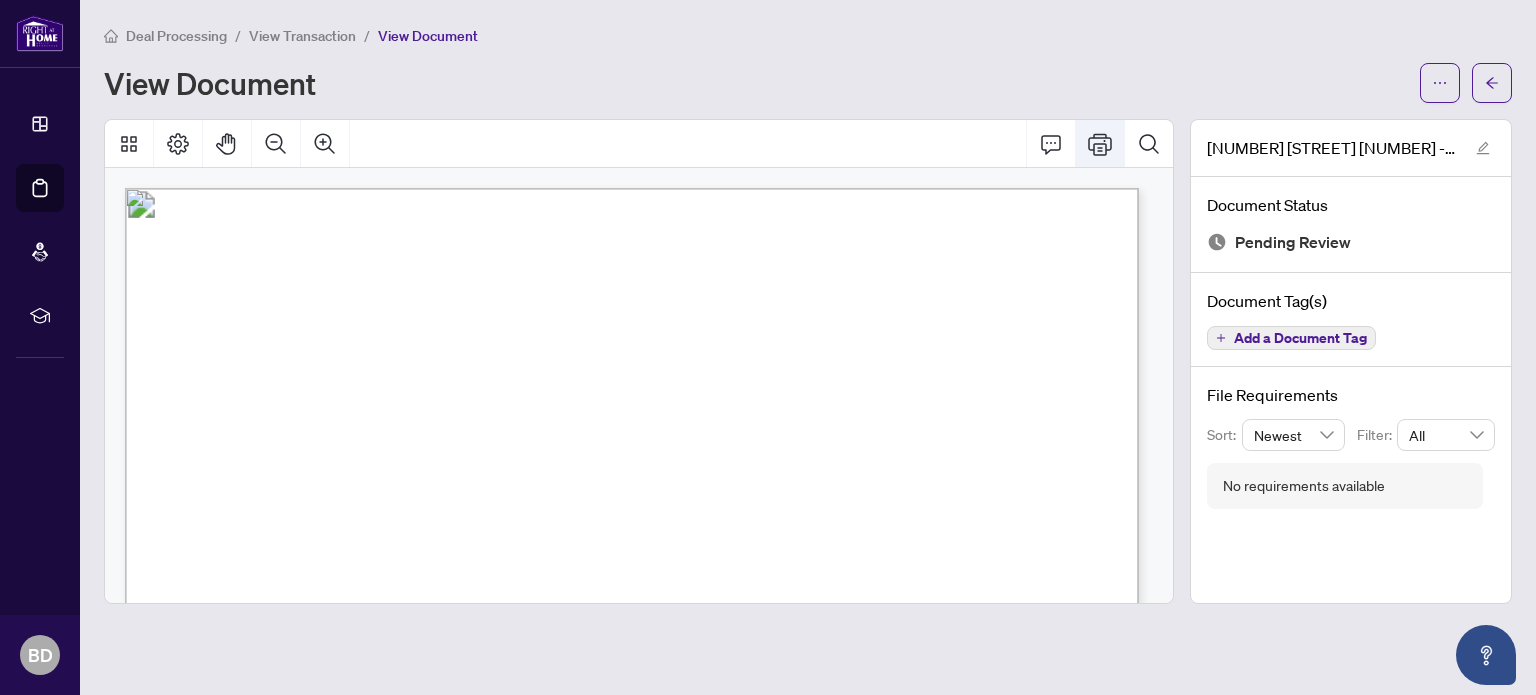 click 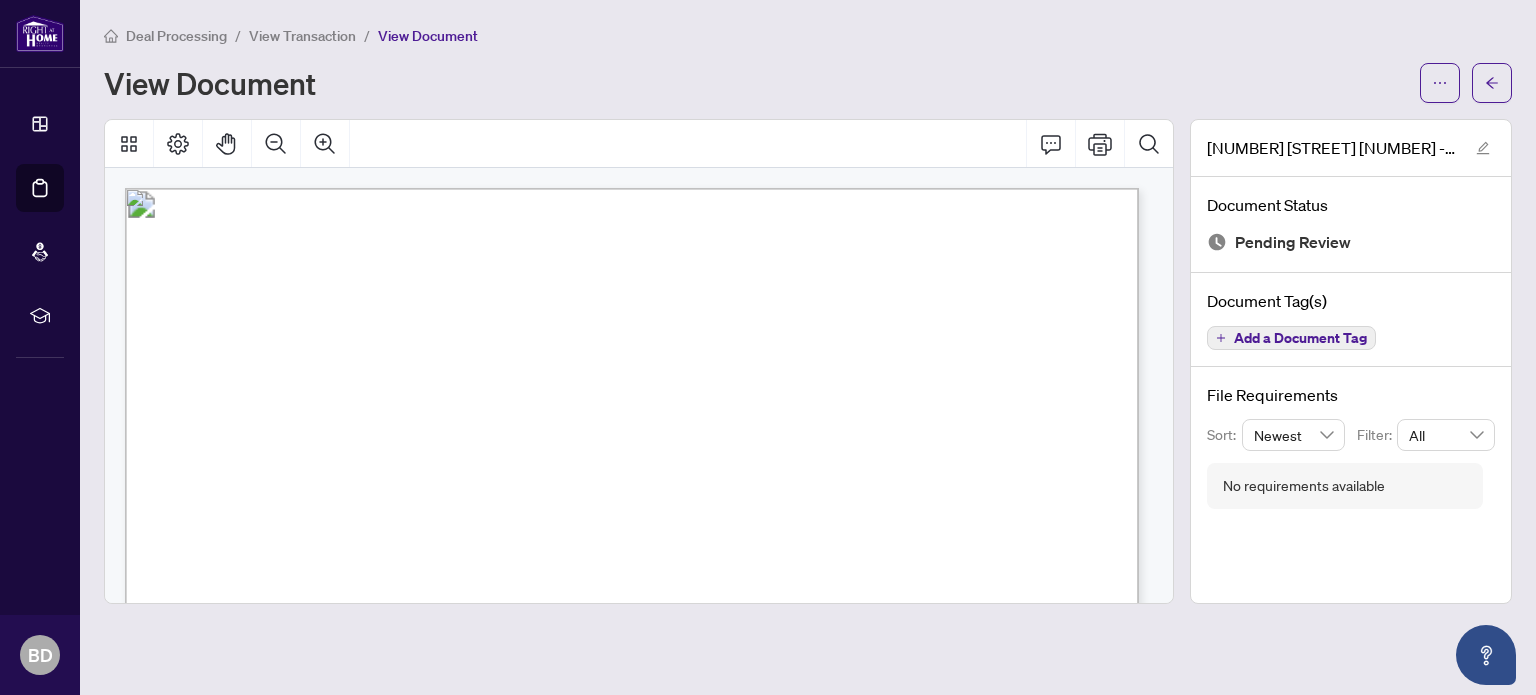 click on "Deal Processing / View Transaction / View Document View Document [NUMBER] [STREET] [NUMBER] - trade sheet - [NAME] to Review.pdf Document Status Pending Review Document Tag(s) Add a Document Tag File Requirements Sort: Newest Filter: All No requirements available" at bounding box center [808, 314] 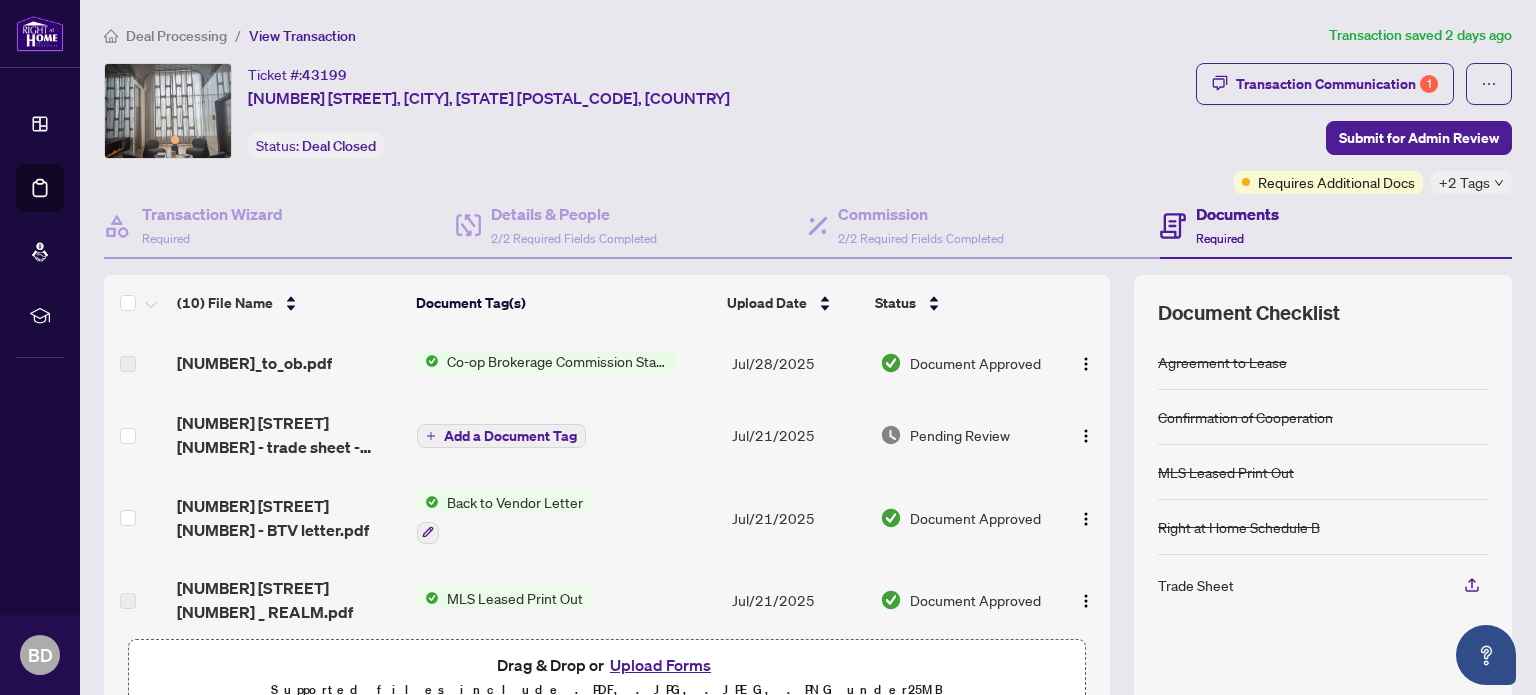 click on "Documents Required" at bounding box center (1237, 225) 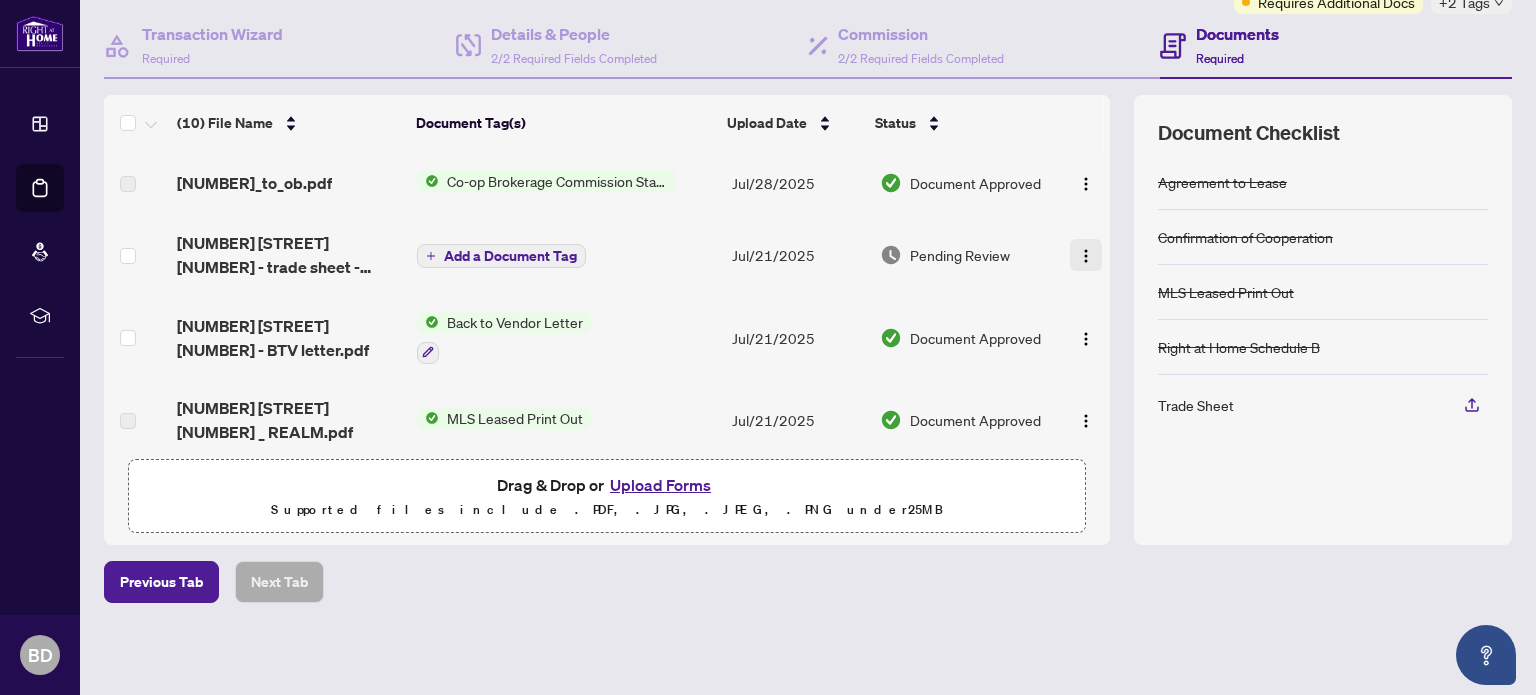 click at bounding box center [1086, 256] 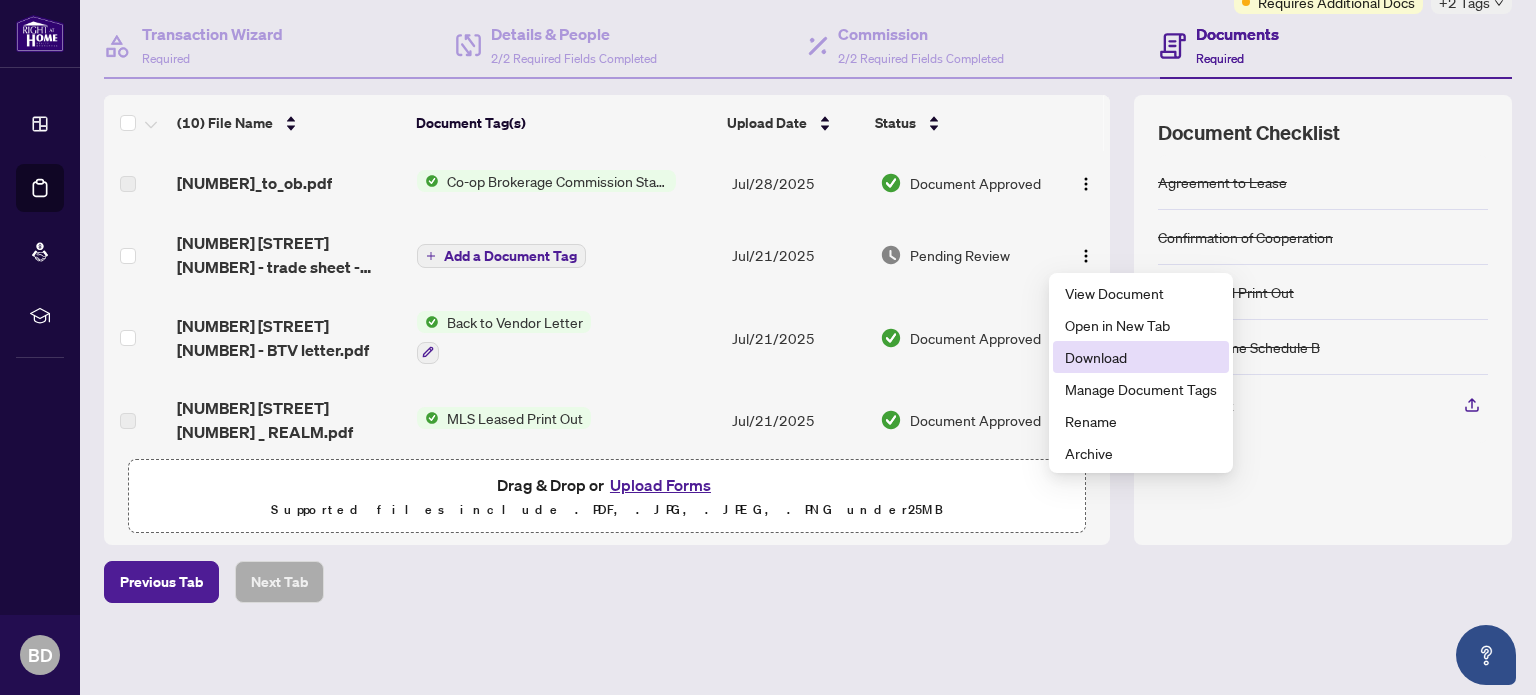click on "Download" at bounding box center (1141, 357) 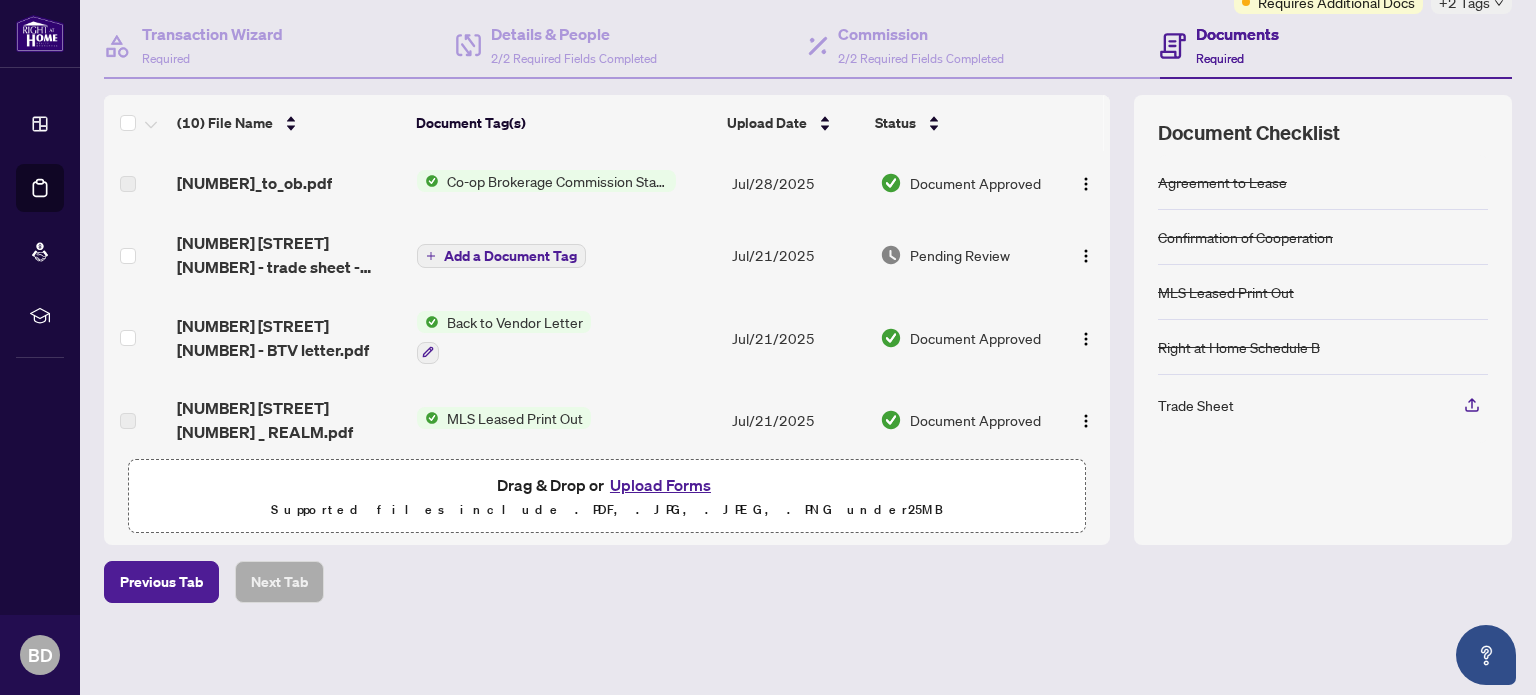click on "Previous Tab Next Tab" at bounding box center [808, 582] 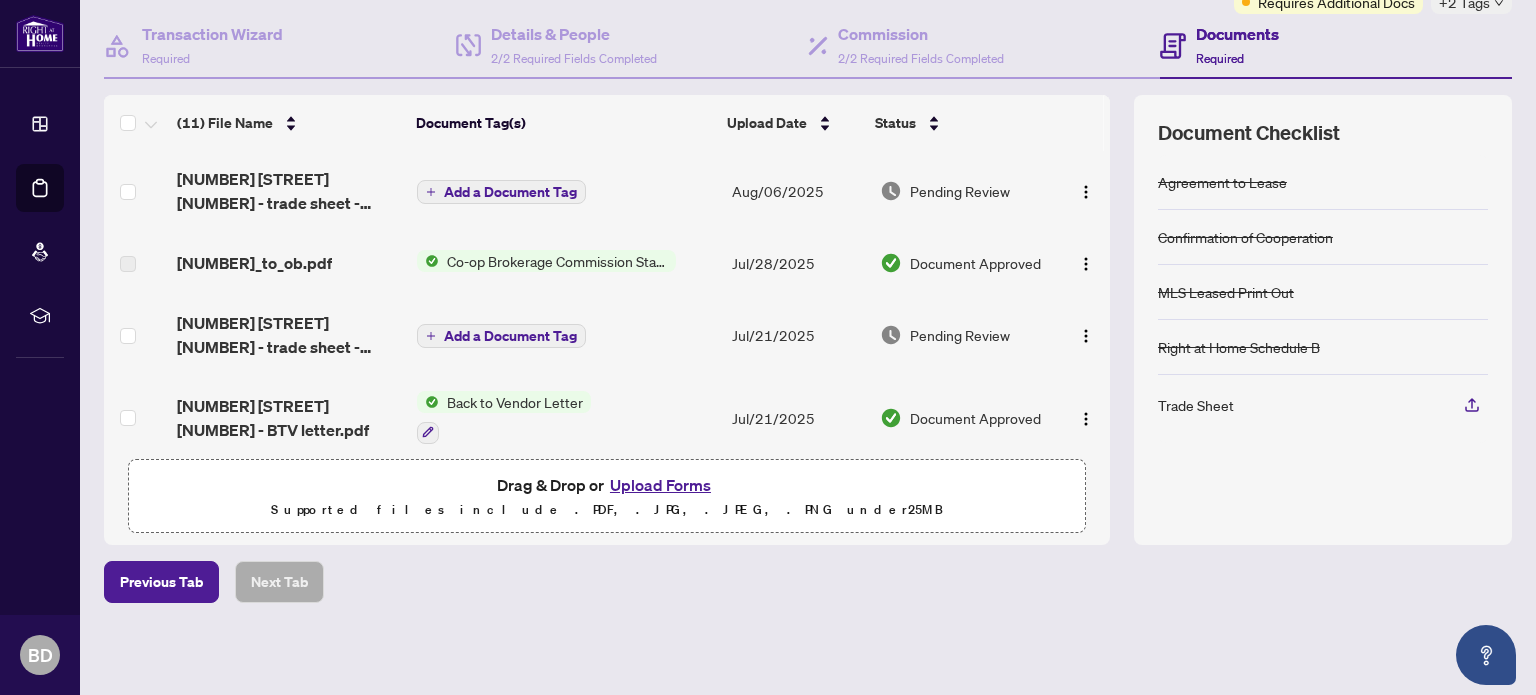 click on "Documents Required" at bounding box center [1336, 46] 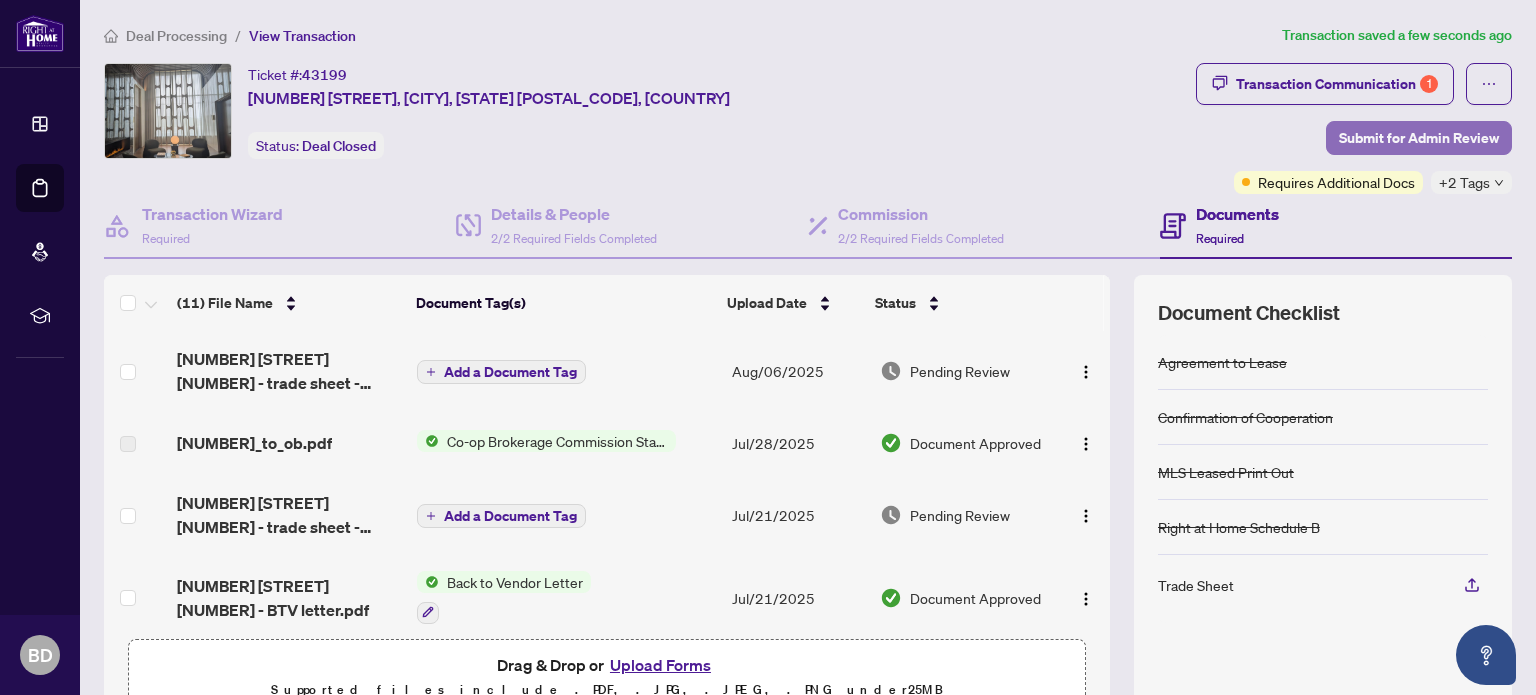 click on "Submit for Admin Review" at bounding box center (1419, 138) 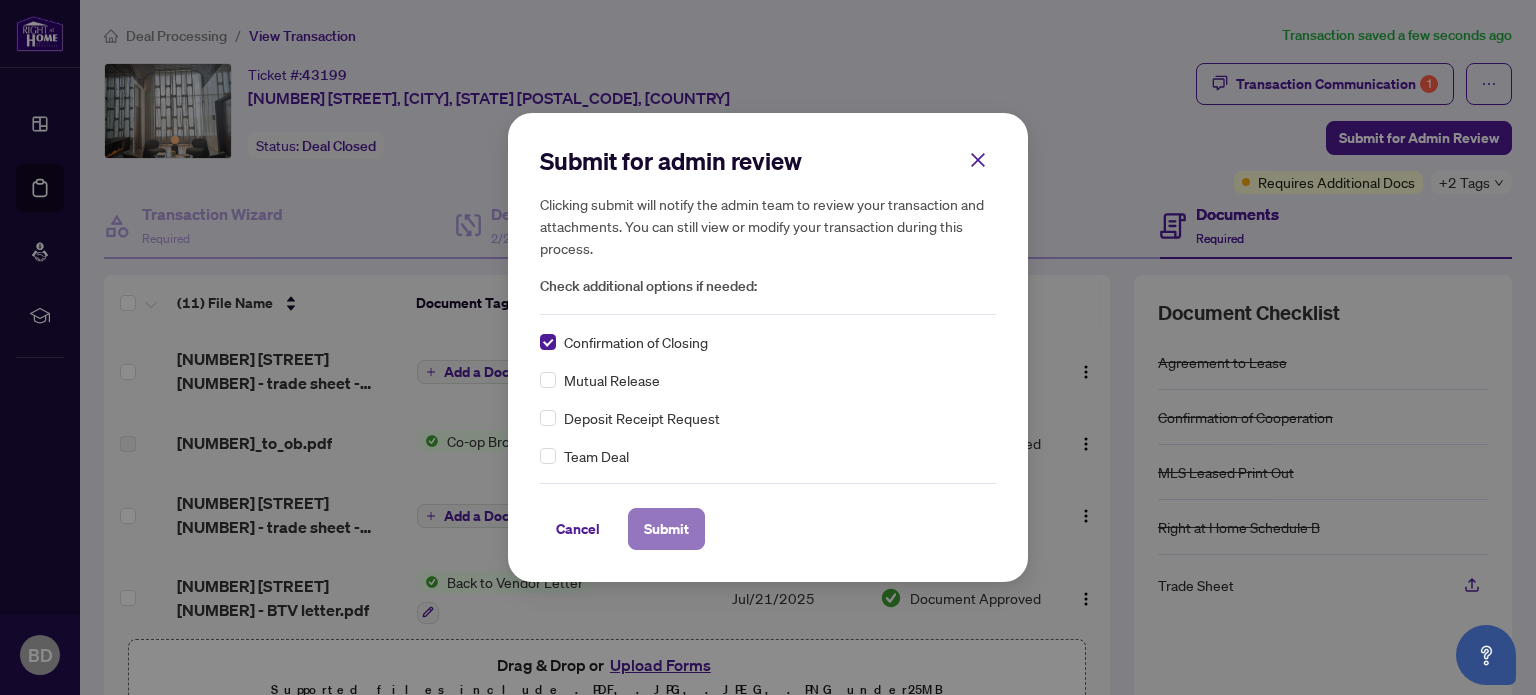 click on "Submit" at bounding box center [666, 529] 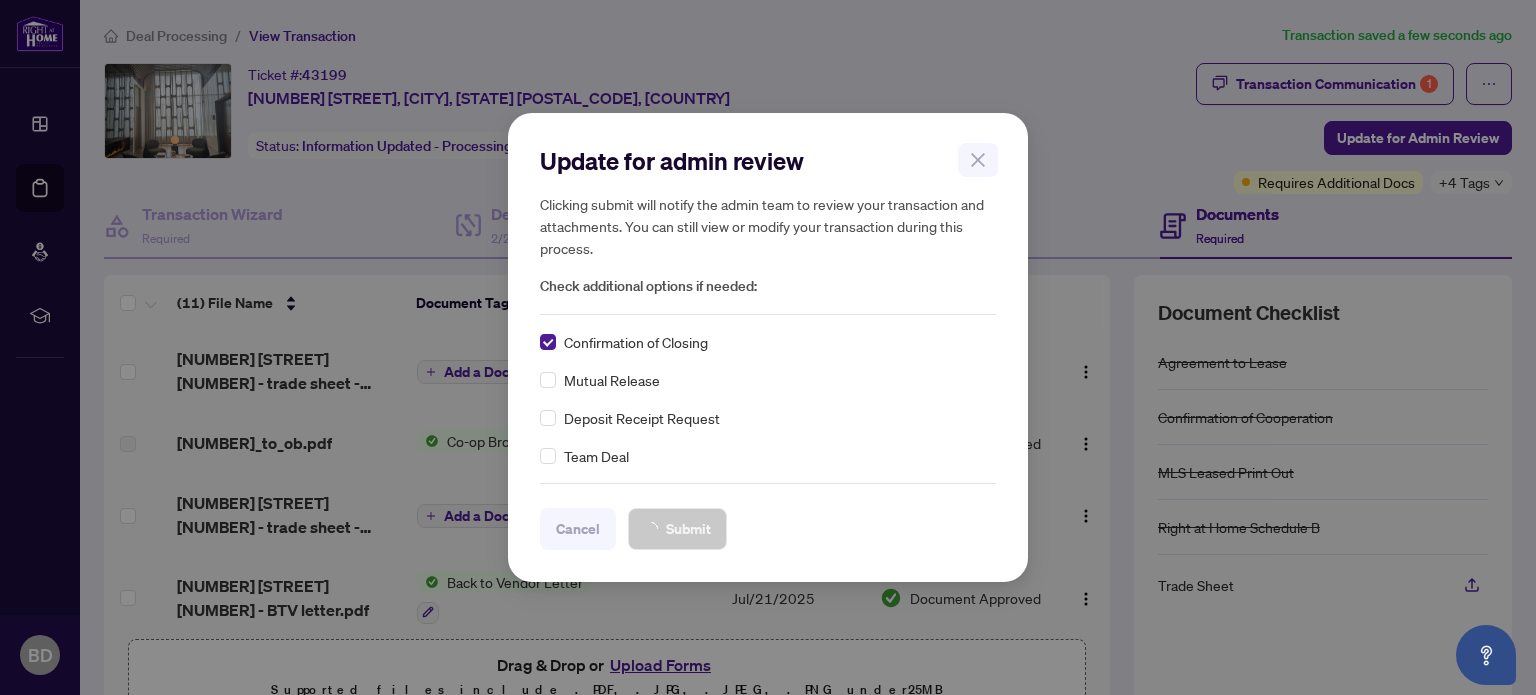 click on "Update for admin review Clicking submit will notify the admin team to review your transaction and attachments. You can still view or modify your transaction during this process.   Check additional options if needed: Confirmation of Closing Mutual Release Deposit Receipt Request Team Deal Cancel Submit Cancel OK" at bounding box center (768, 347) 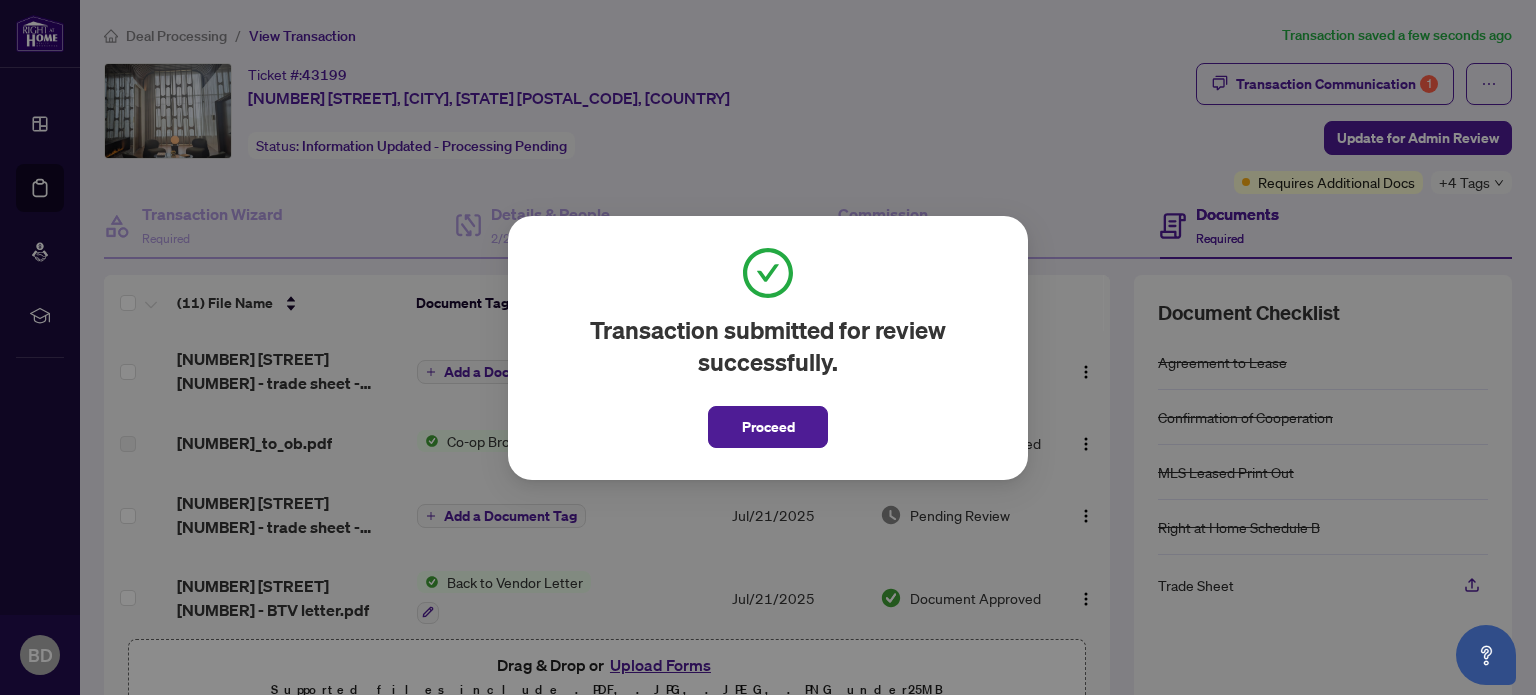 click on "Transaction submitted for review successfully. Proceed Cancel OK" at bounding box center [768, 347] 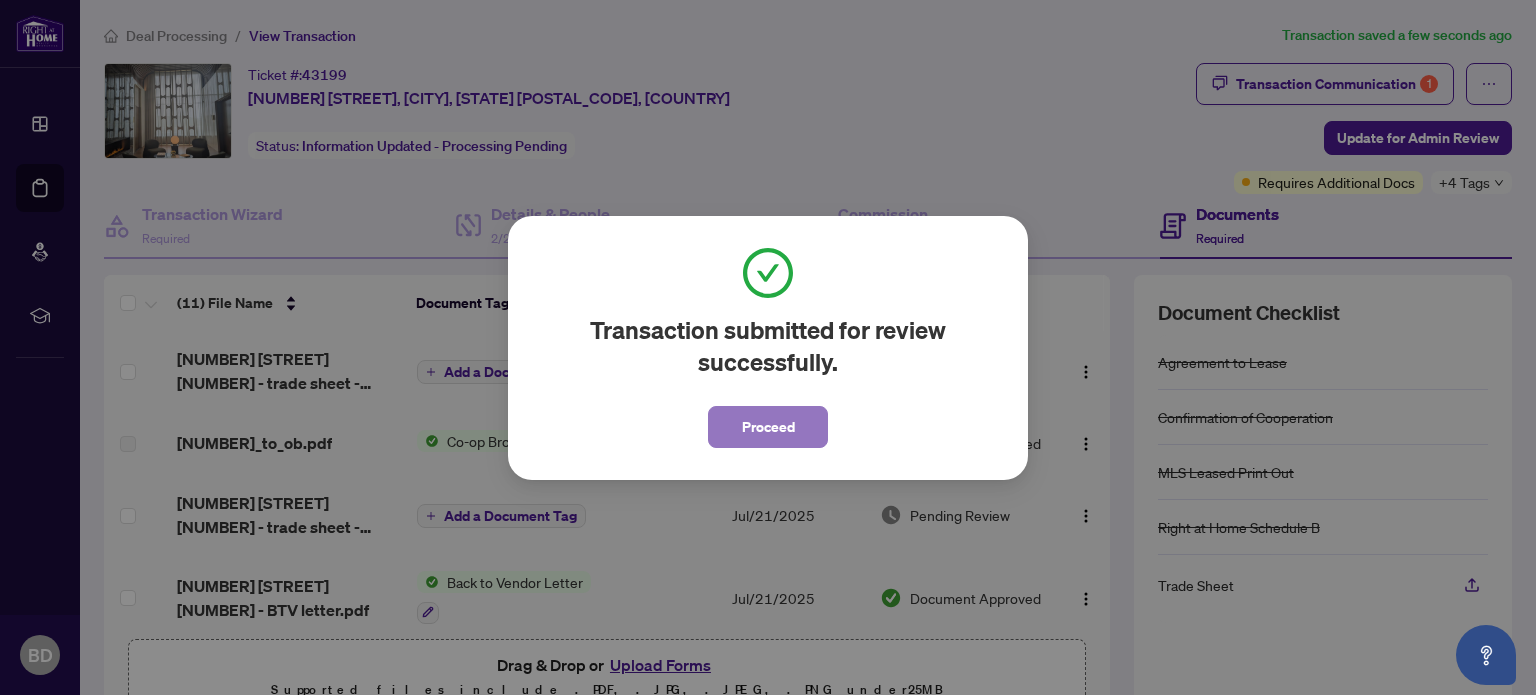 click on "Proceed" at bounding box center (768, 427) 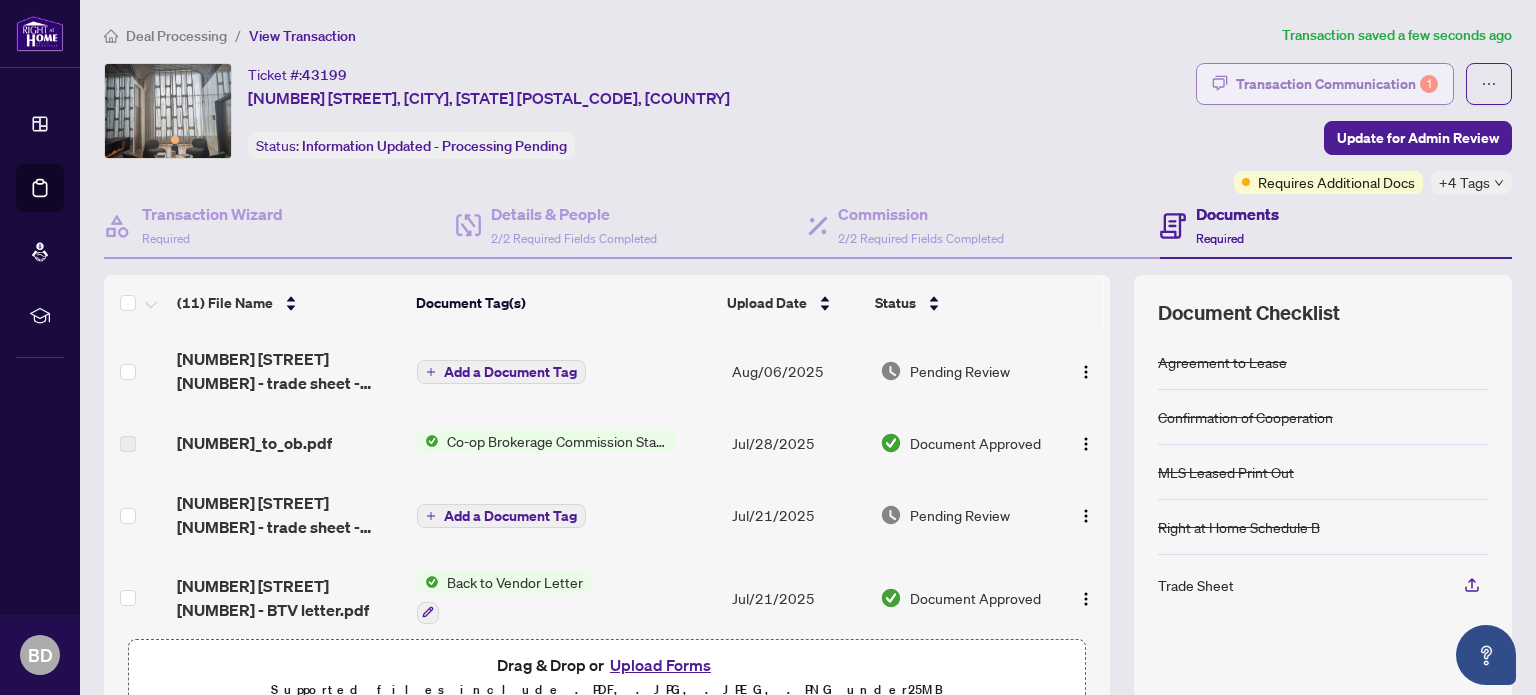 click on "Transaction Communication 1" at bounding box center [1337, 84] 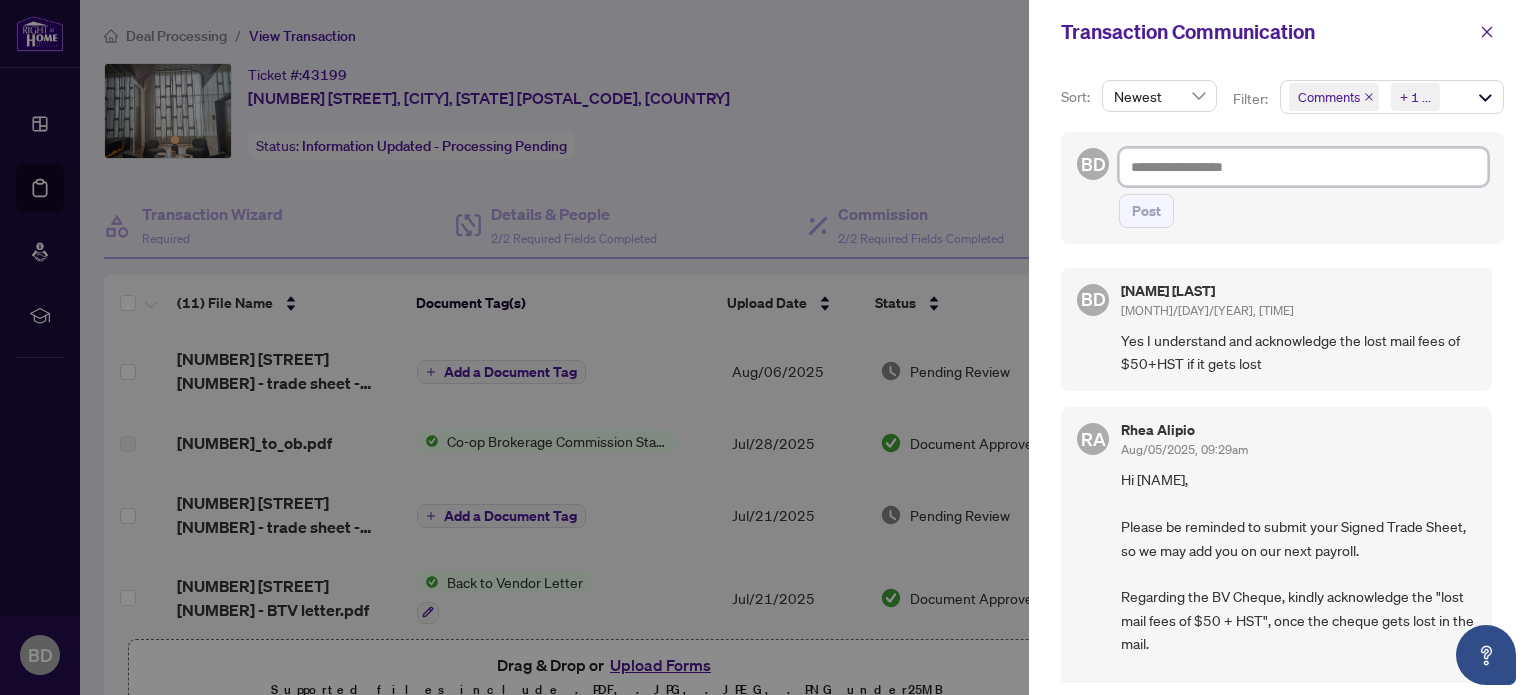 click at bounding box center [1303, 167] 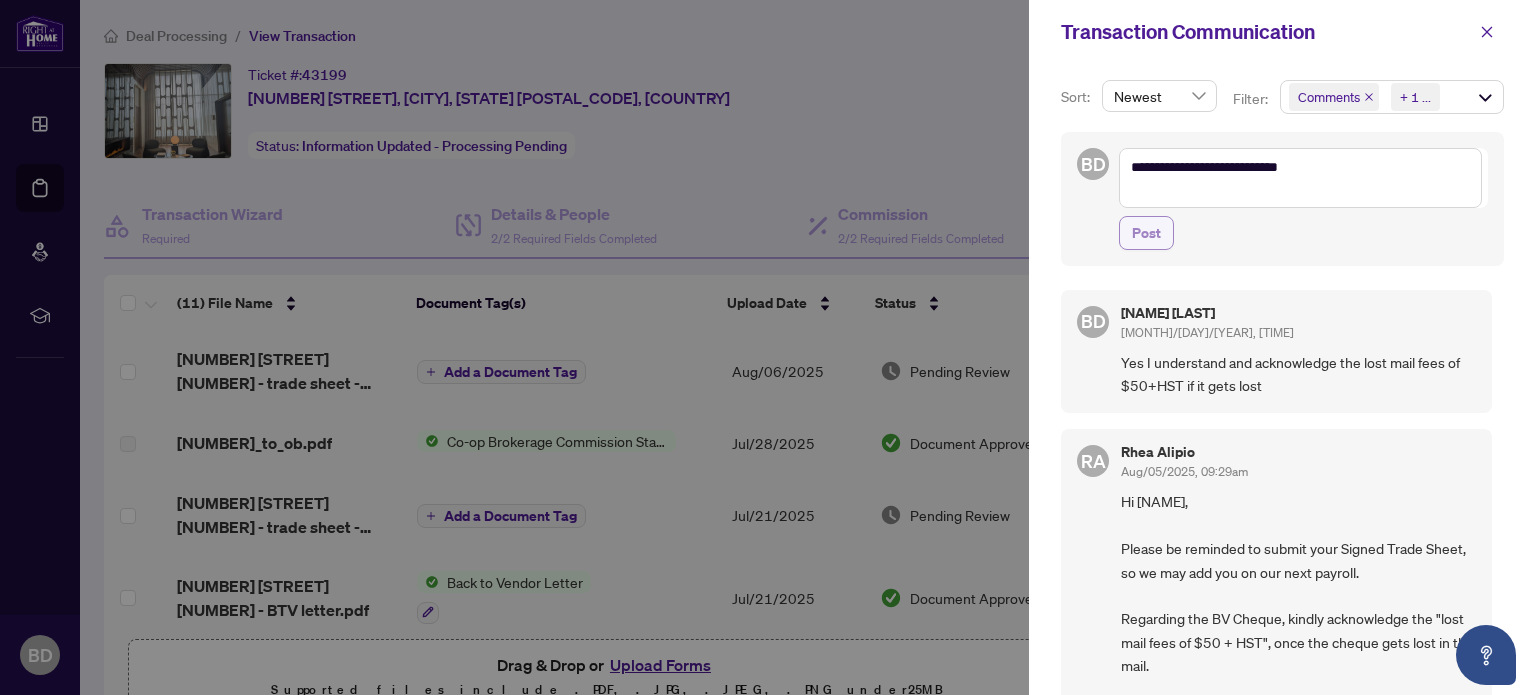 click on "Post" at bounding box center (1146, 233) 